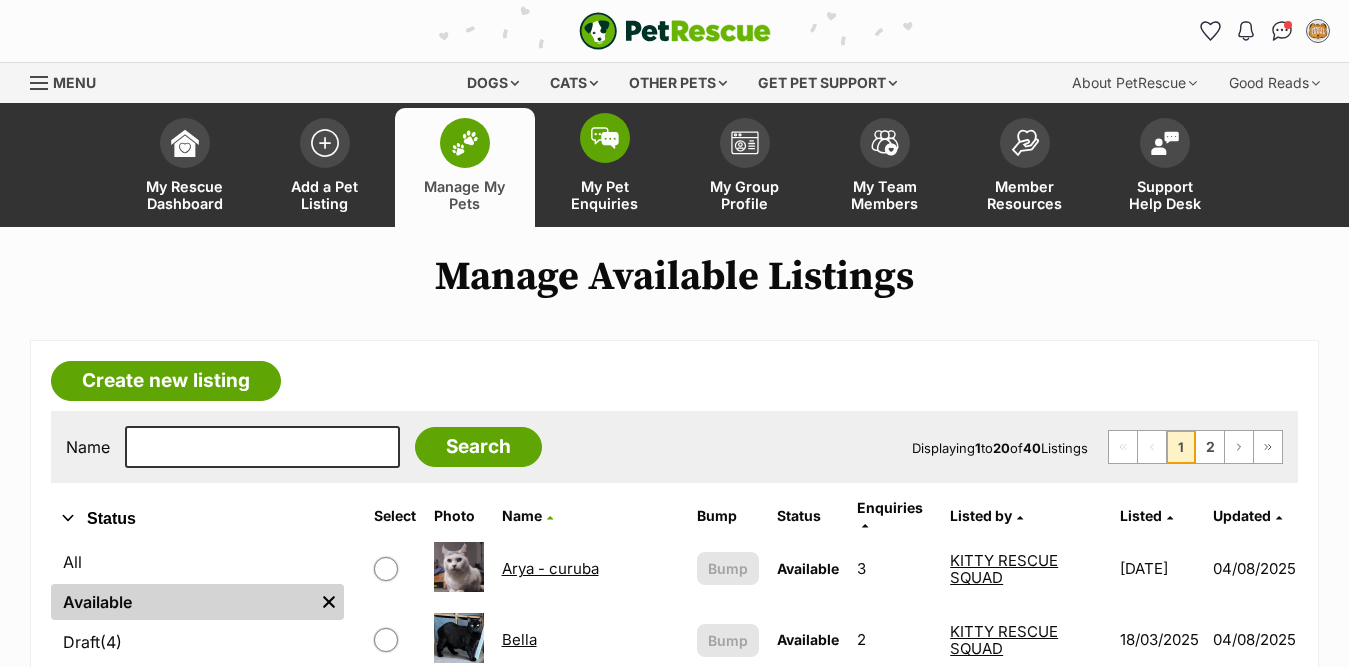 scroll, scrollTop: 0, scrollLeft: 0, axis: both 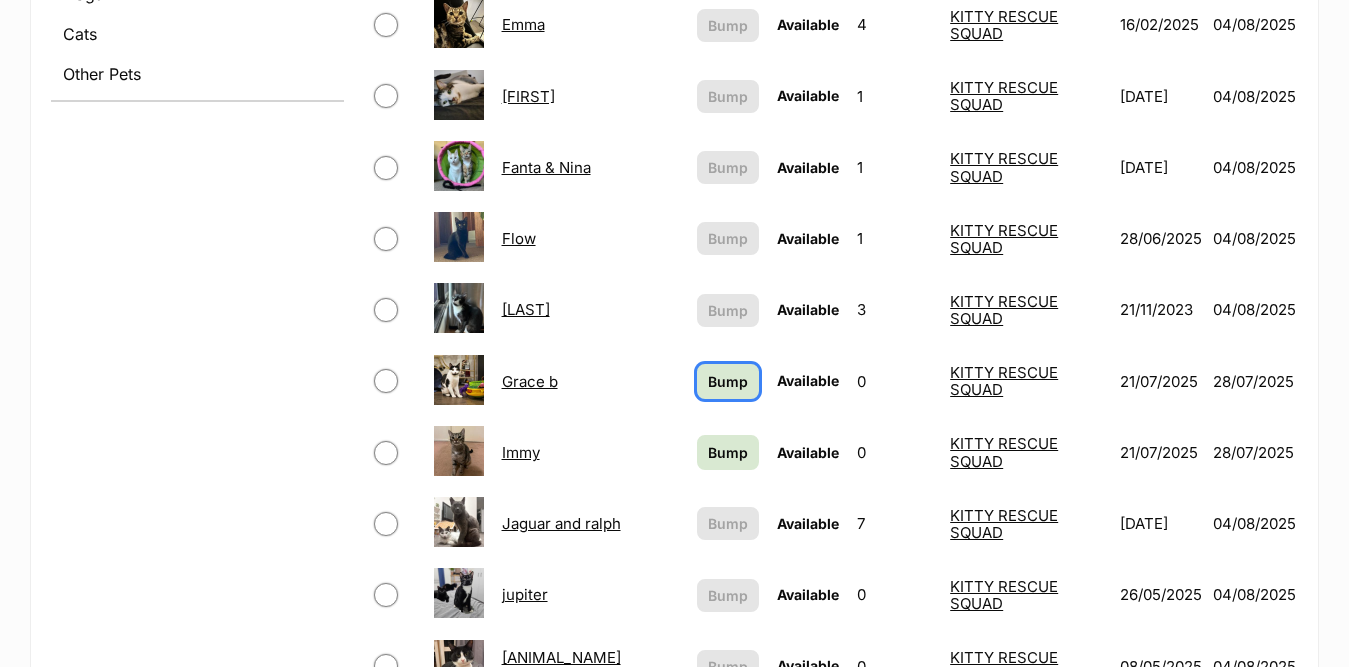 click on "Bump" at bounding box center (728, 381) 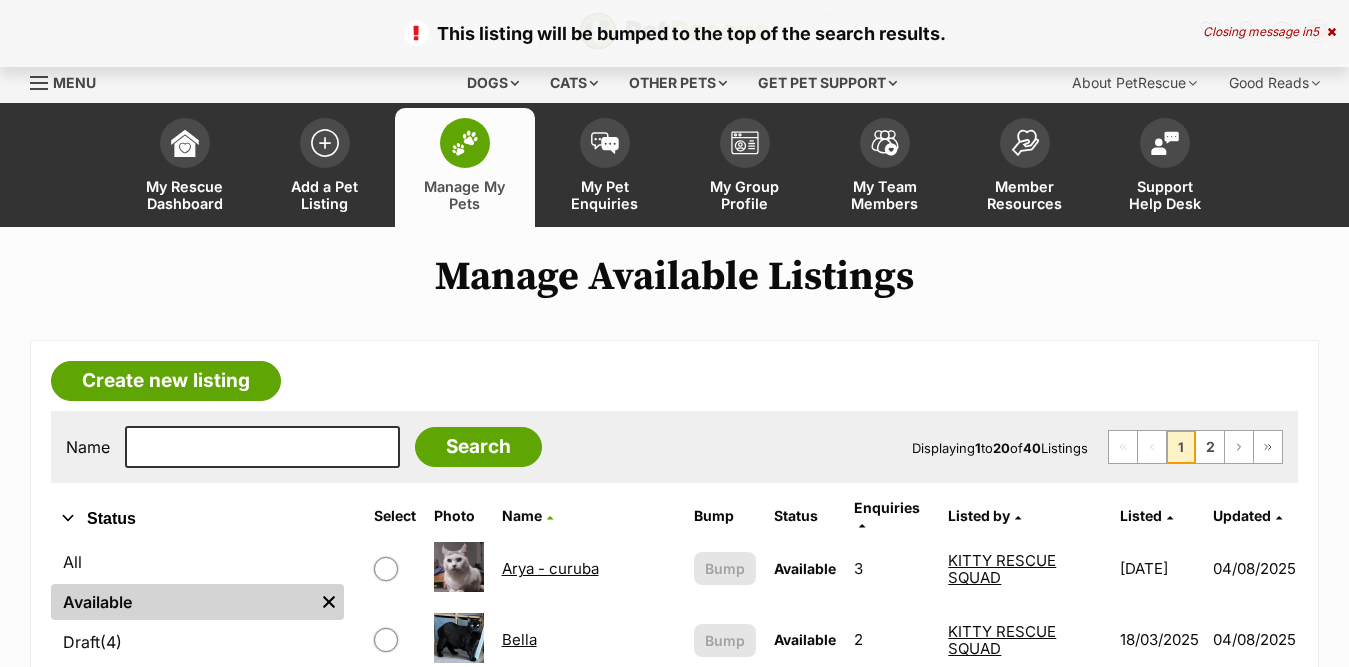 click on "Candela" at bounding box center [531, 711] 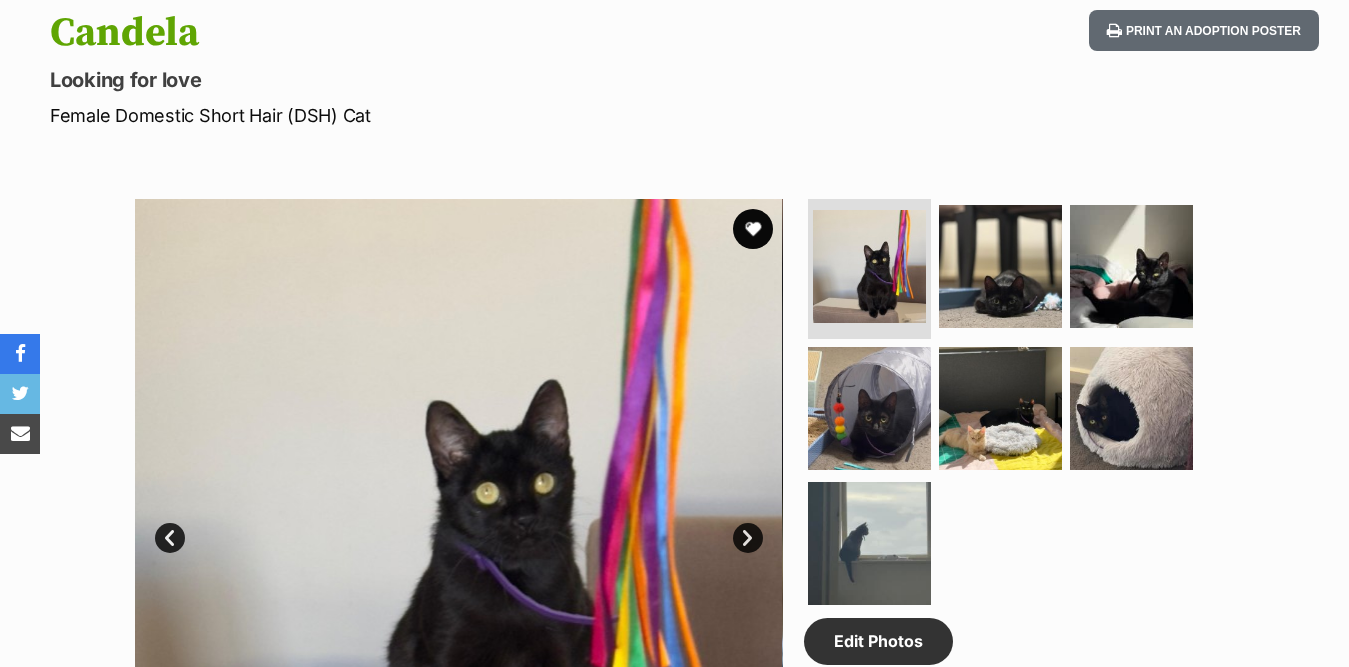 scroll, scrollTop: 900, scrollLeft: 0, axis: vertical 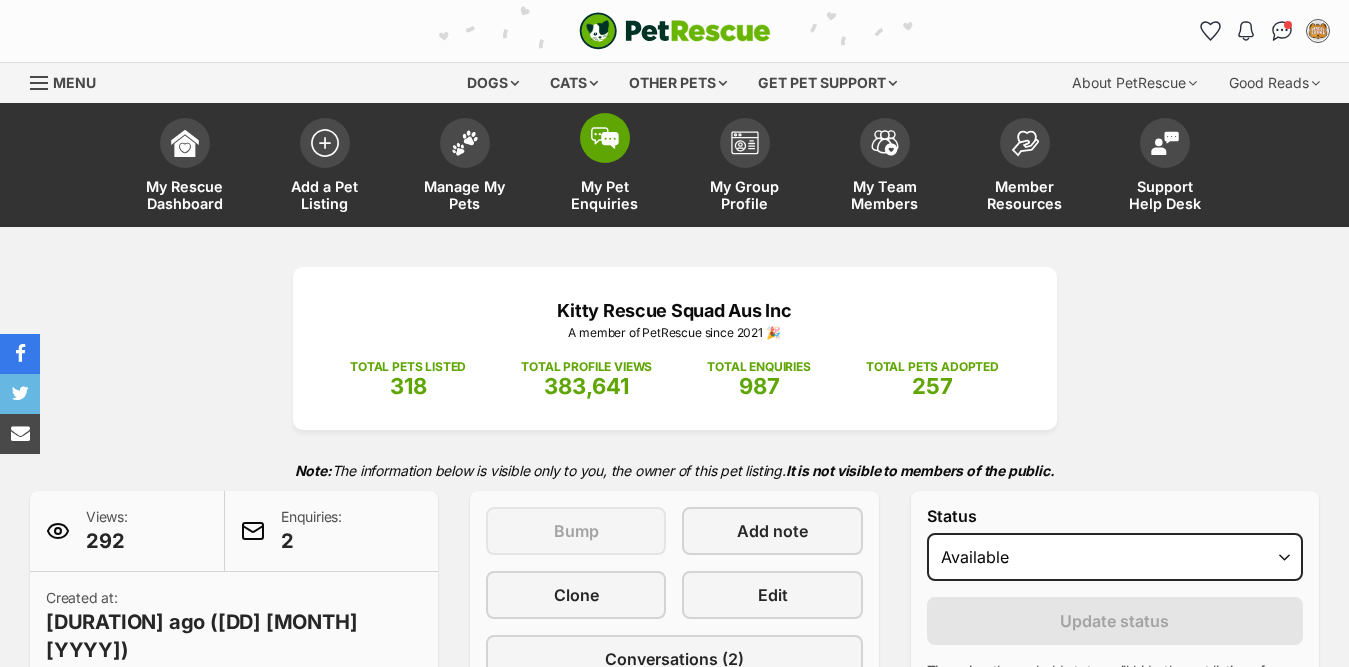 click at bounding box center [605, 138] 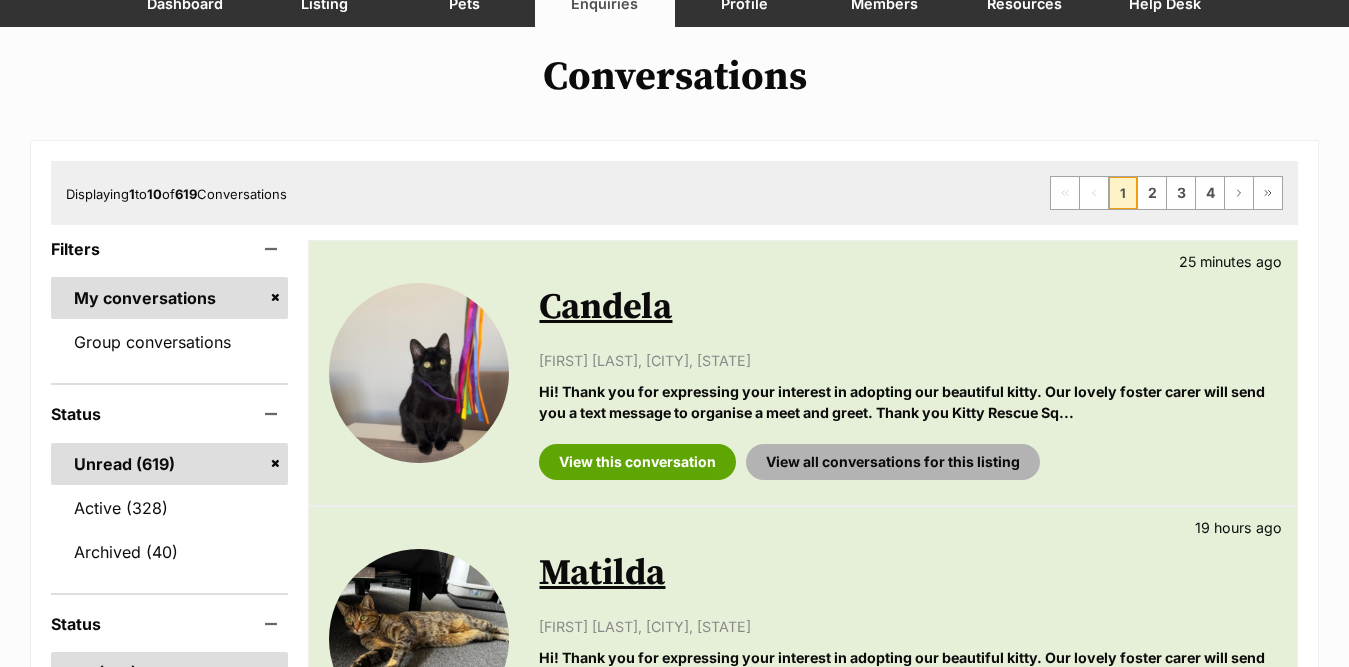 scroll, scrollTop: 200, scrollLeft: 0, axis: vertical 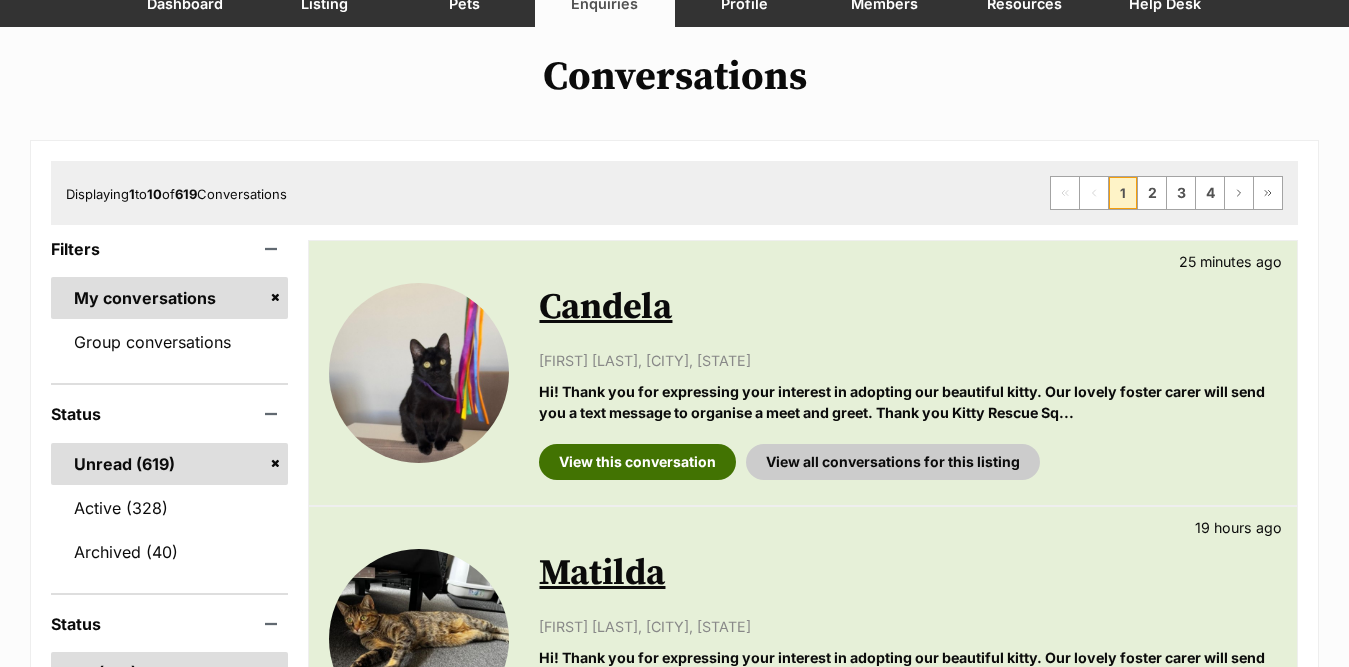 click on "View this conversation" at bounding box center [637, 462] 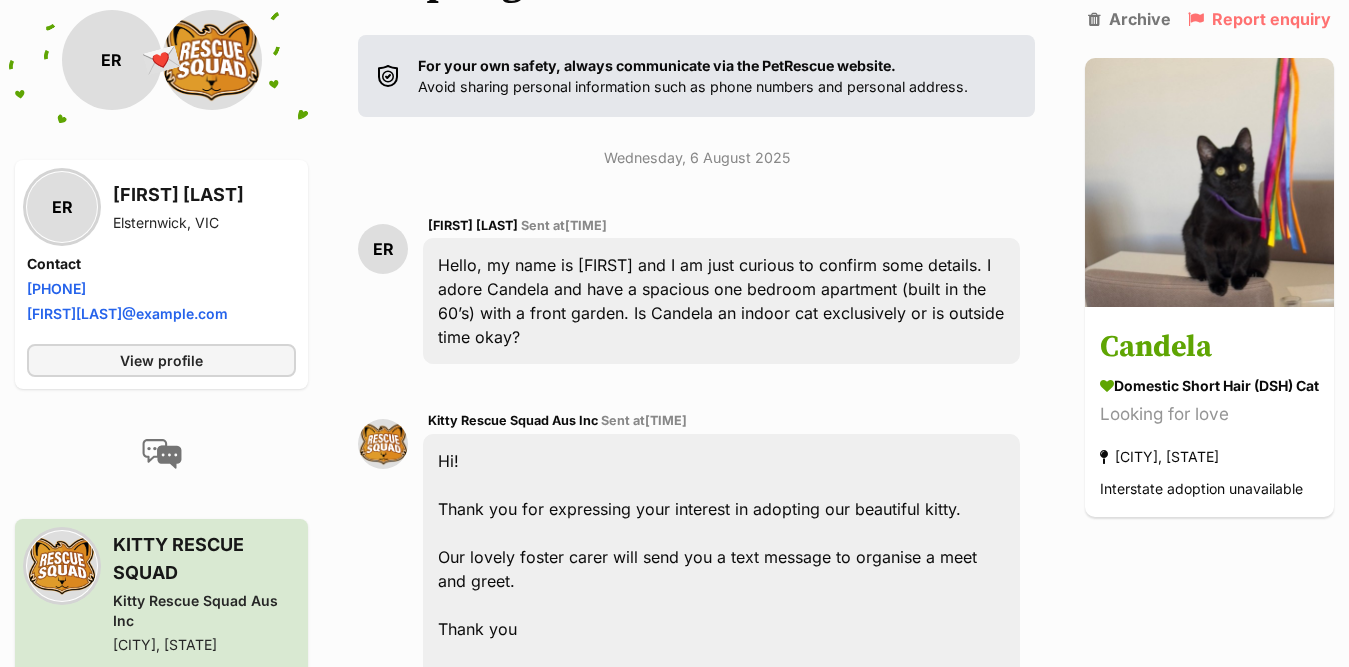 scroll, scrollTop: 400, scrollLeft: 0, axis: vertical 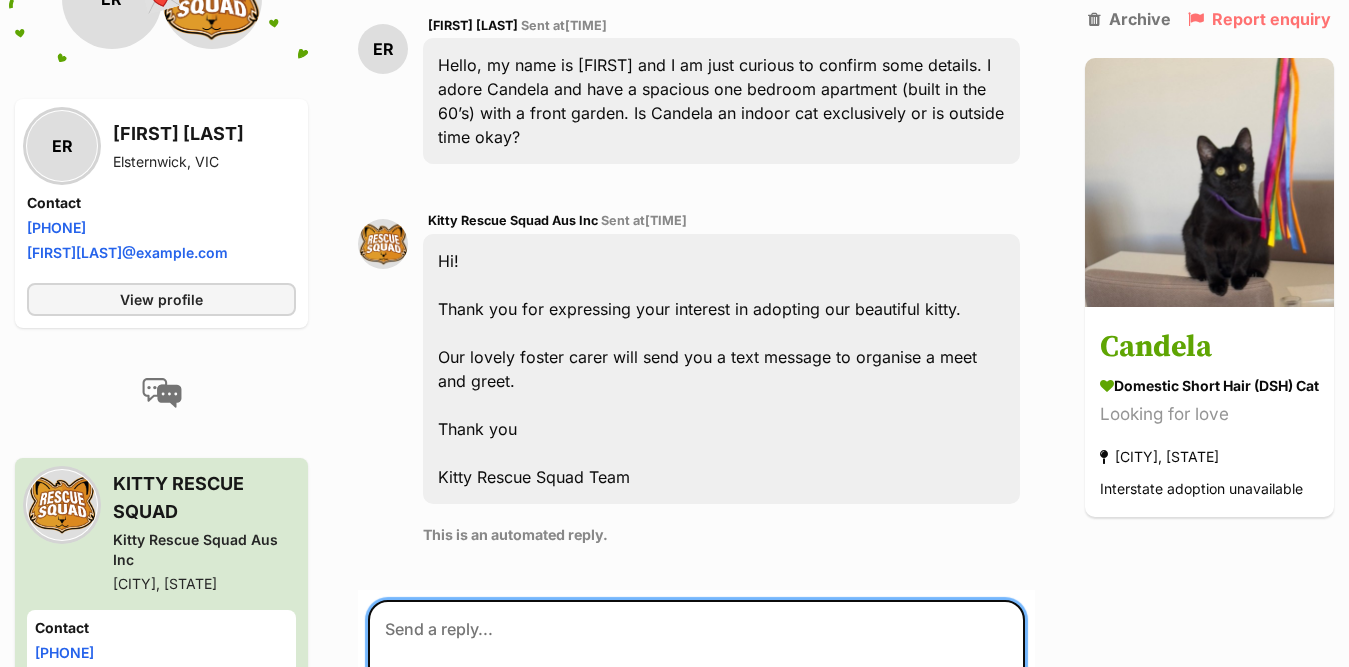click at bounding box center [696, 660] 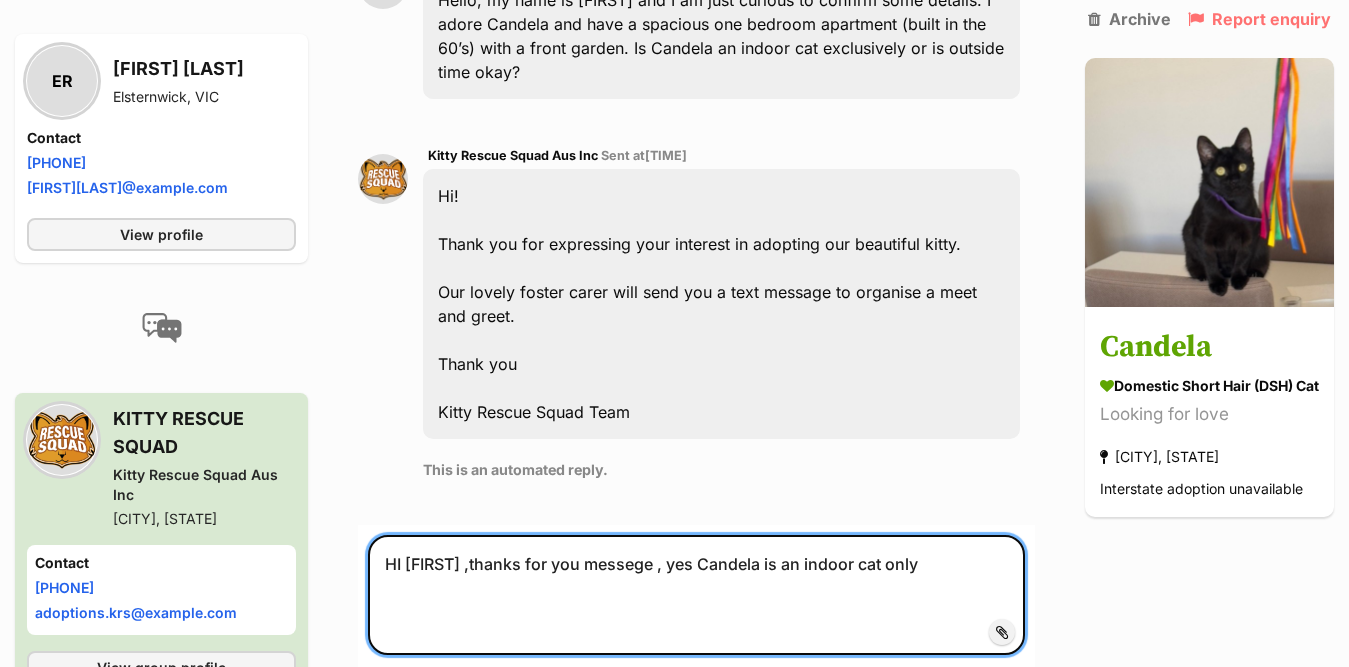 scroll, scrollTop: 700, scrollLeft: 0, axis: vertical 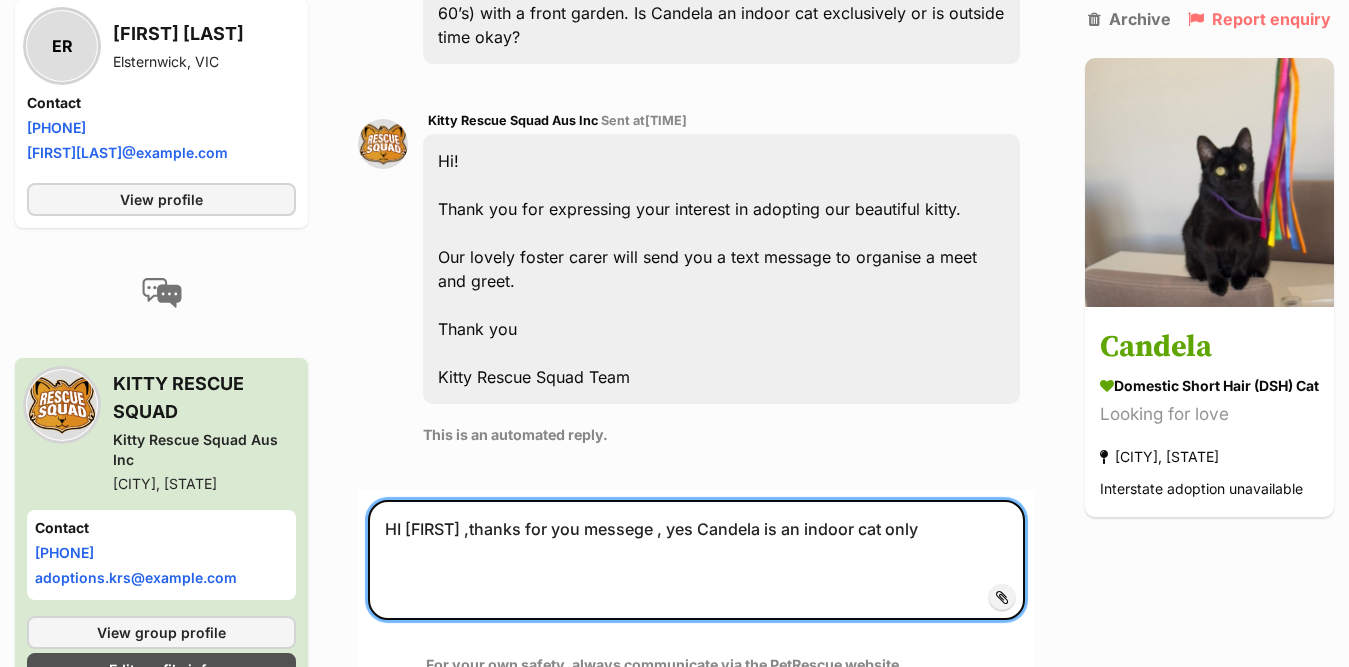 click on "HI Ella ,thanks for you messege , yes Candela is an indoor cat only" at bounding box center (696, 560) 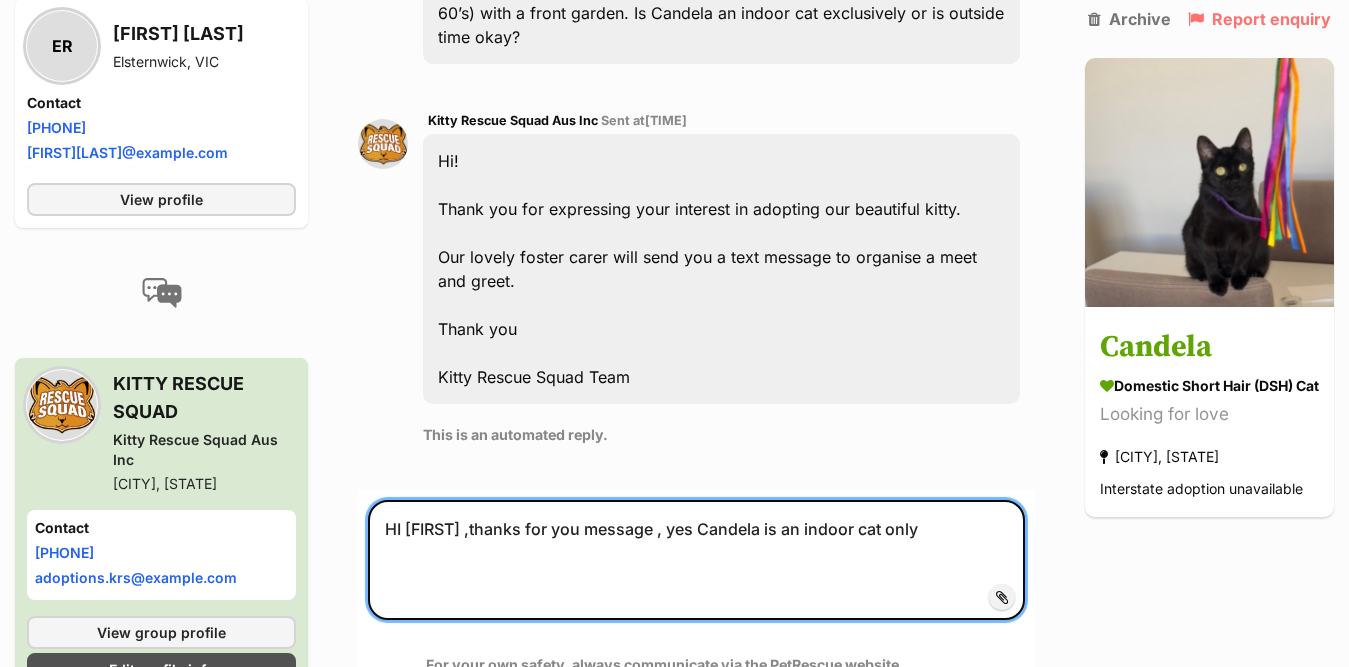 type on "HI Ella ,thanks for you message , yes Candela is an indoor cat only" 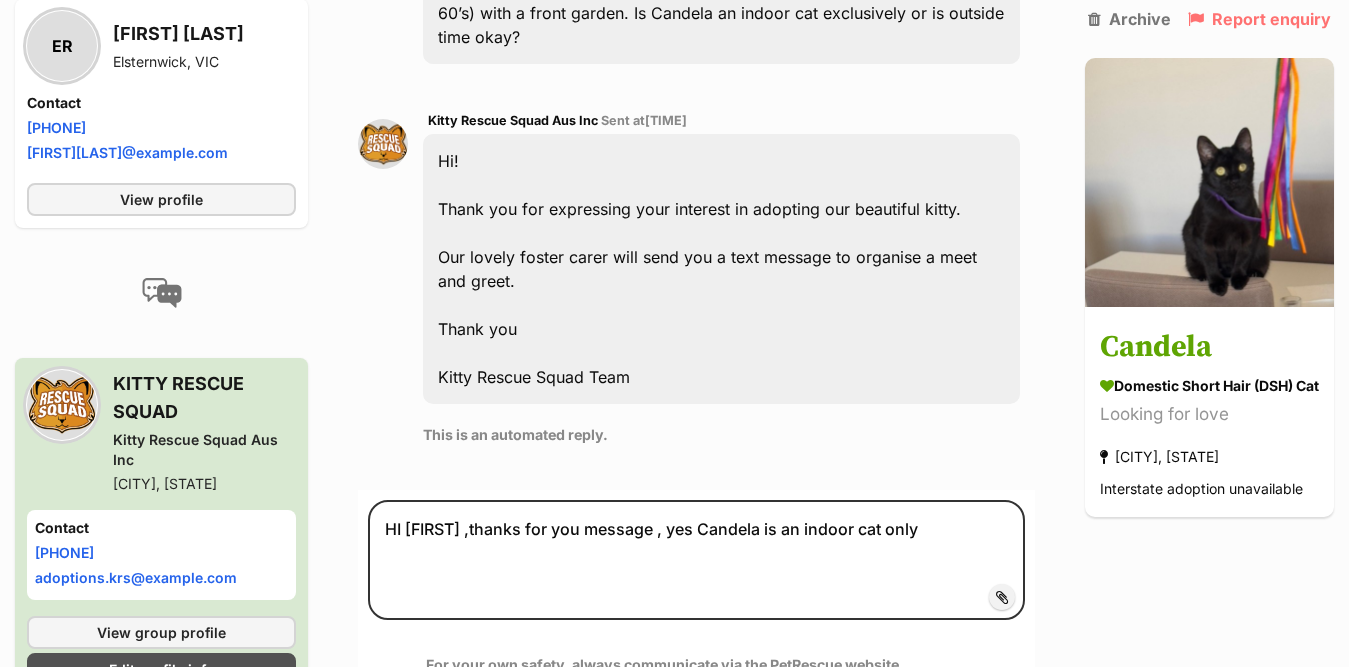 click on "Submit" at bounding box center [980, 686] 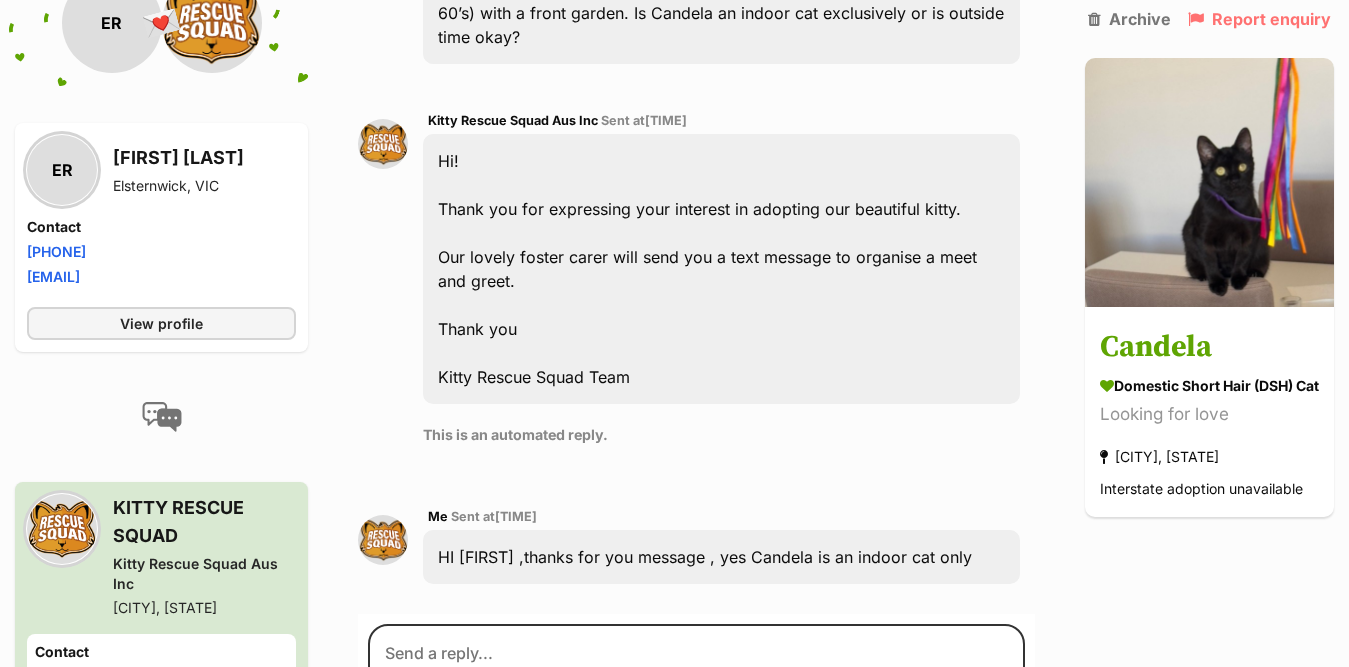 scroll, scrollTop: 859, scrollLeft: 0, axis: vertical 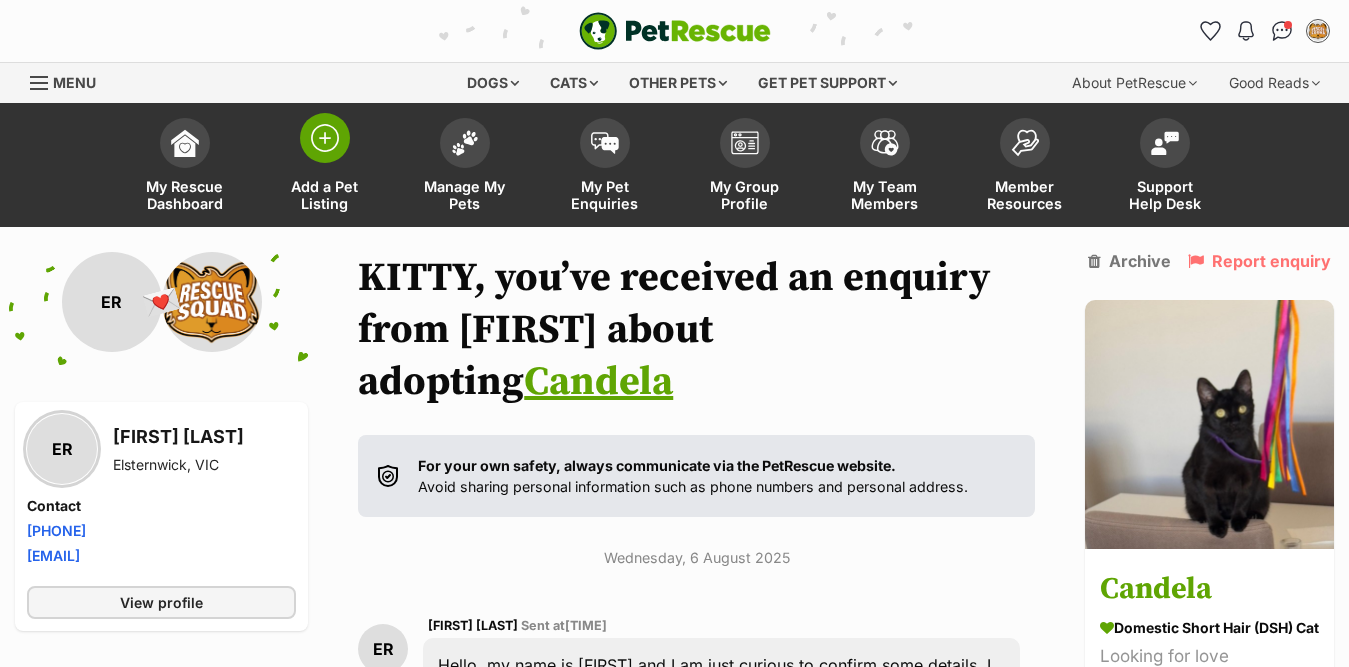 click at bounding box center (325, 138) 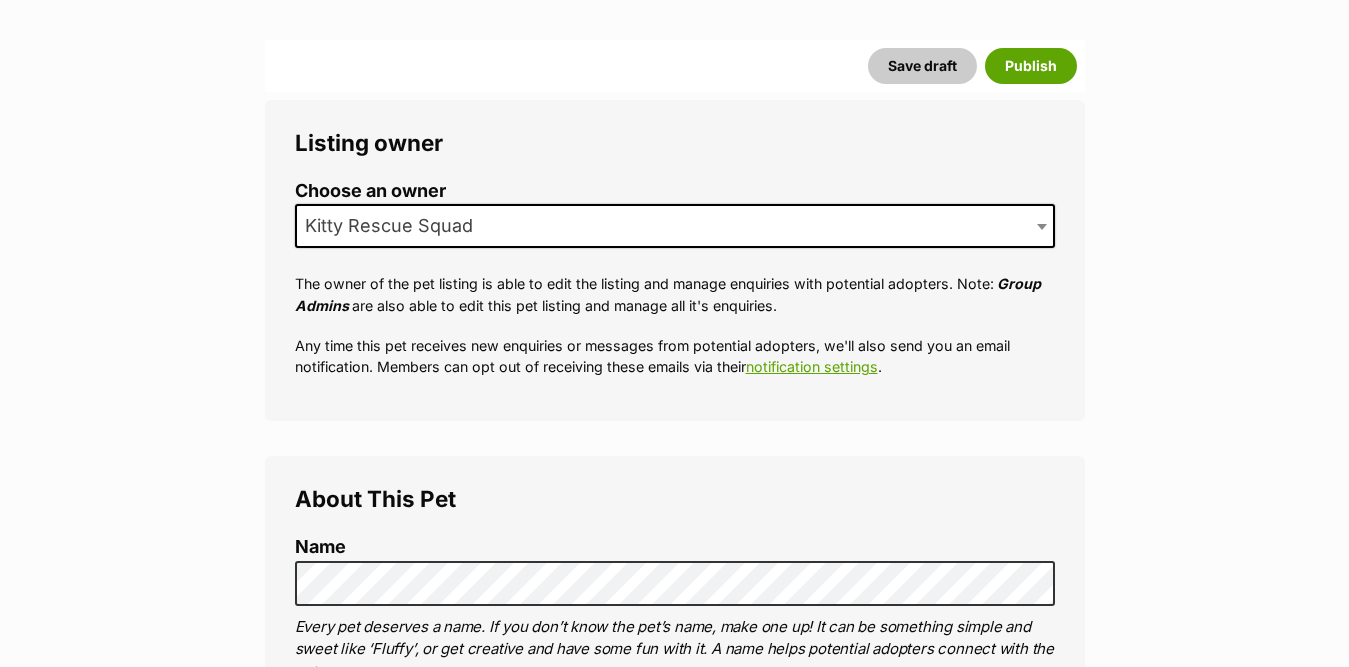 scroll, scrollTop: 300, scrollLeft: 0, axis: vertical 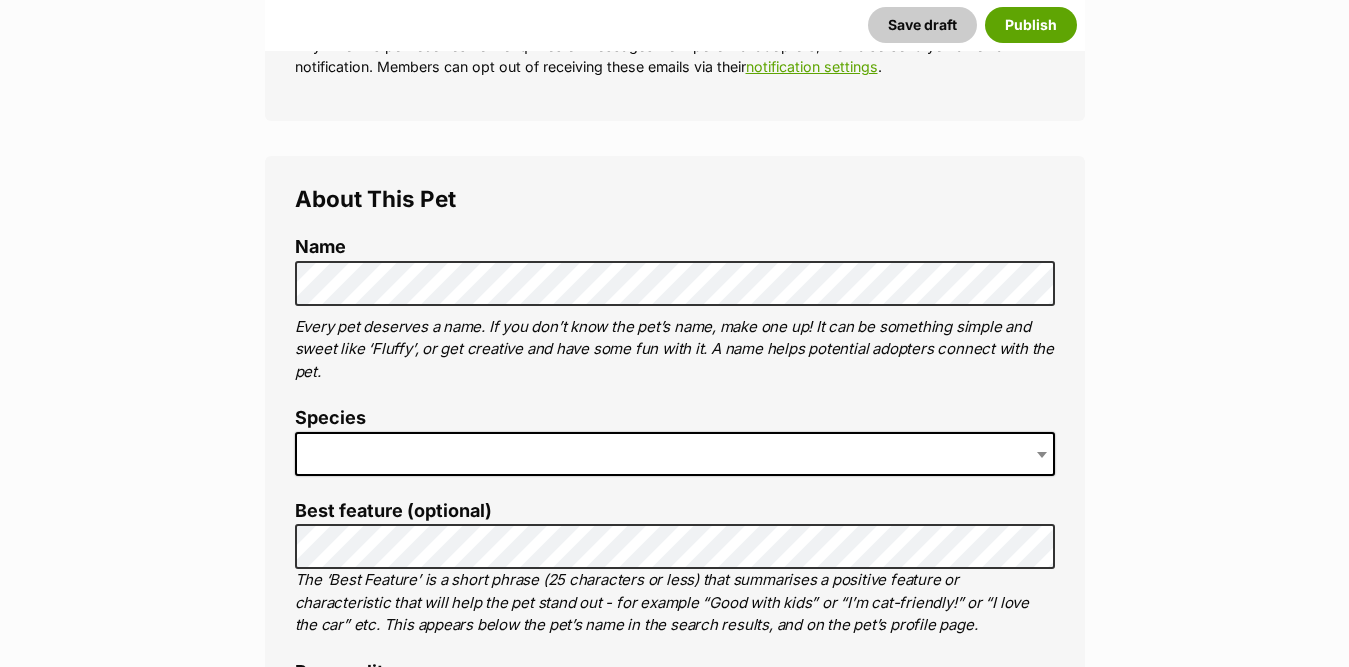 click at bounding box center (675, 454) 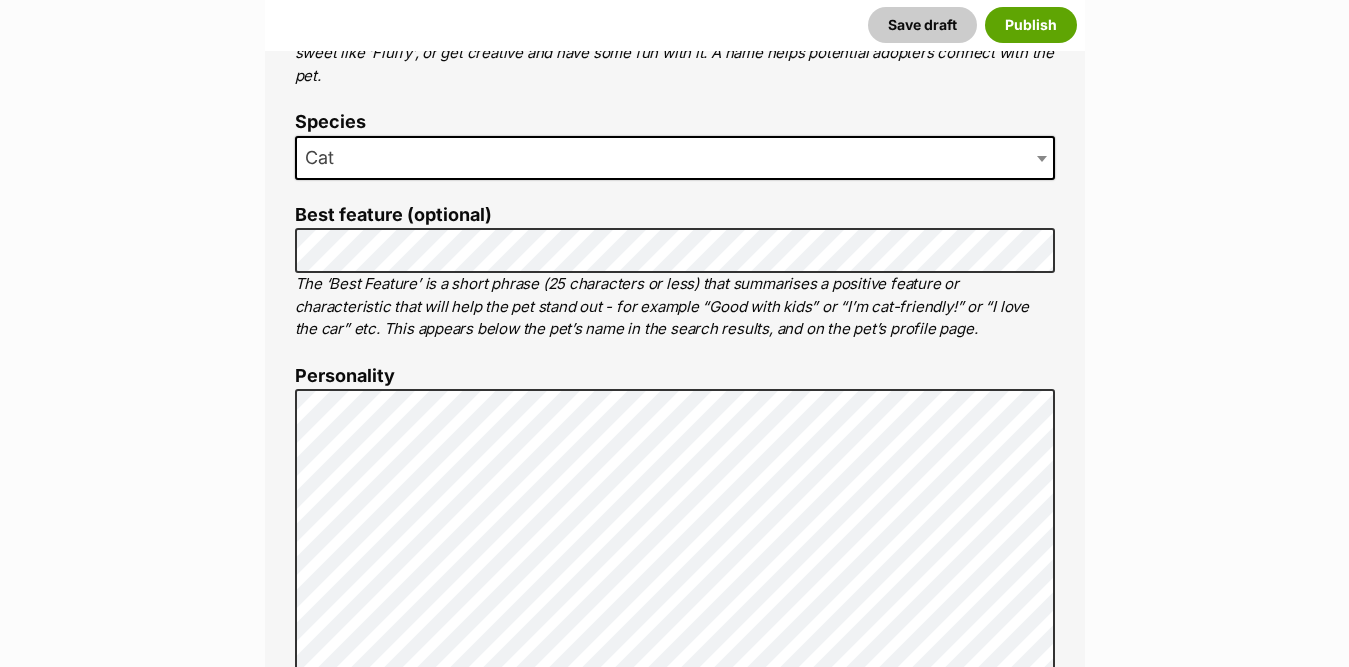 scroll, scrollTop: 900, scrollLeft: 0, axis: vertical 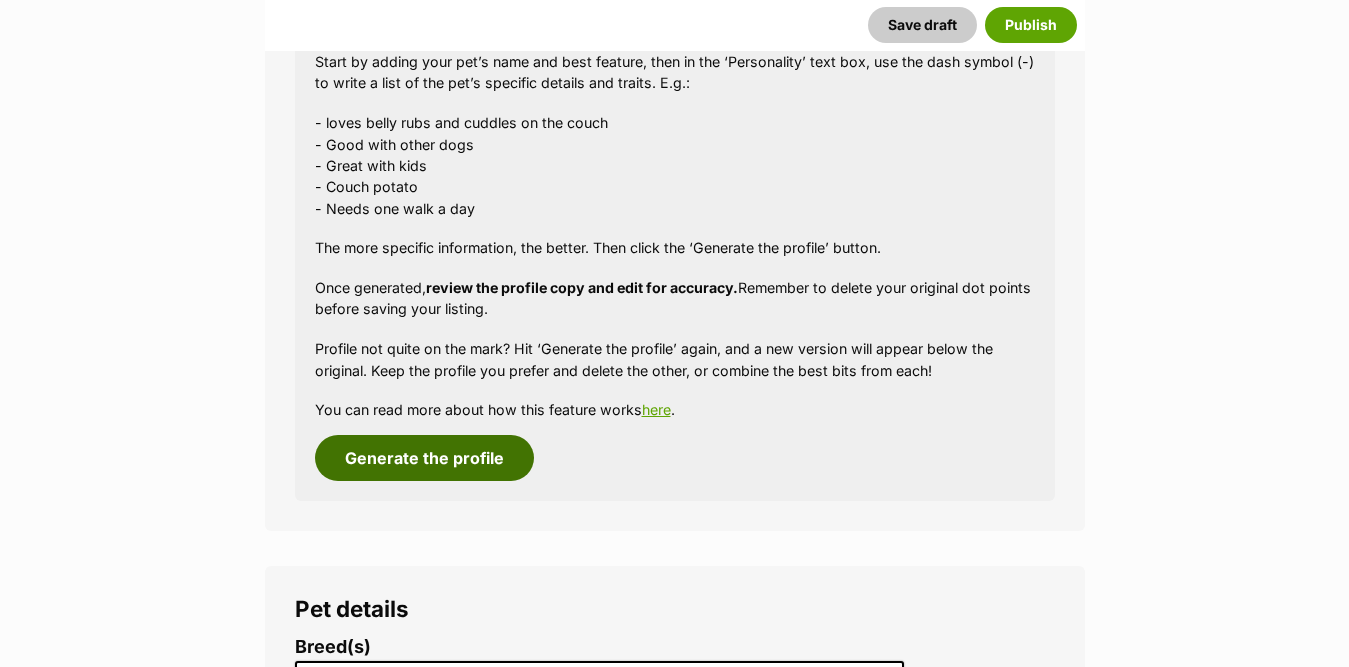 click on "Generate the profile" at bounding box center (424, 458) 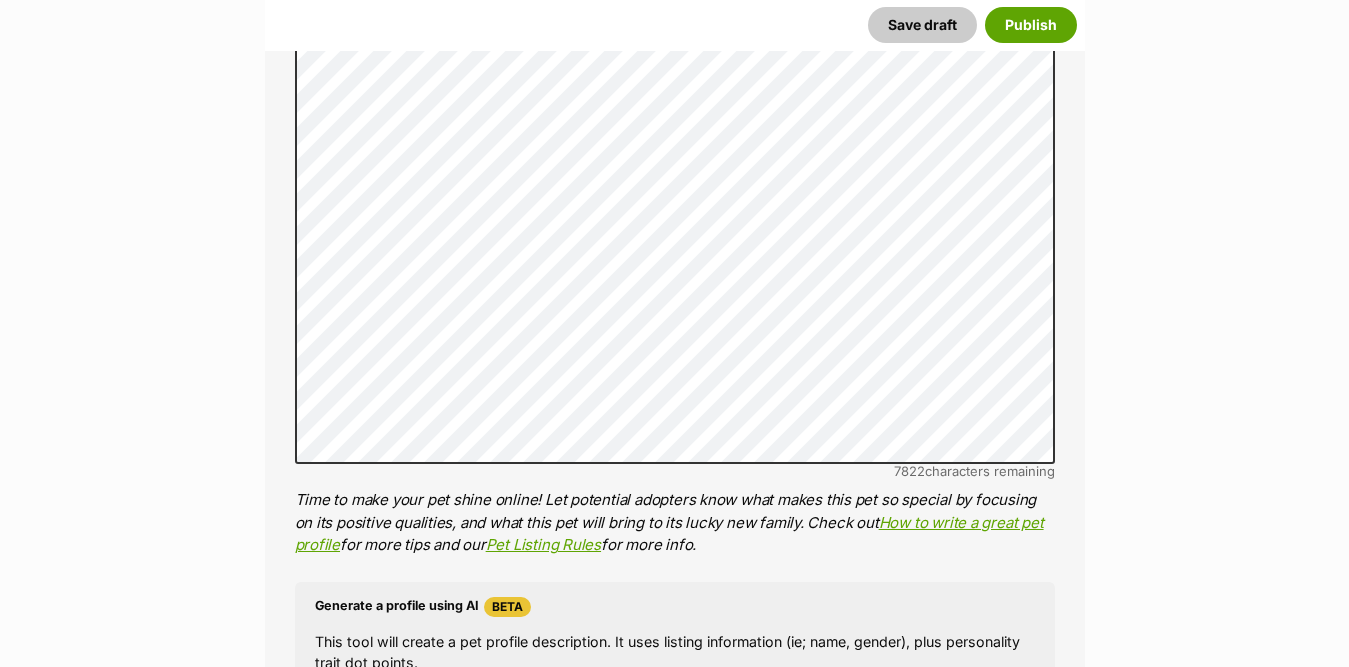 scroll, scrollTop: 1171, scrollLeft: 0, axis: vertical 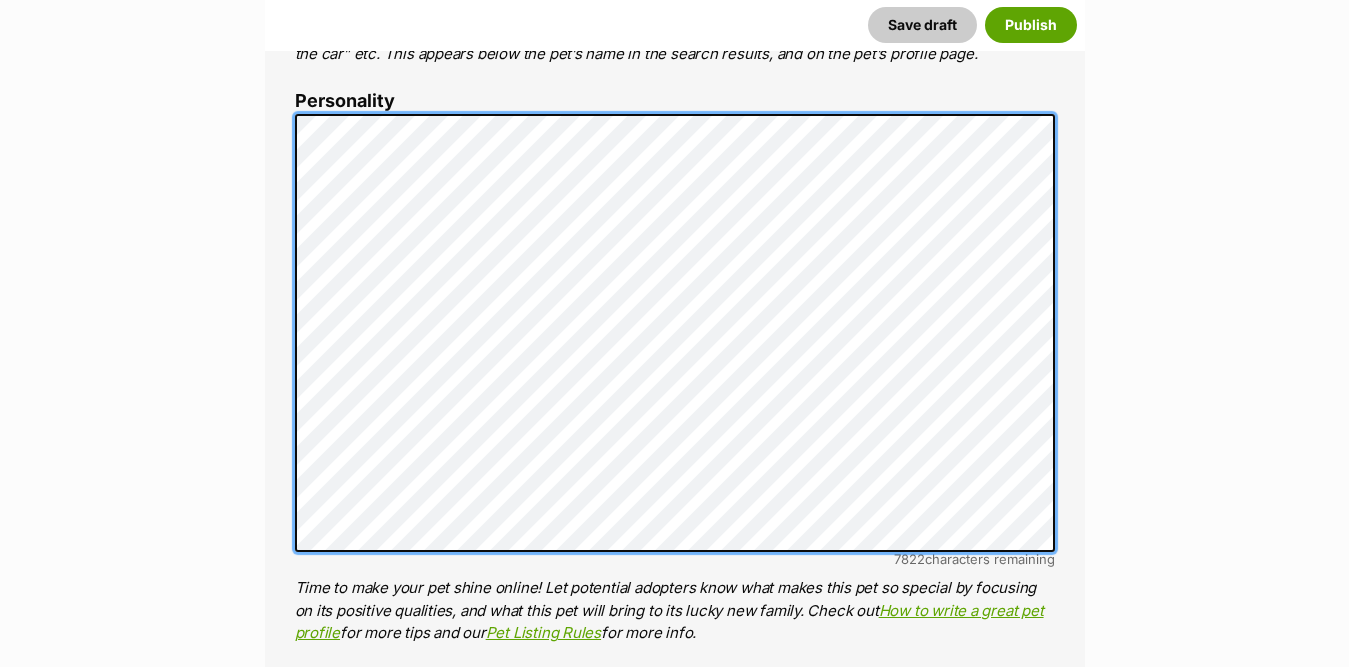 click on "About This Pet Name
Henlo there, it looks like you might be using the pet name field to indicate that this pet is now on hold - we recommend updating the status to on hold from the listing page instead!
Every pet deserves a name. If you don’t know the pet’s name, make one up! It can be something simple and sweet like ‘Fluffy’, or get creative and have some fun with it. A name helps potential adopters connect with the pet.
Species Cat
Best feature (optional)
The ‘Best Feature’ is a short phrase (25 characters or less) that summarises a positive feature or characteristic that will help the pet stand out - for example “Good with kids” or “I’m cat-friendly!” or “I love the car” etc. This appears below the pet’s name in the search results, and on the pet’s profile page.
Personality 7822  characters remaining
How to write a great pet profile  for more tips and our  Pet Listing Rules  for more info.
Generate a profile using AI
Beta
." at bounding box center (675, 422) 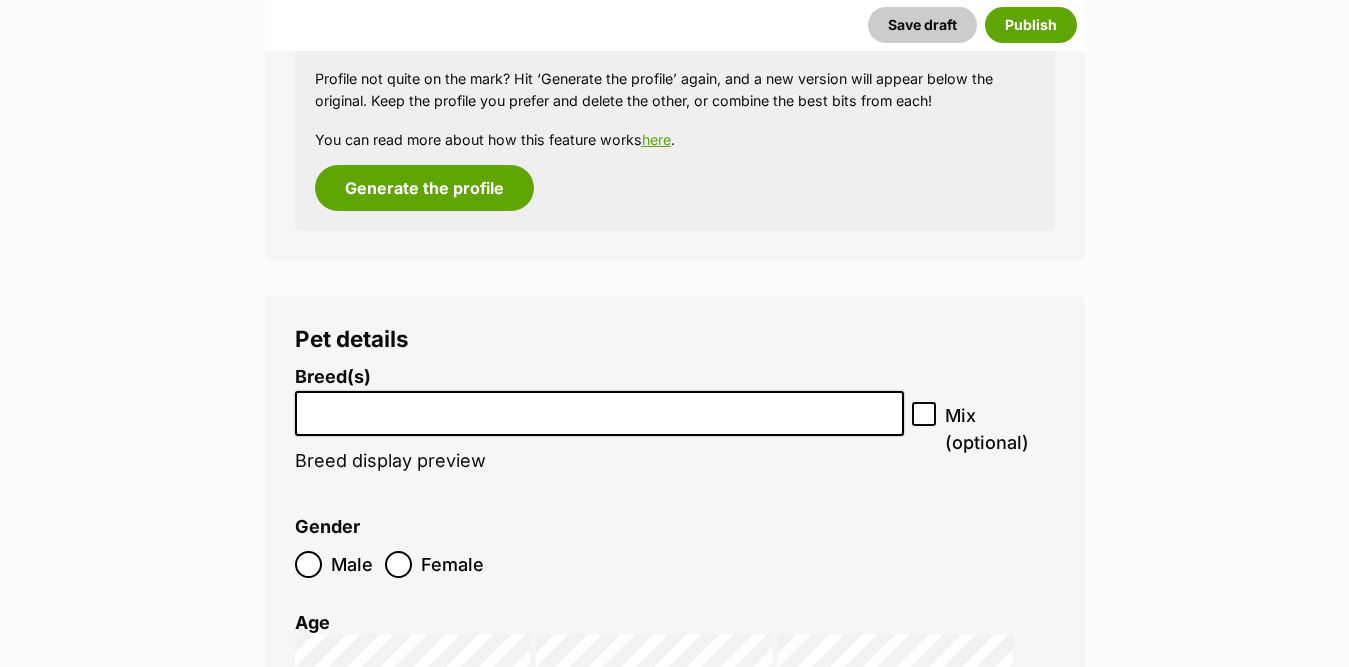 scroll, scrollTop: 2171, scrollLeft: 0, axis: vertical 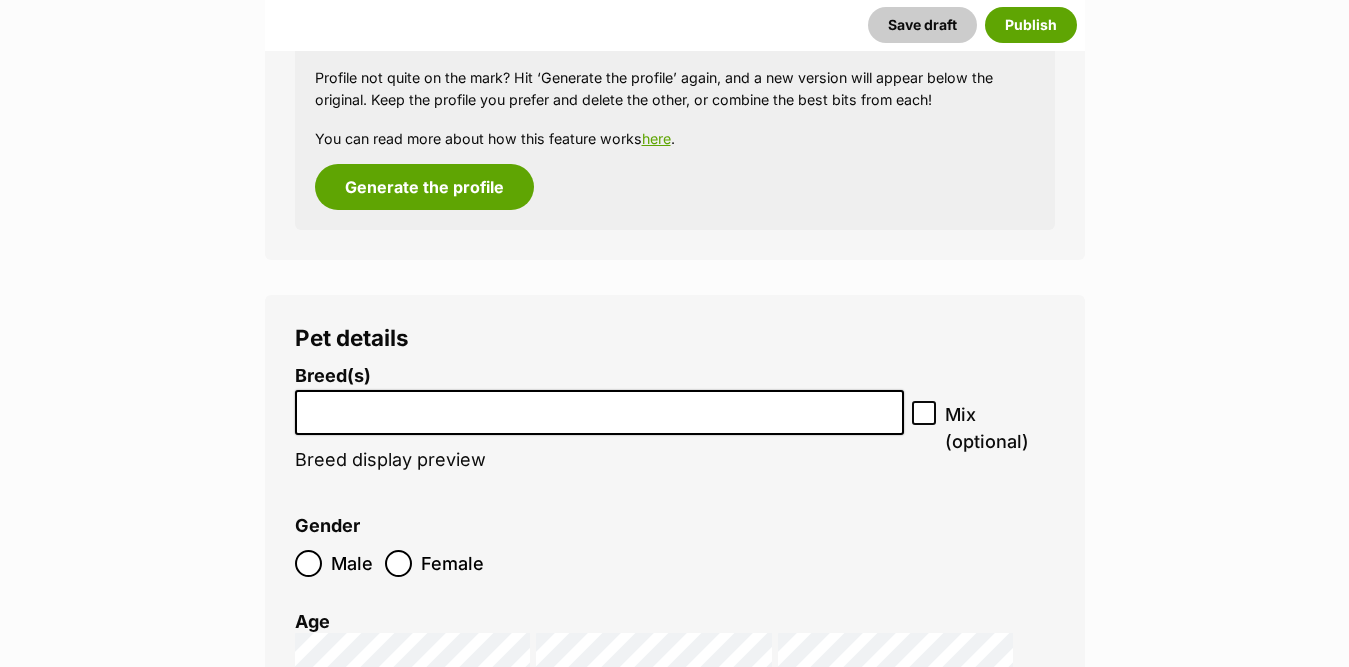 click at bounding box center (599, 407) 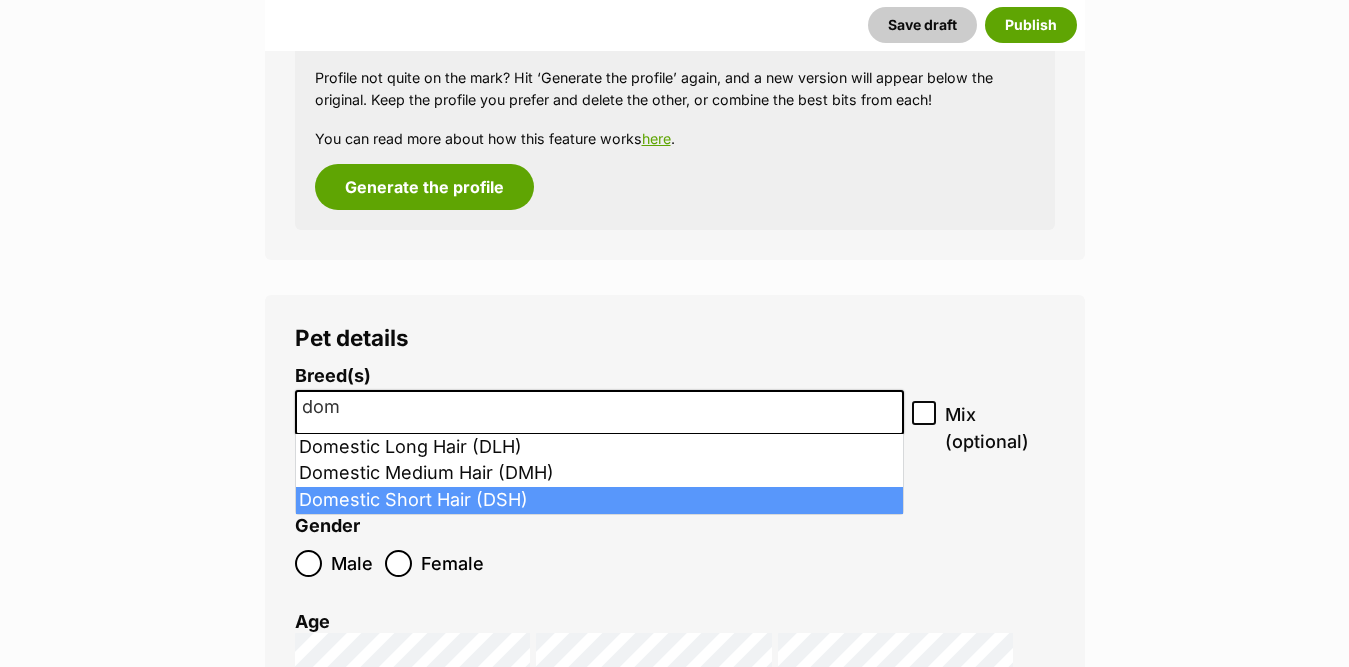 type on "dom" 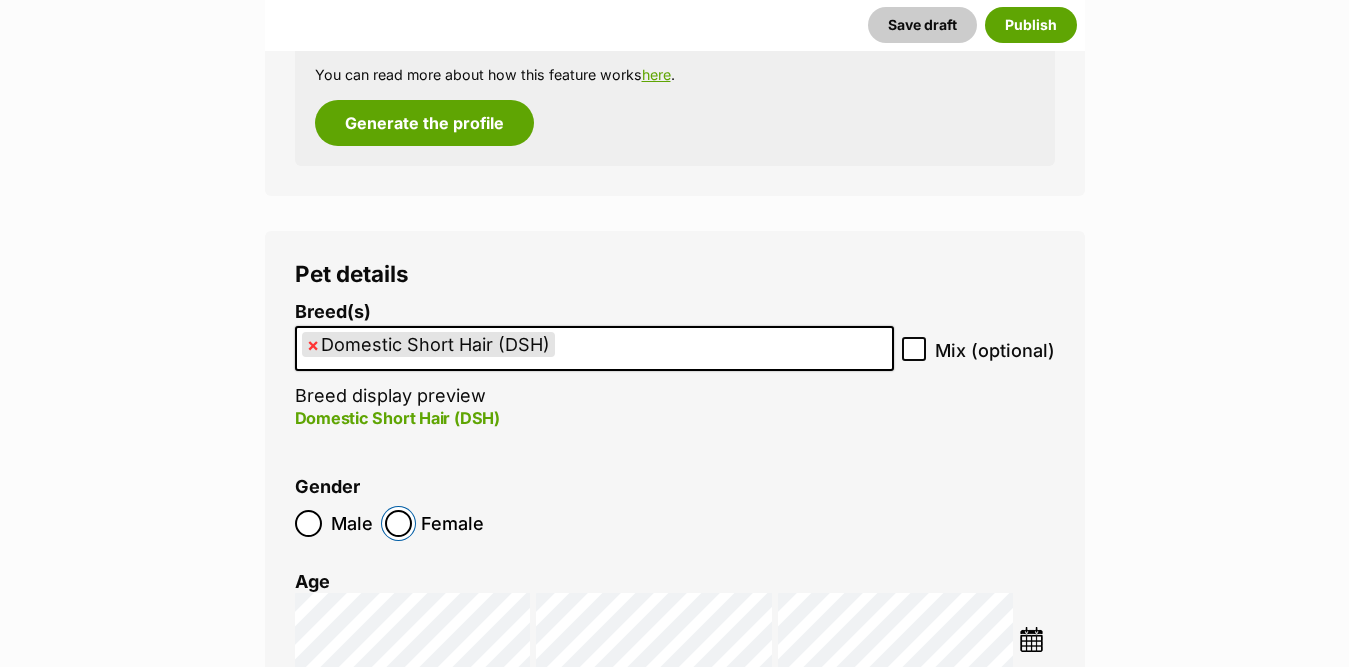 scroll, scrollTop: 2271, scrollLeft: 0, axis: vertical 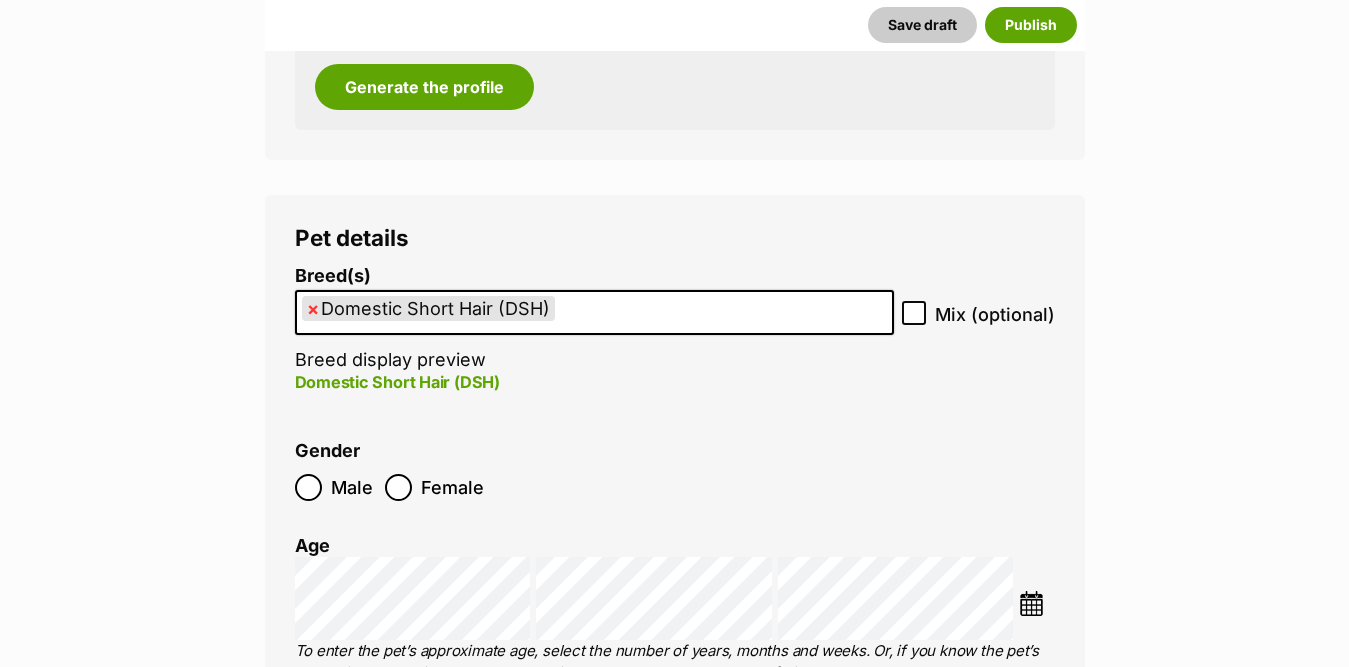 click at bounding box center [1031, 603] 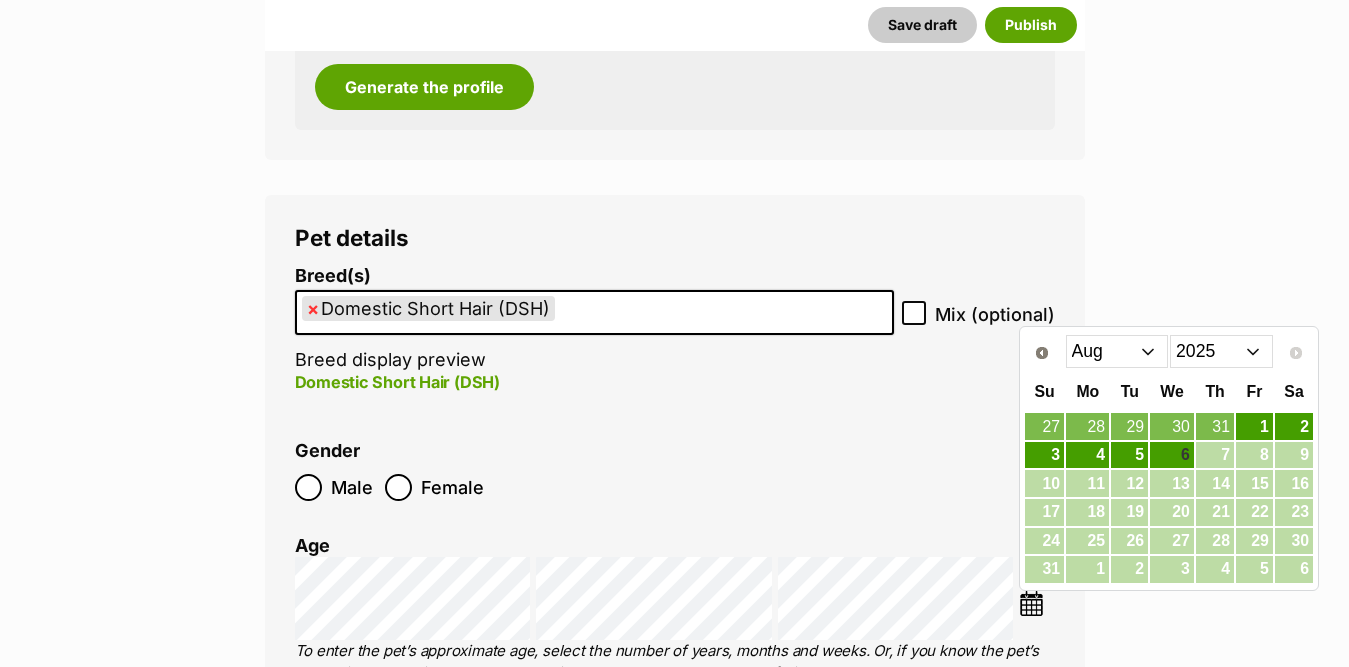 click on "Jan Feb Mar Apr May Jun Jul Aug" at bounding box center [1117, 351] 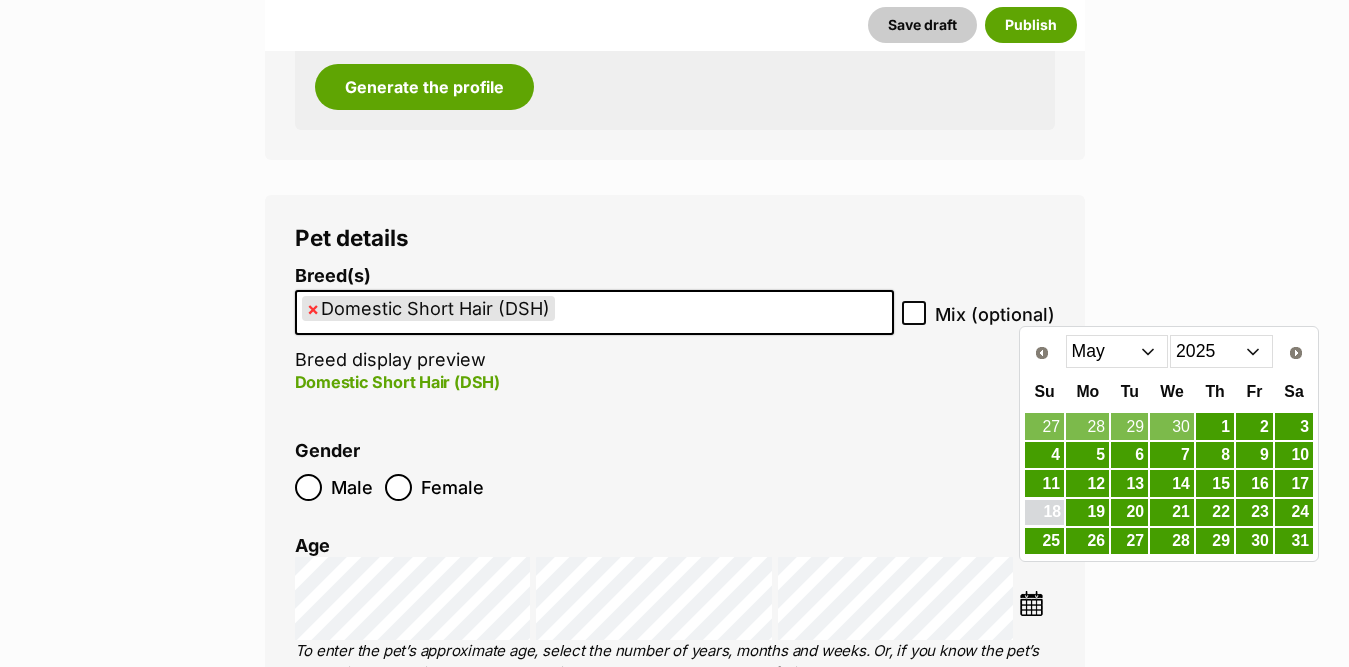click on "18" at bounding box center [1044, 512] 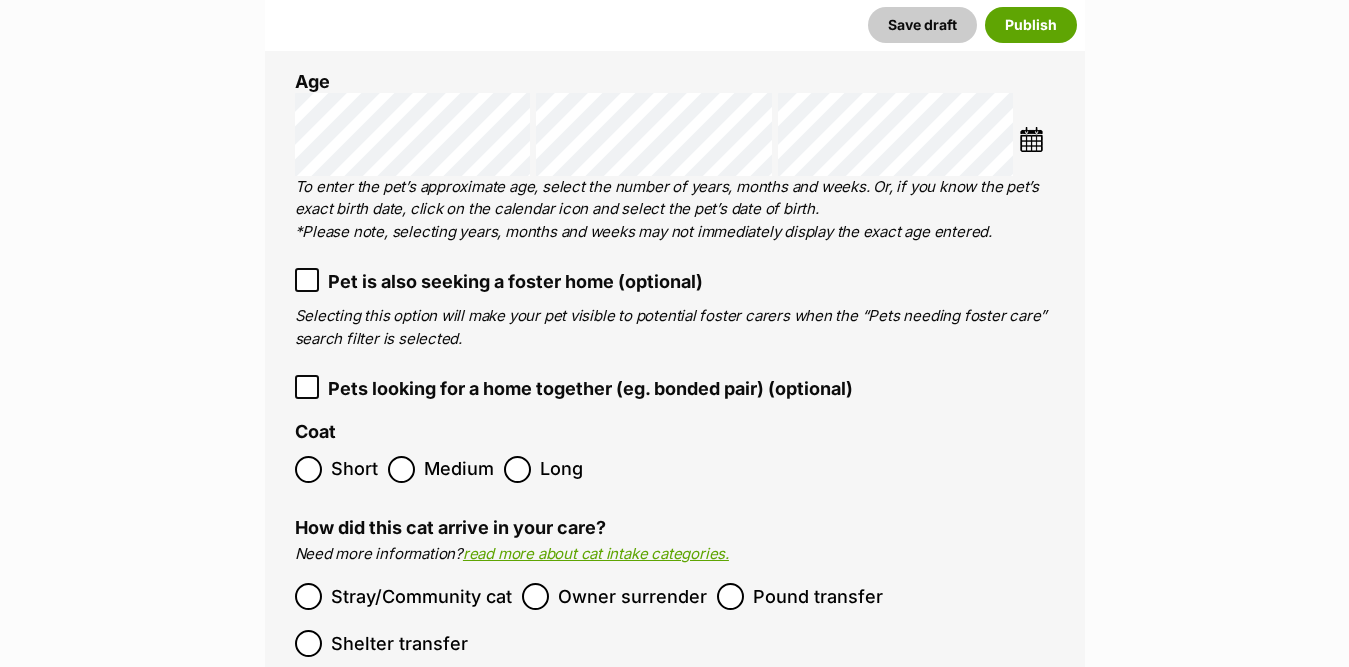 scroll, scrollTop: 2771, scrollLeft: 0, axis: vertical 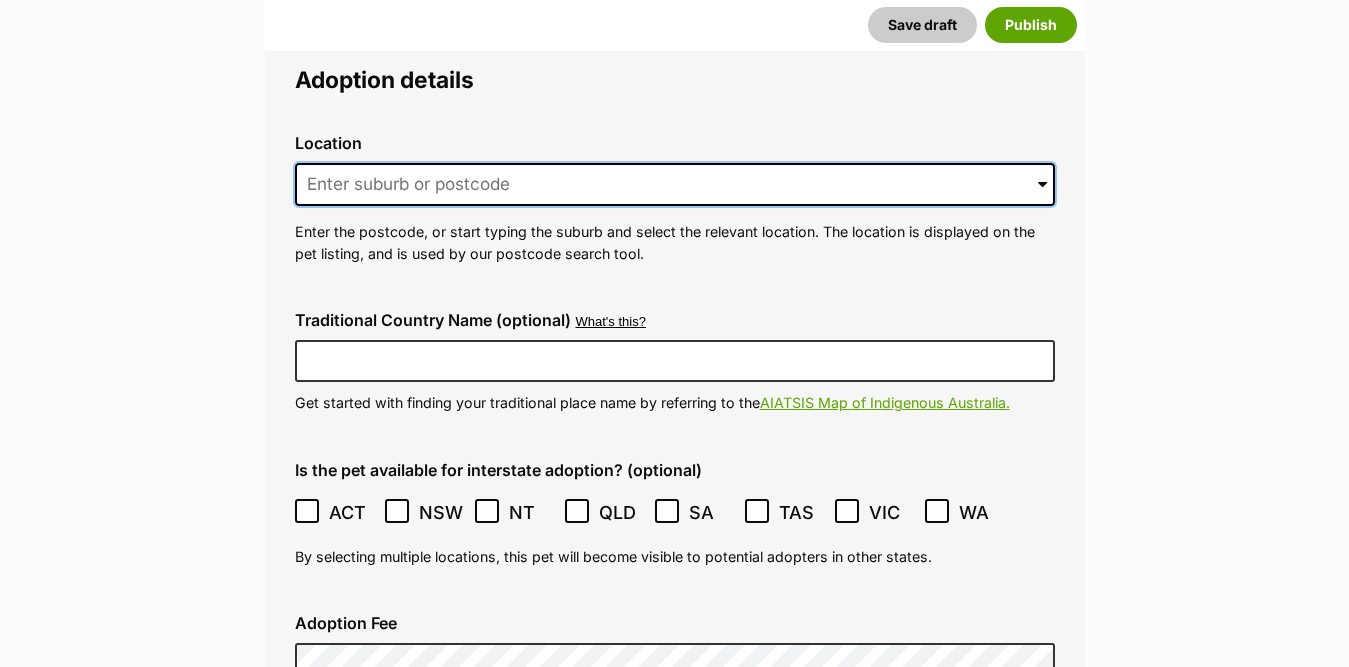 click at bounding box center (675, 185) 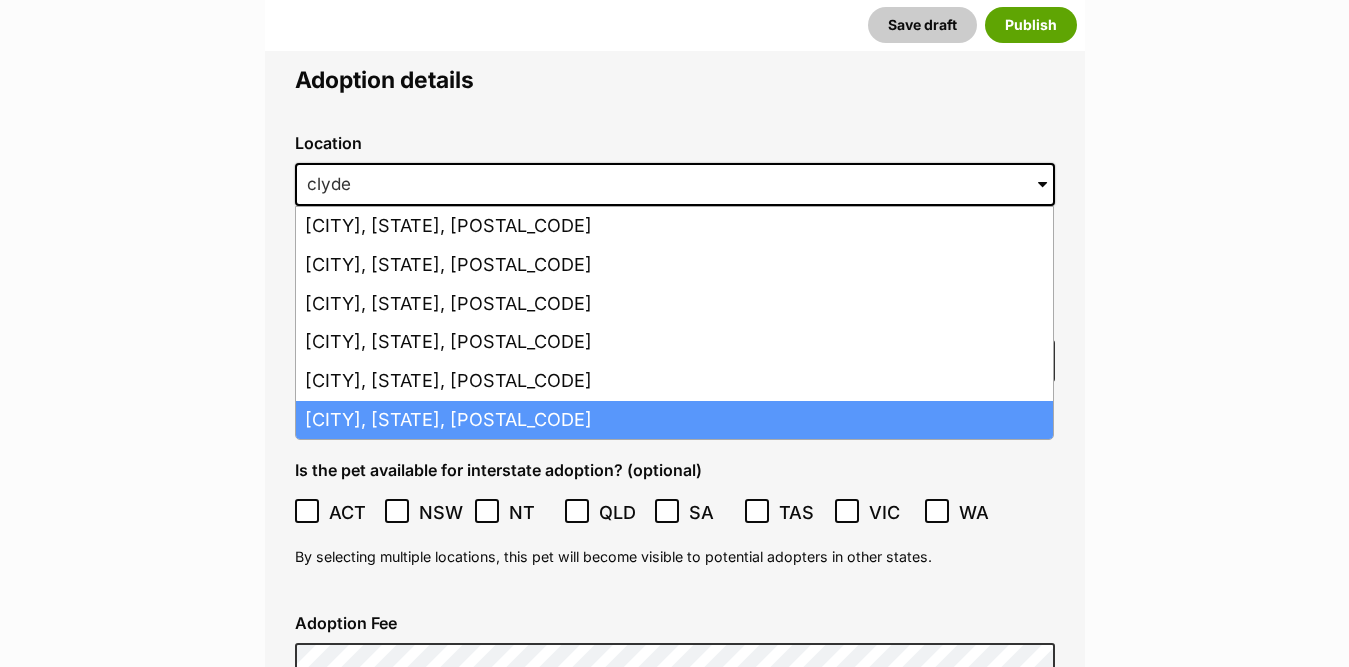 click on "Clyde, Victoria, 3978" at bounding box center [674, 420] 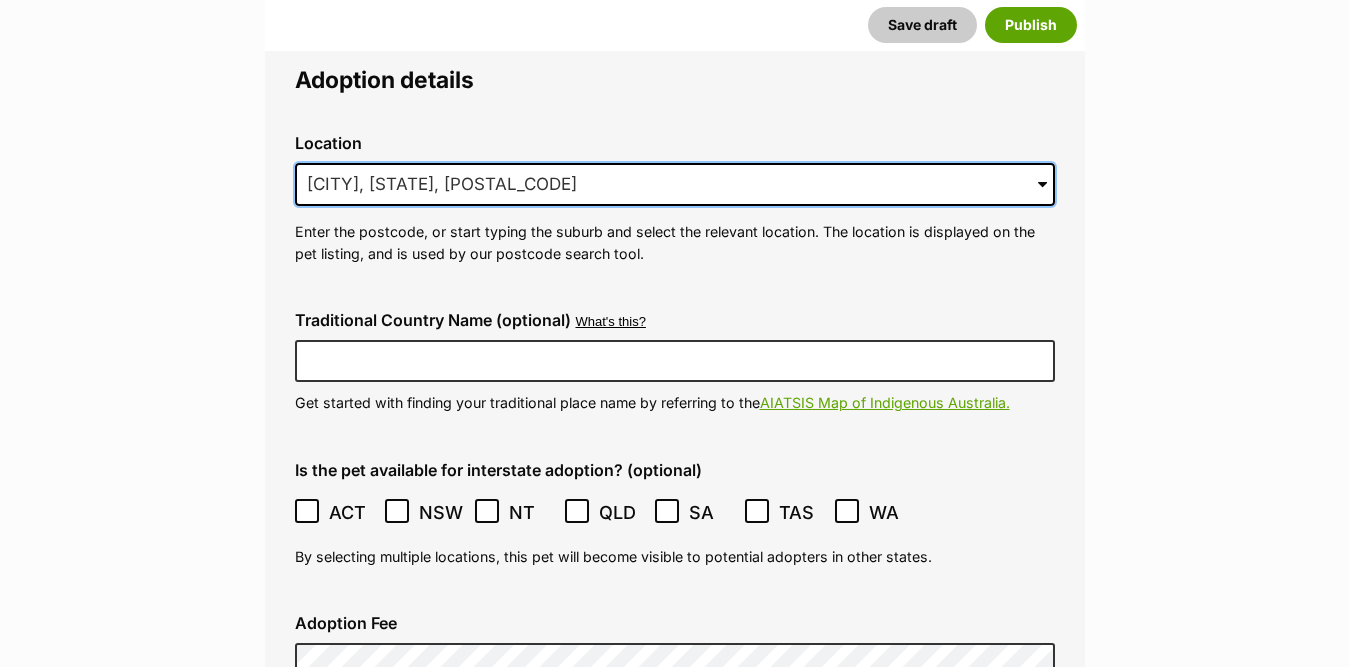 click on "Clyde, Victoria, 3978" at bounding box center (675, 185) 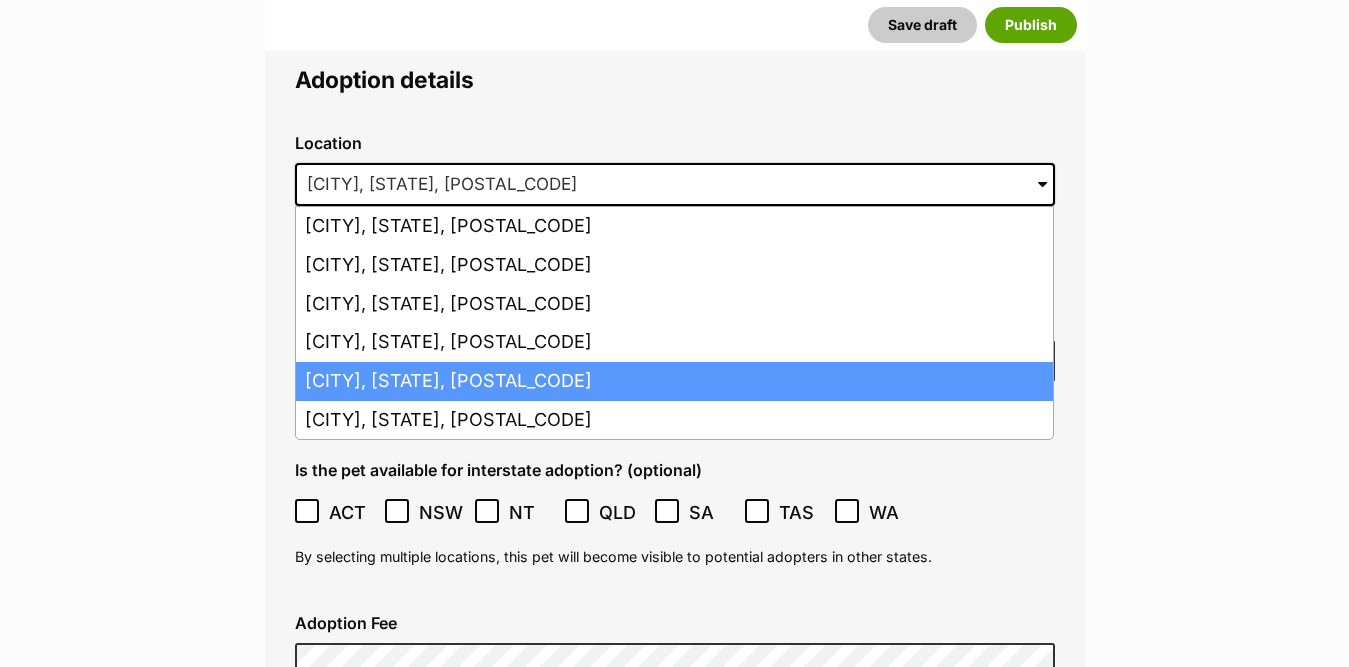 click on "Clyde North, Victoria, 3978" at bounding box center [674, 381] 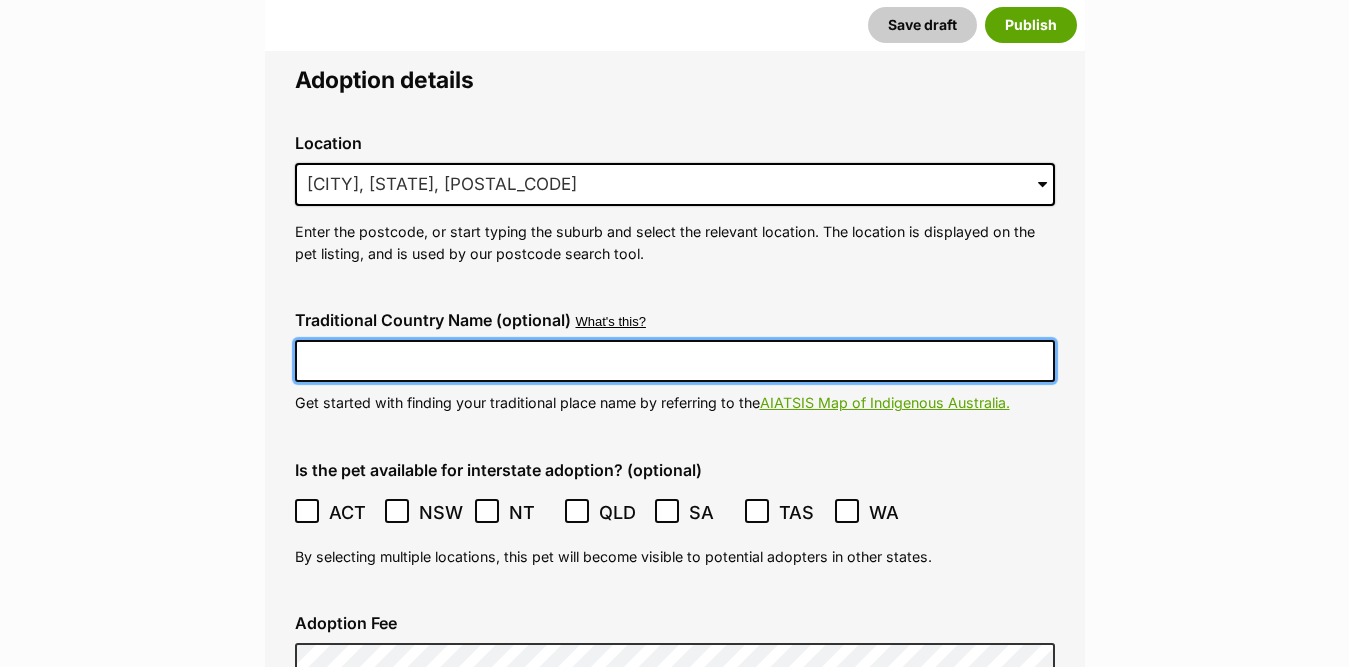 click on "Traditional Country Name (optional)" at bounding box center [675, 361] 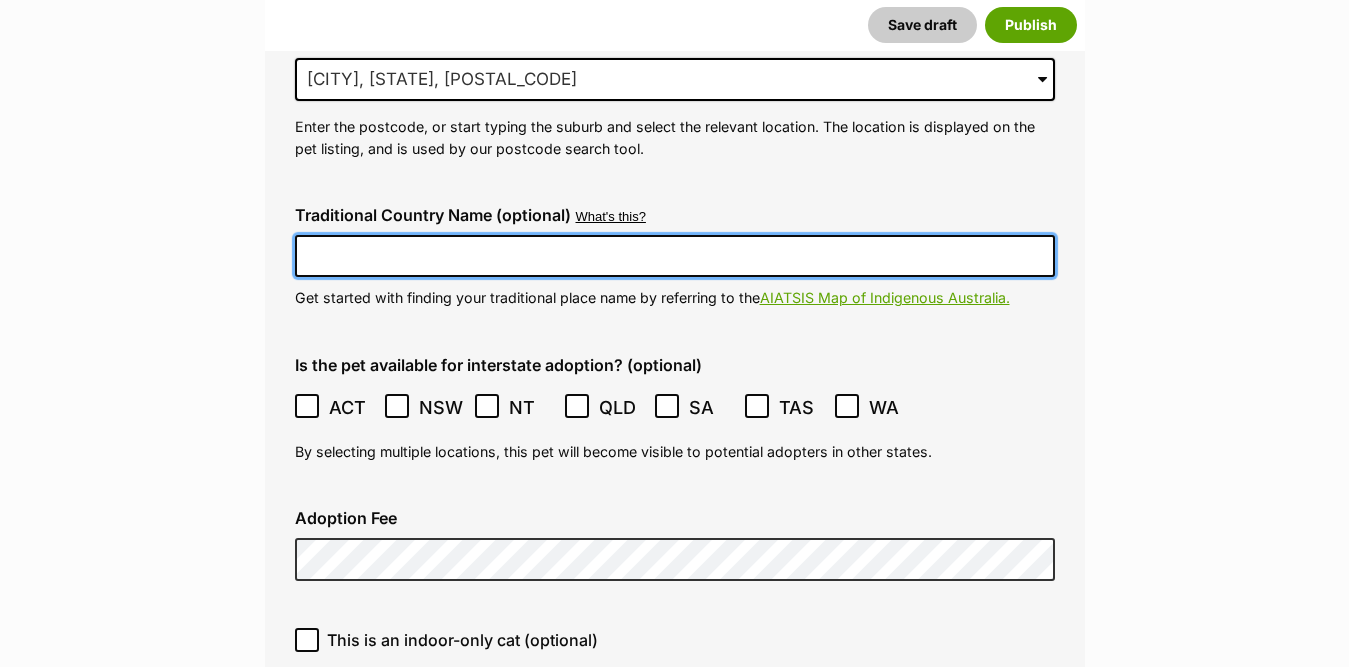 scroll, scrollTop: 5019, scrollLeft: 0, axis: vertical 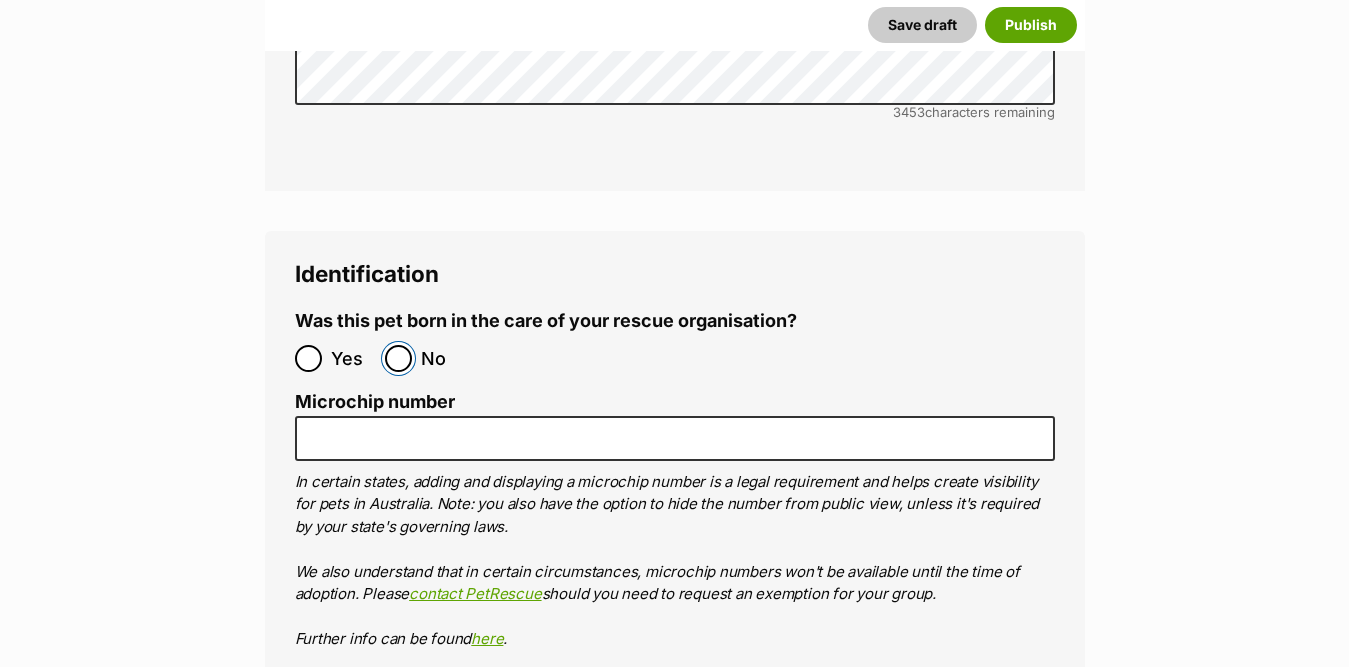 click on "No" at bounding box center [398, 358] 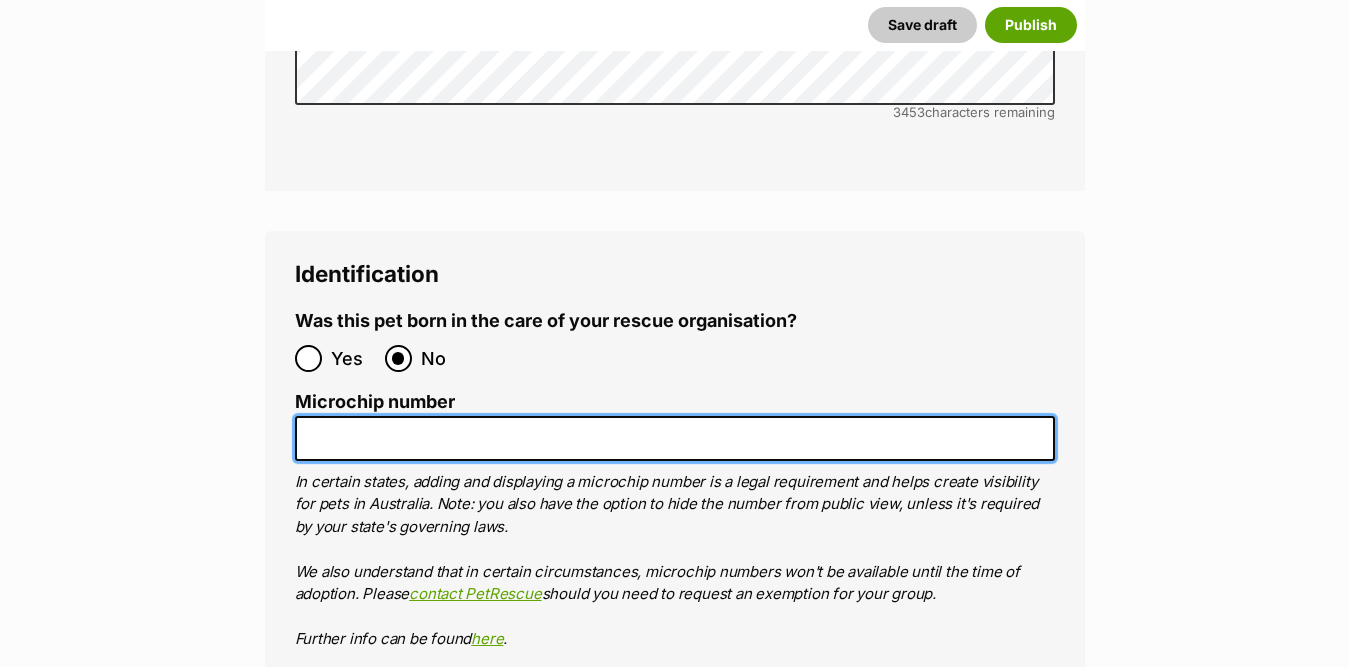 click on "Microchip number" at bounding box center (675, 438) 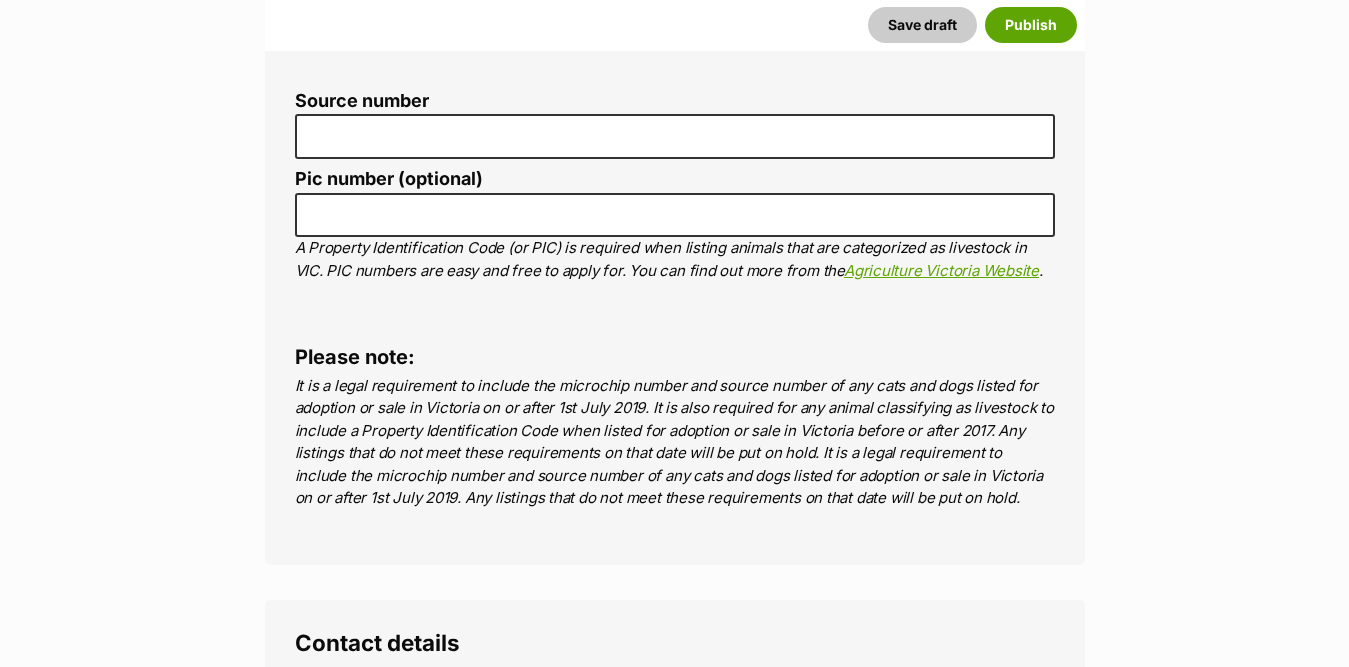 scroll, scrollTop: 7119, scrollLeft: 0, axis: vertical 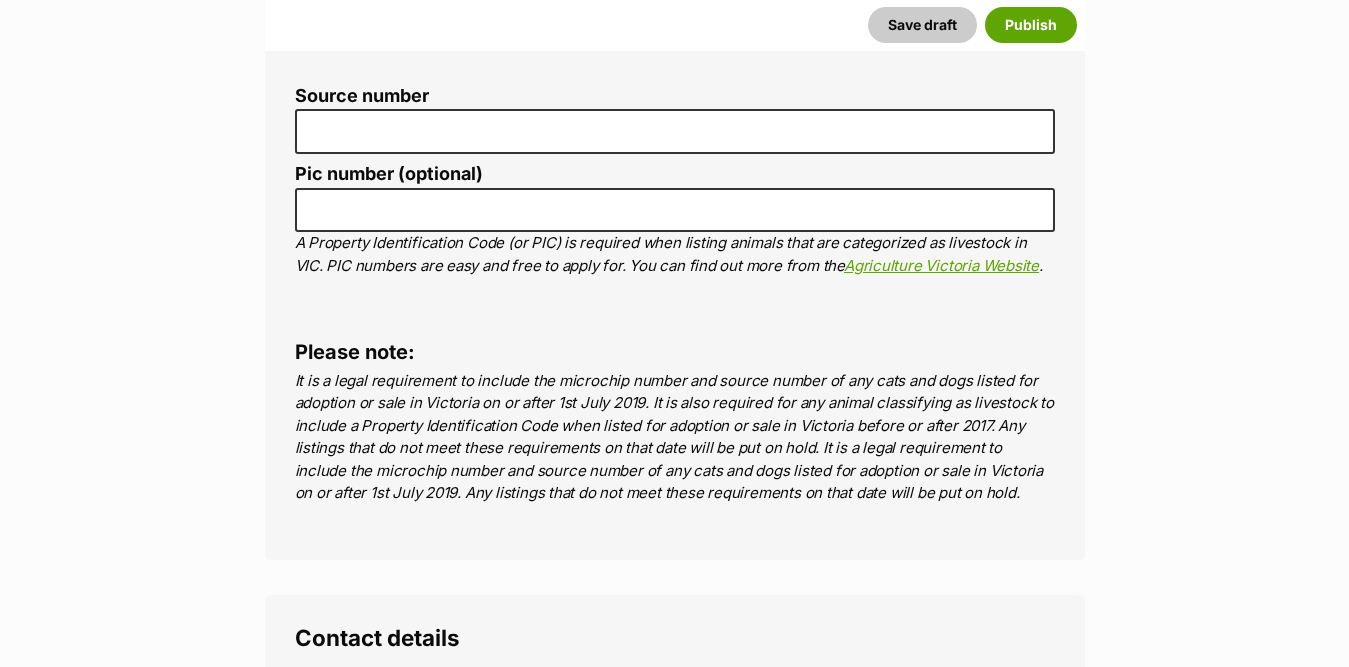 type on "956000018881441" 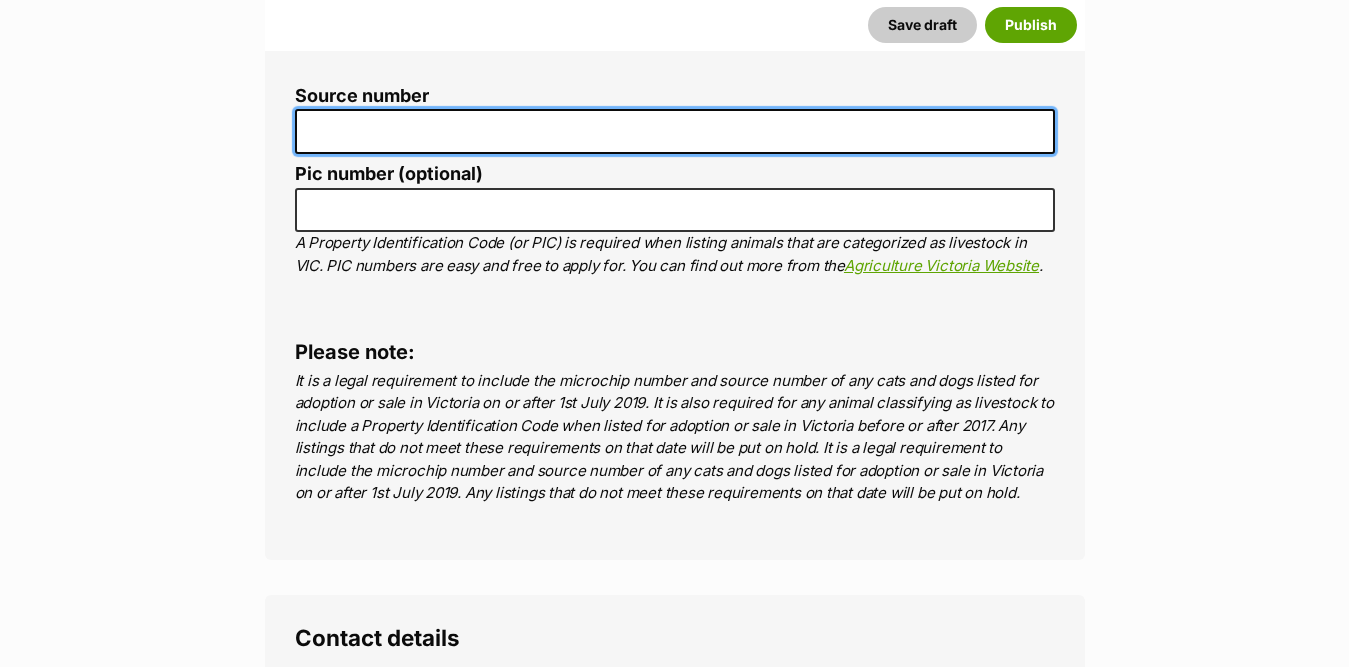 click on "Source number" at bounding box center (675, 131) 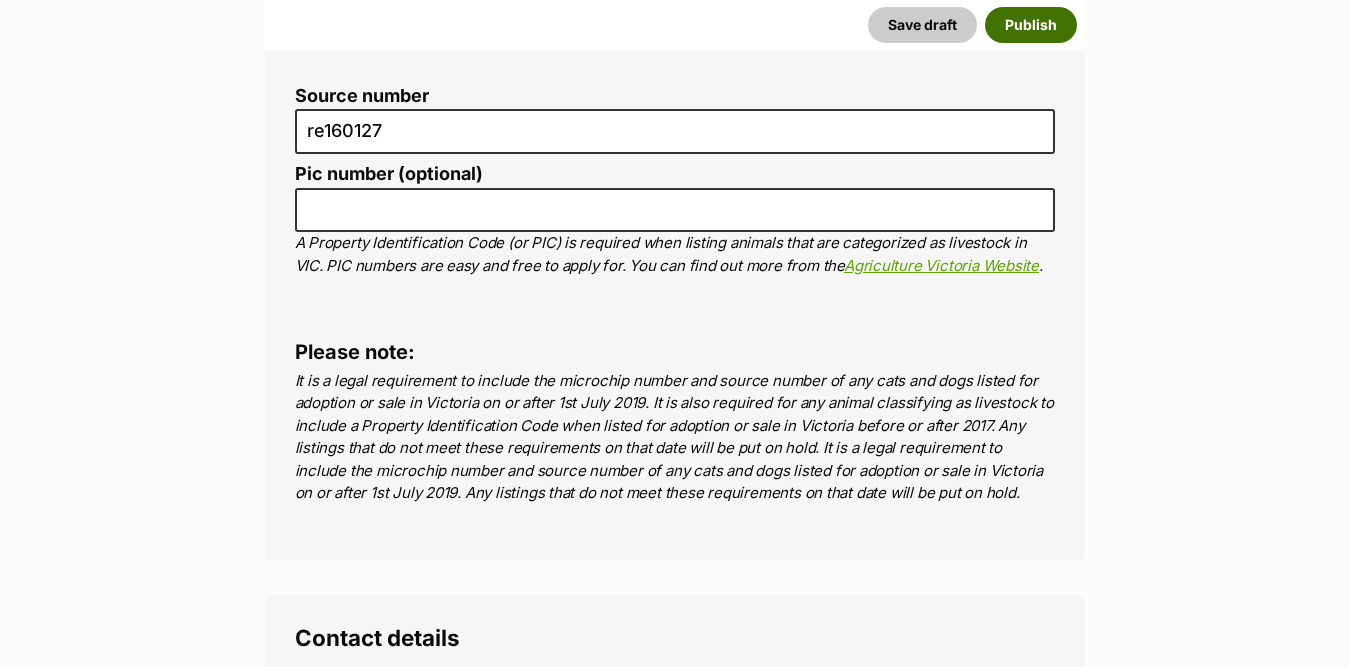 click on "Publish" at bounding box center [1031, 25] 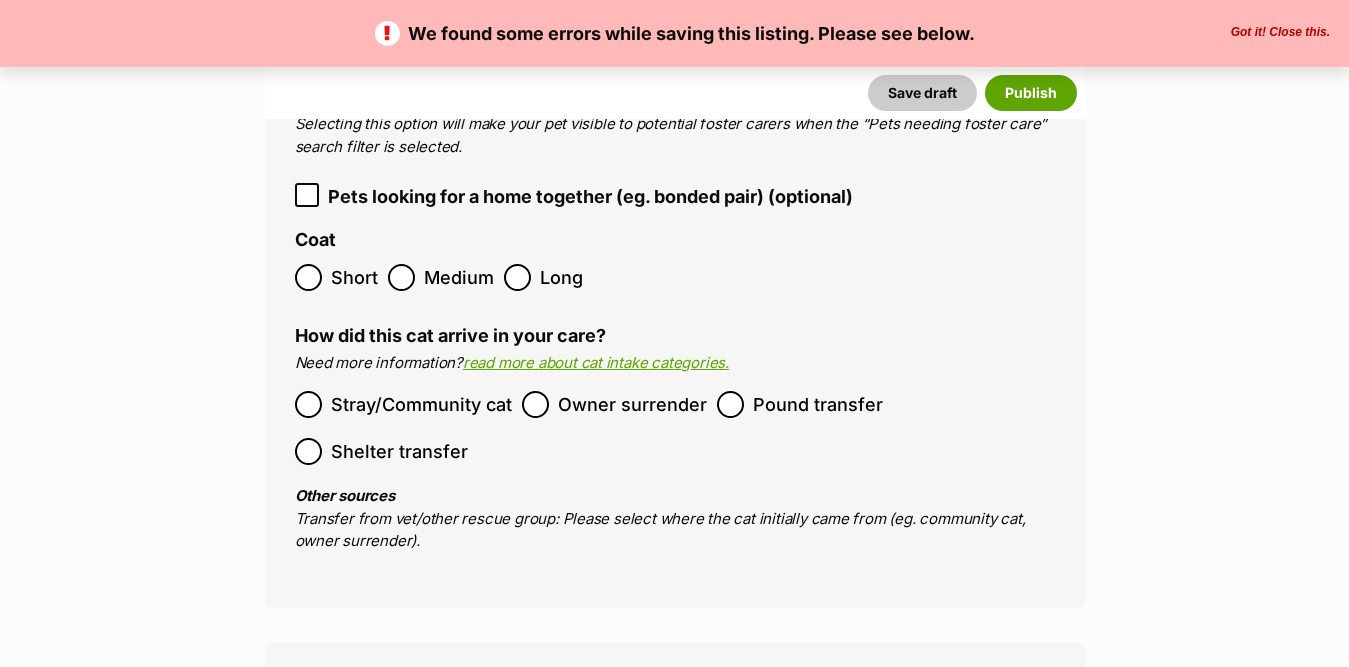 scroll, scrollTop: 3324, scrollLeft: 0, axis: vertical 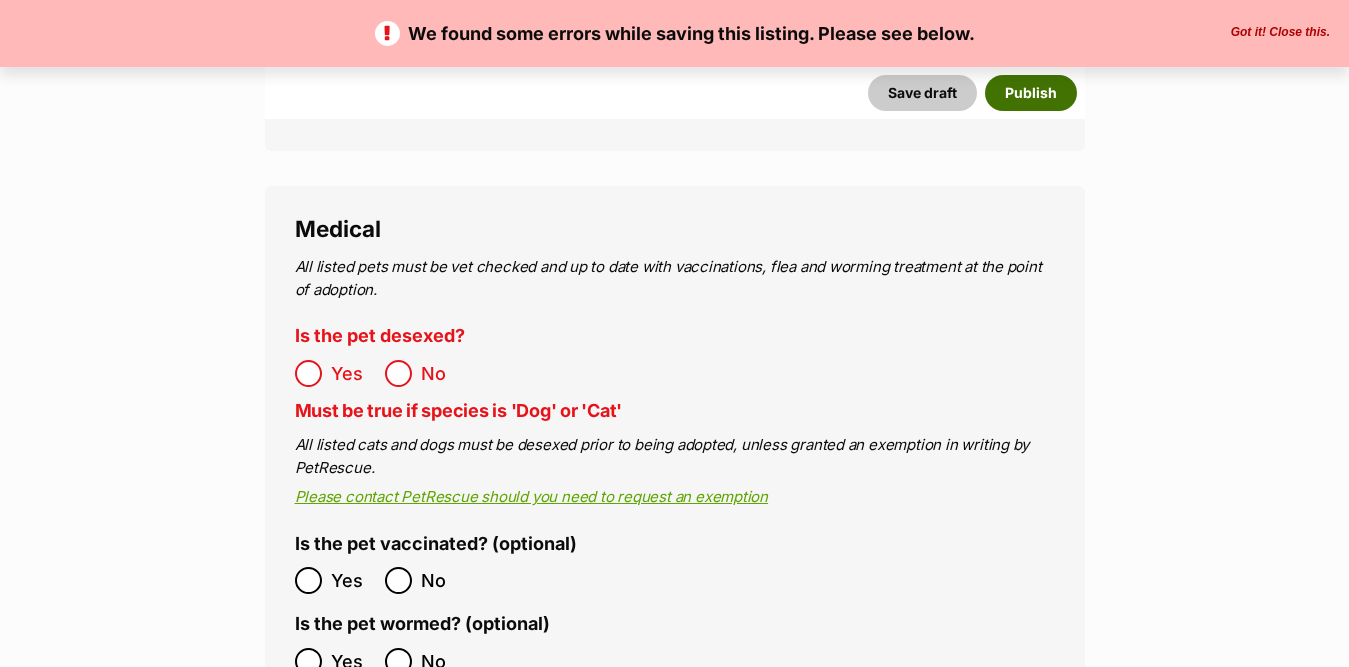 click on "Publish" at bounding box center (1031, 93) 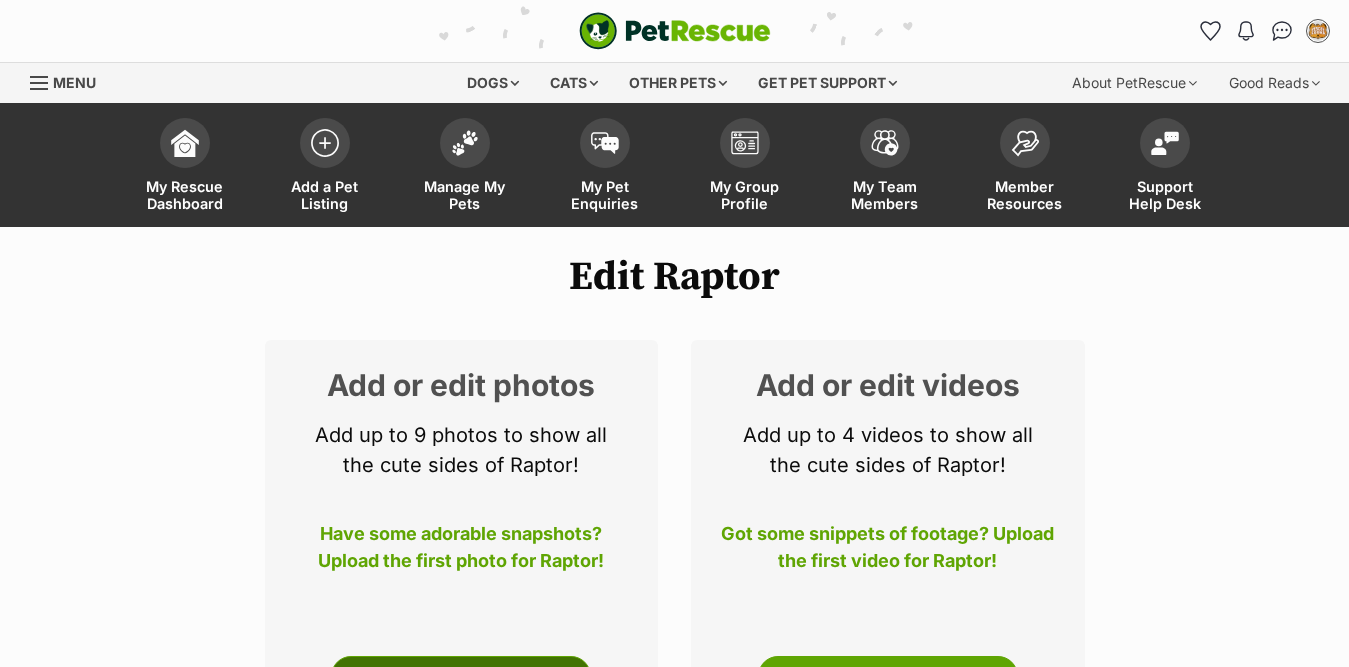 click on "Edit Photos" at bounding box center (461, 676) 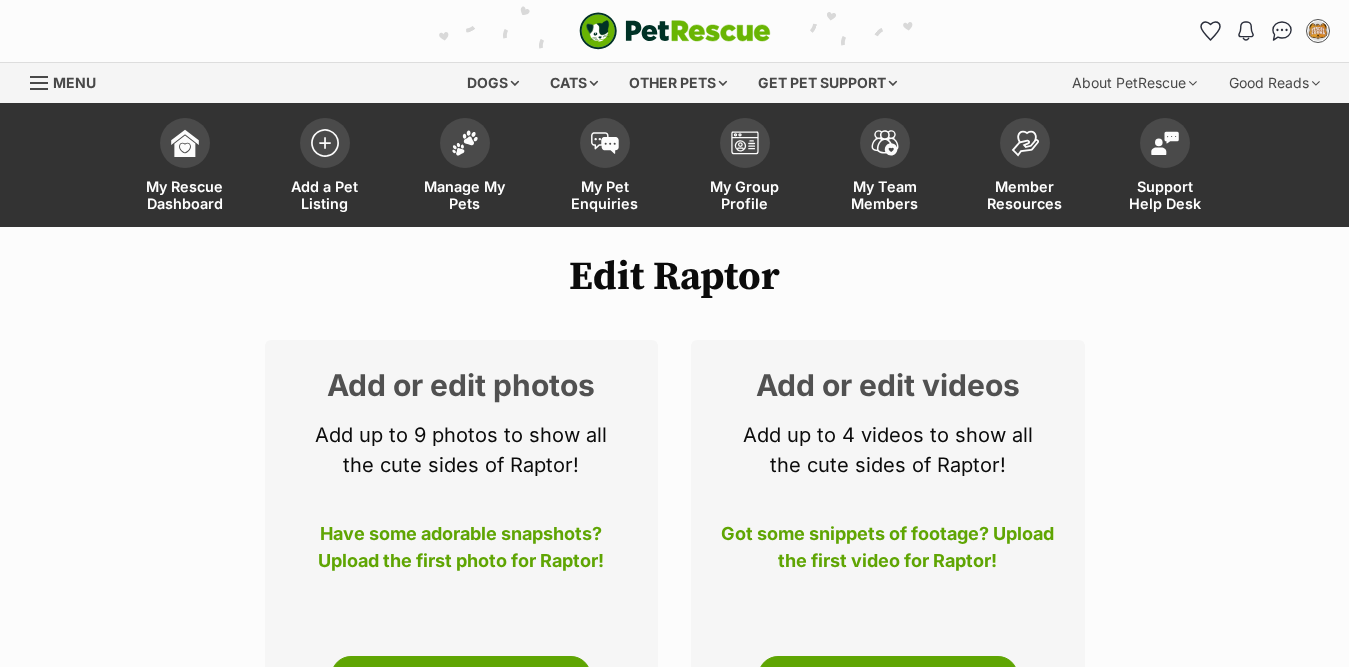 scroll, scrollTop: 500, scrollLeft: 0, axis: vertical 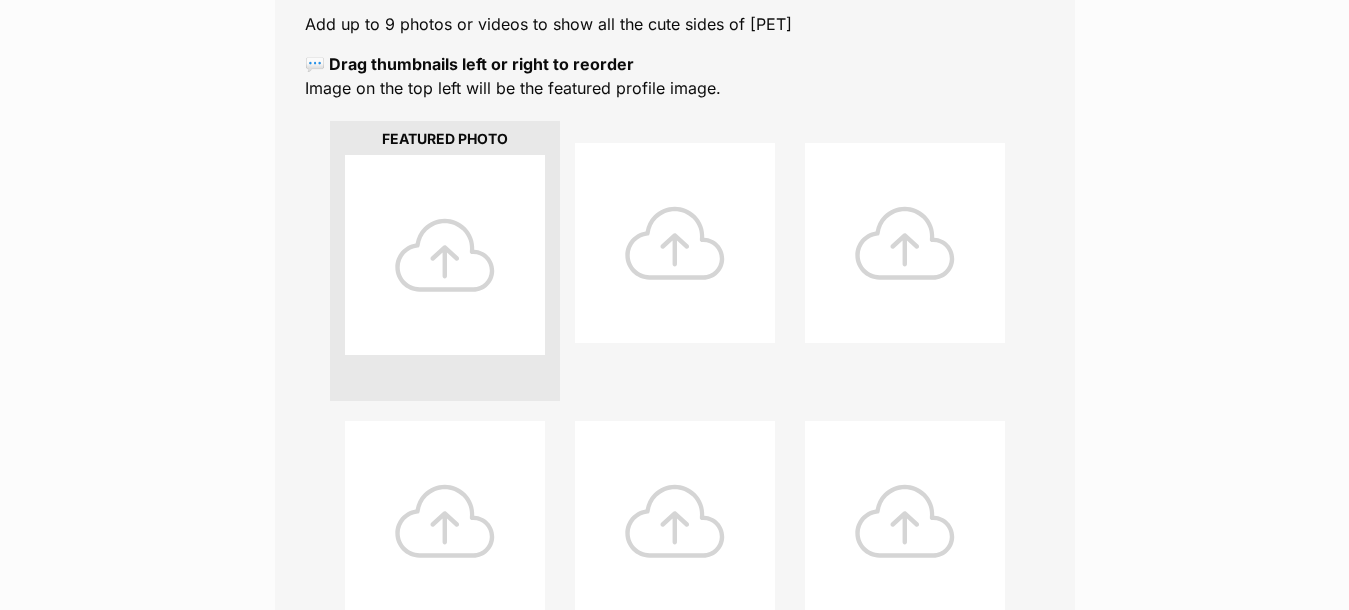 click at bounding box center (445, 255) 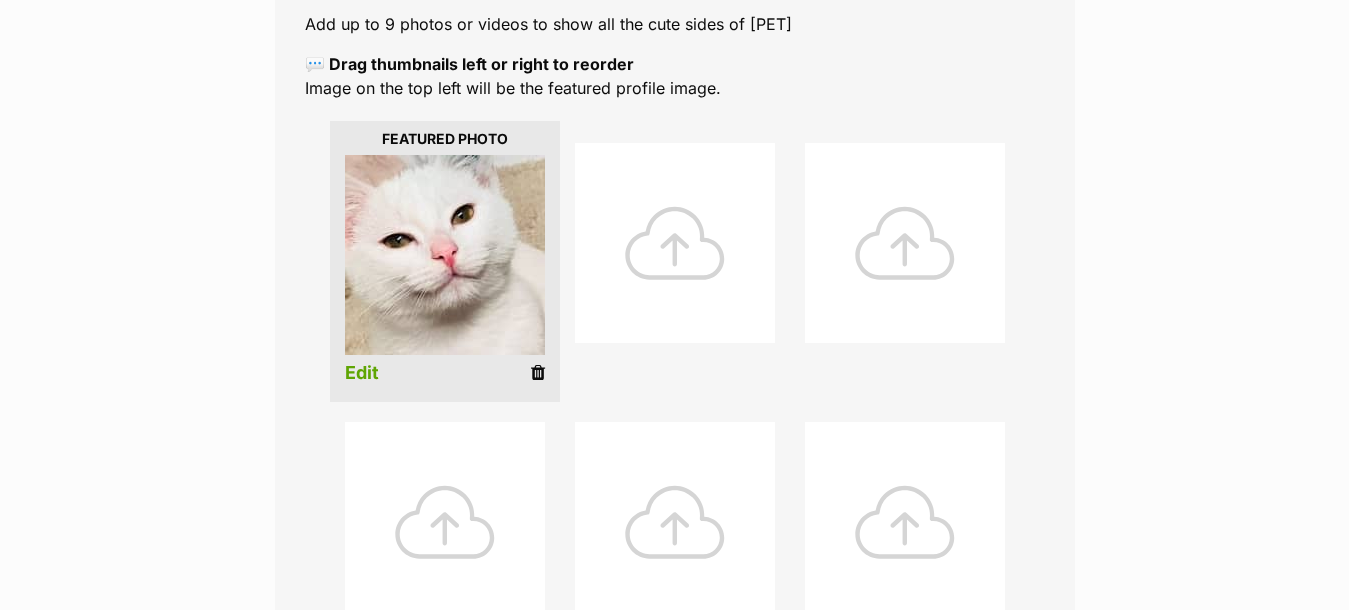 click at bounding box center [675, 243] 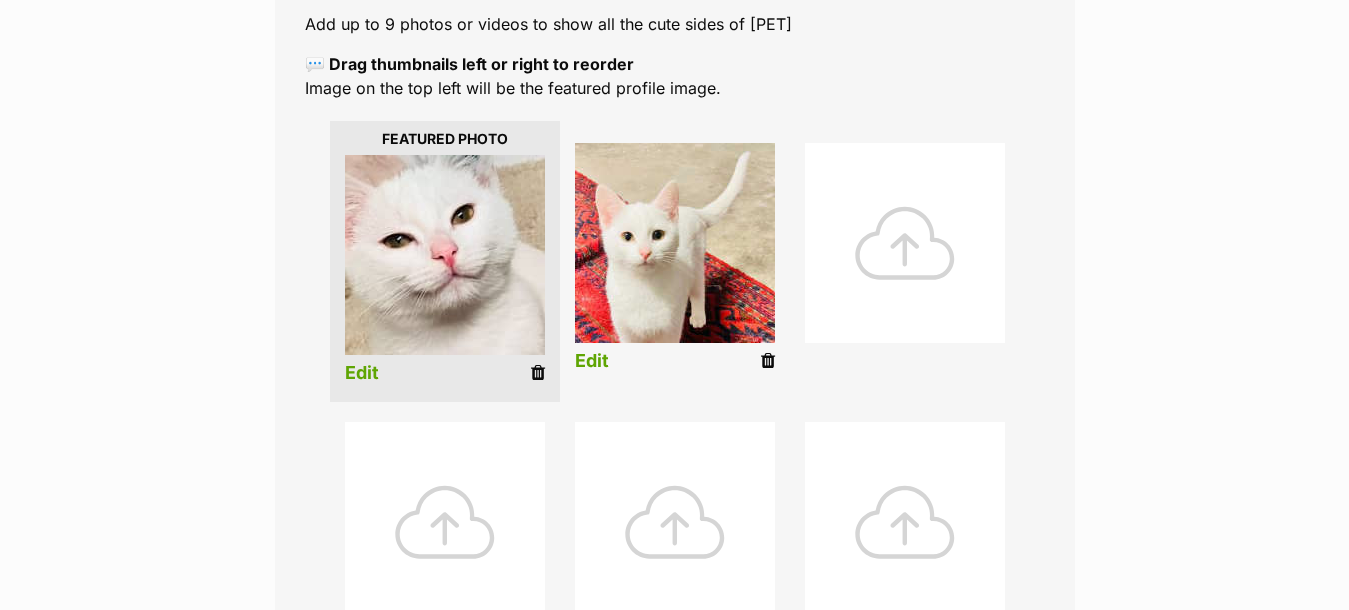 click on "Edit" at bounding box center [592, 361] 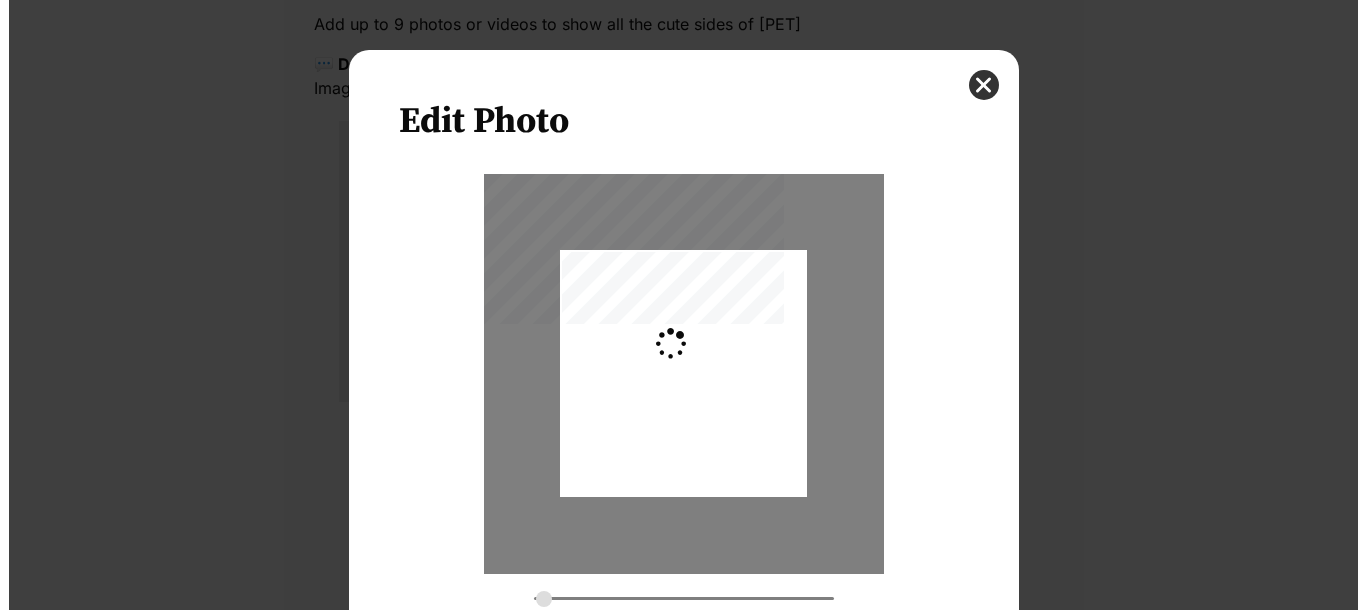 scroll, scrollTop: 0, scrollLeft: 0, axis: both 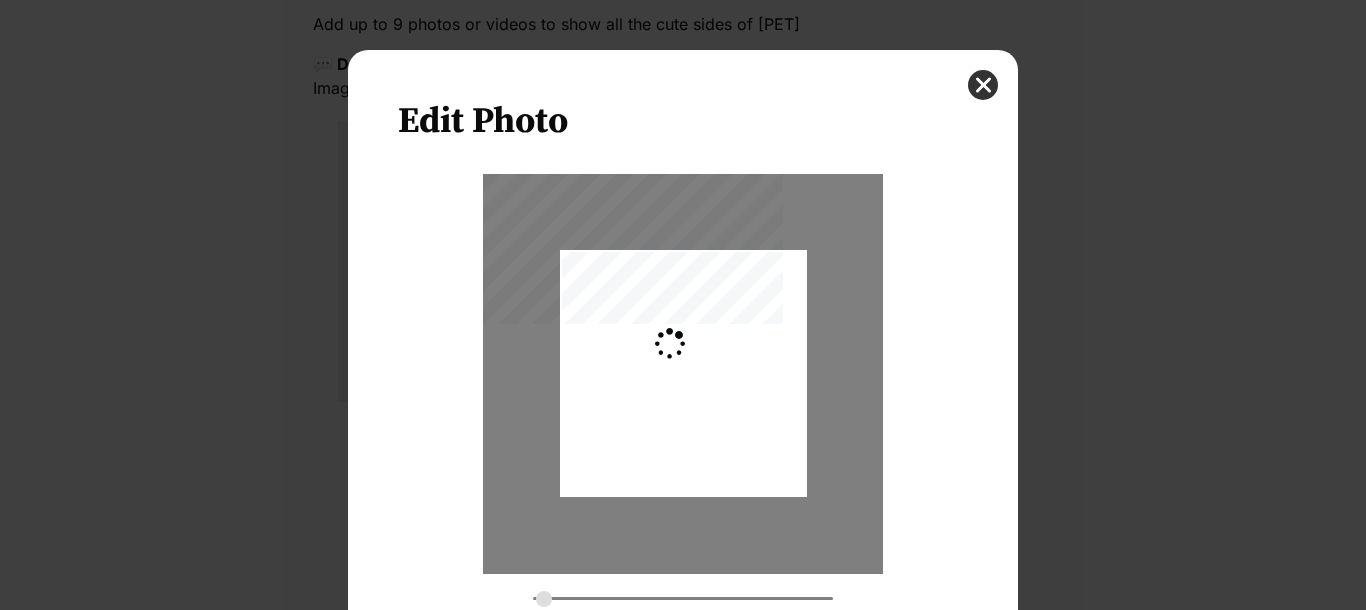 type on "0.2744" 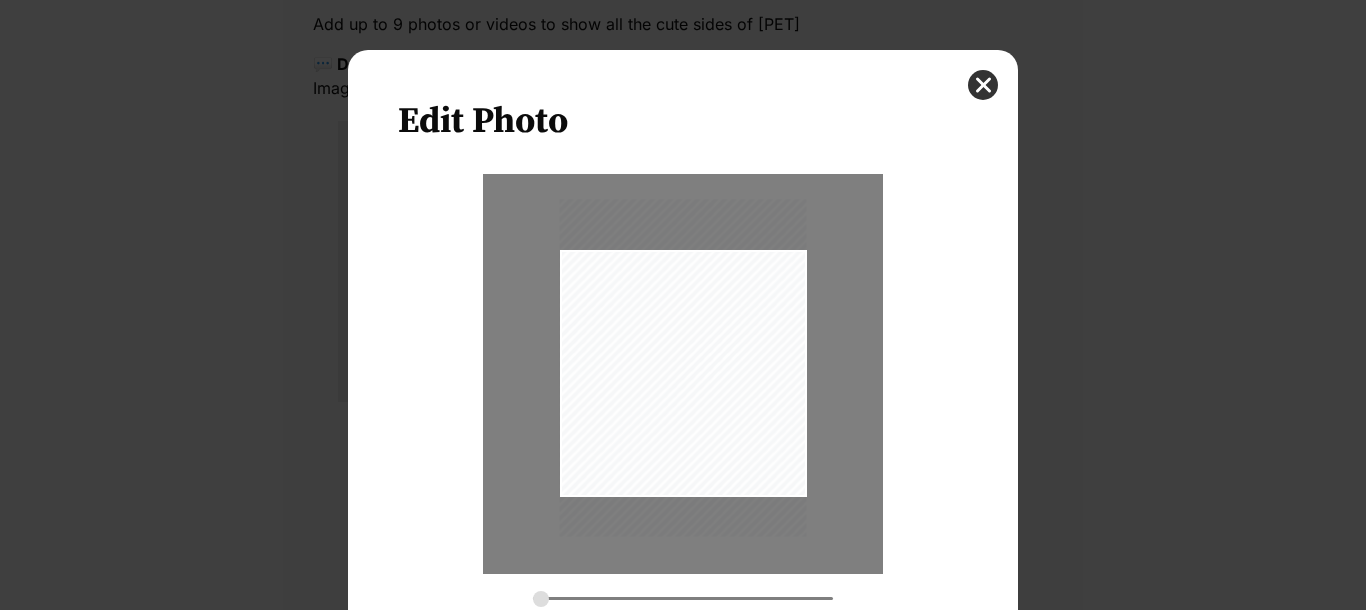 click at bounding box center [683, 368] 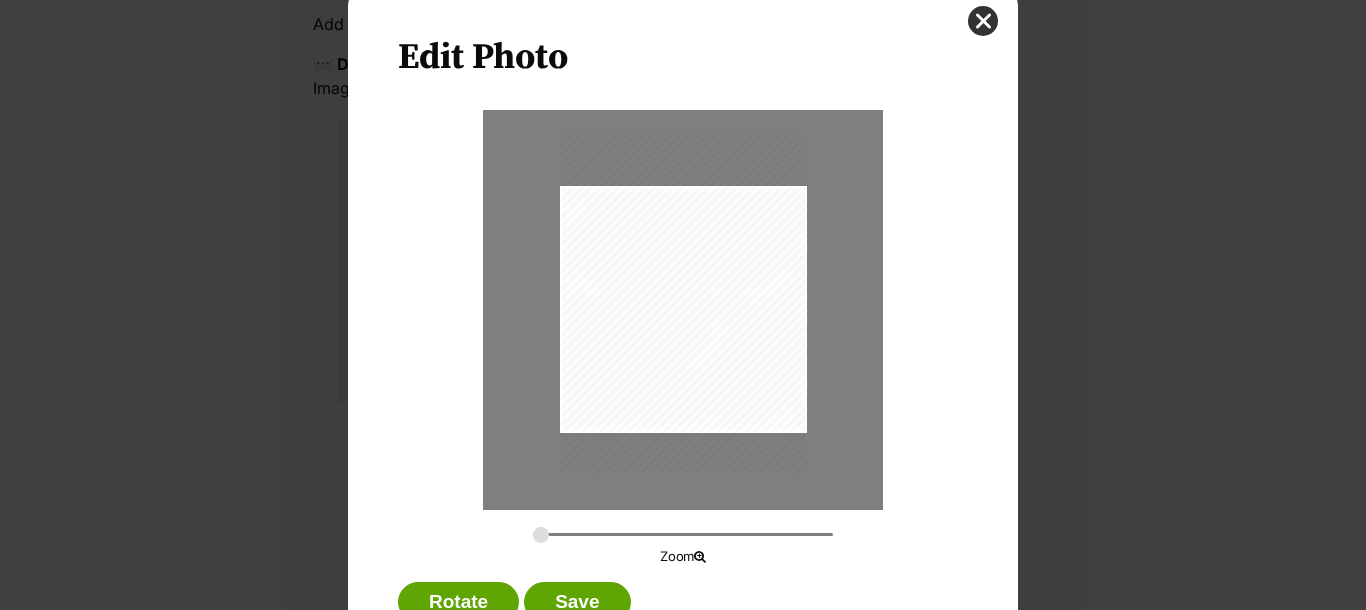 scroll, scrollTop: 136, scrollLeft: 0, axis: vertical 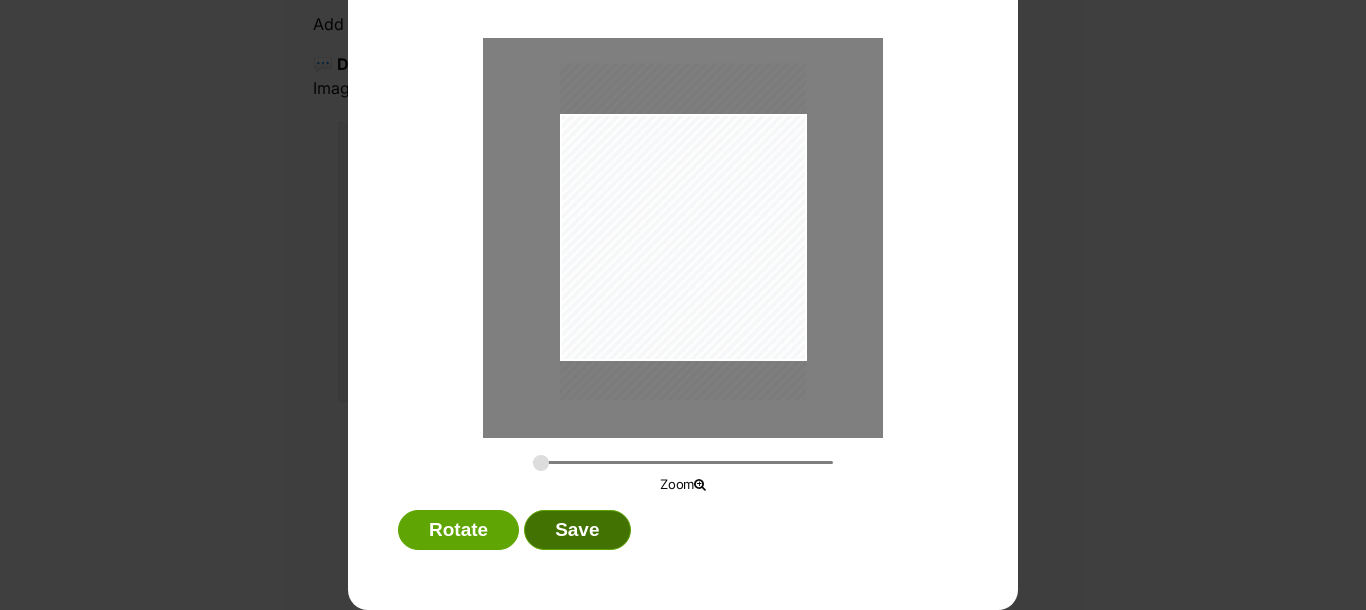 click on "Save" at bounding box center (577, 530) 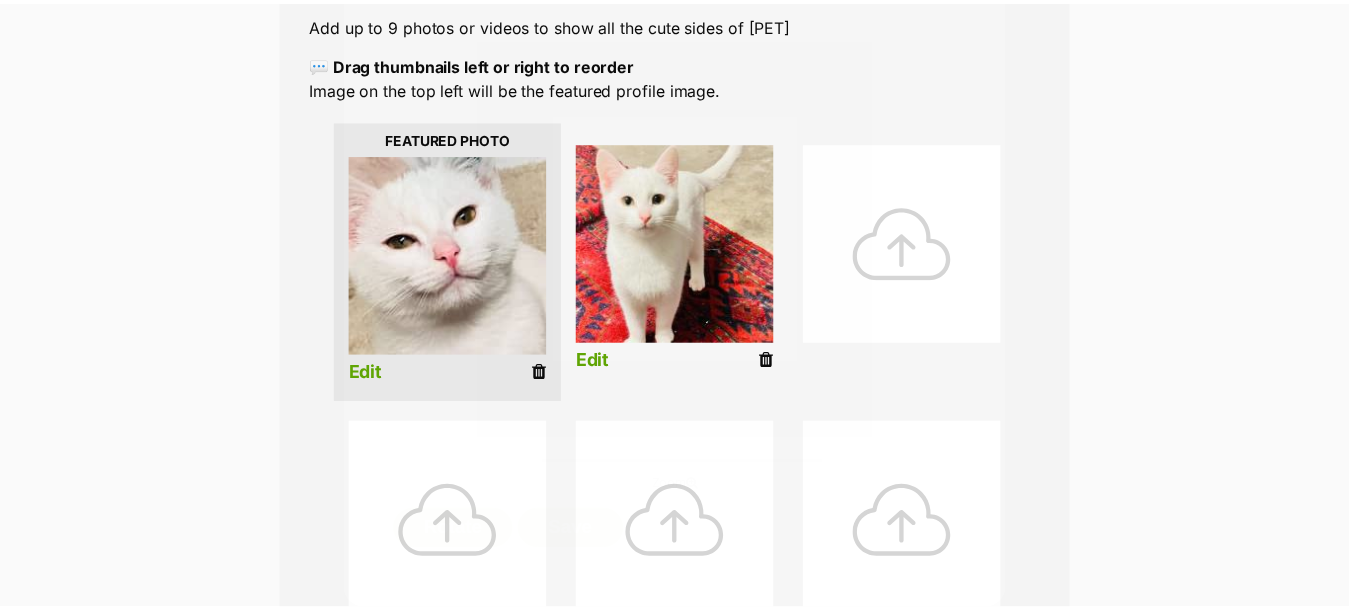 scroll, scrollTop: 400, scrollLeft: 0, axis: vertical 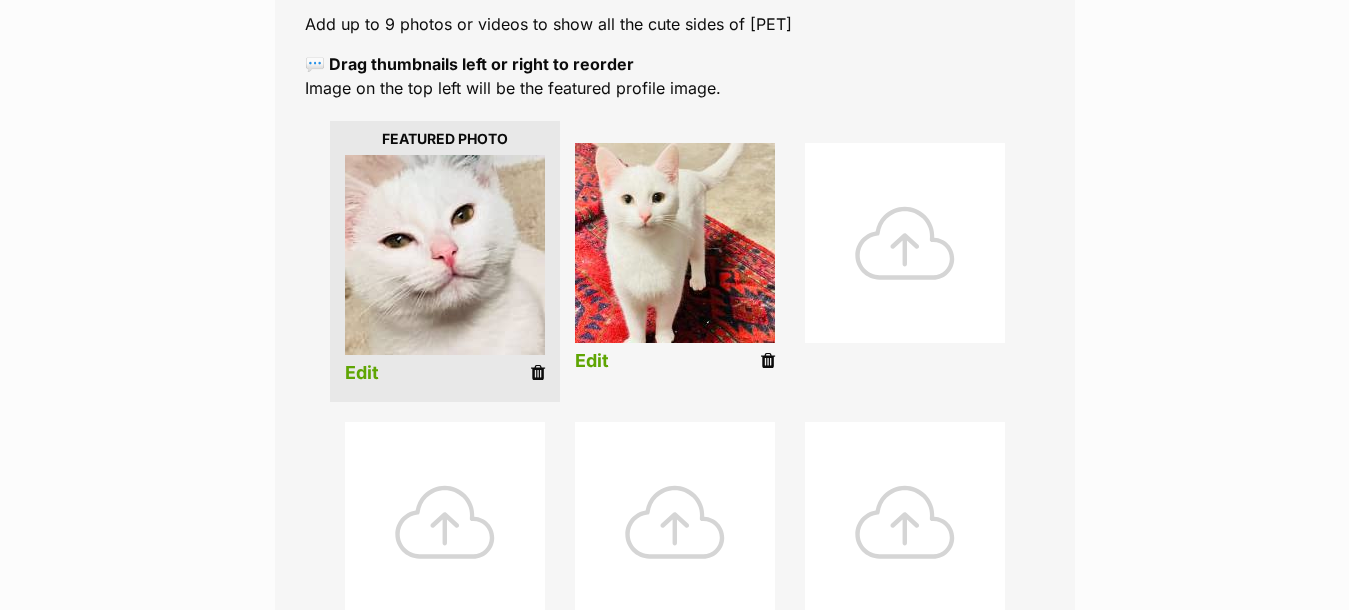 click at bounding box center (905, 243) 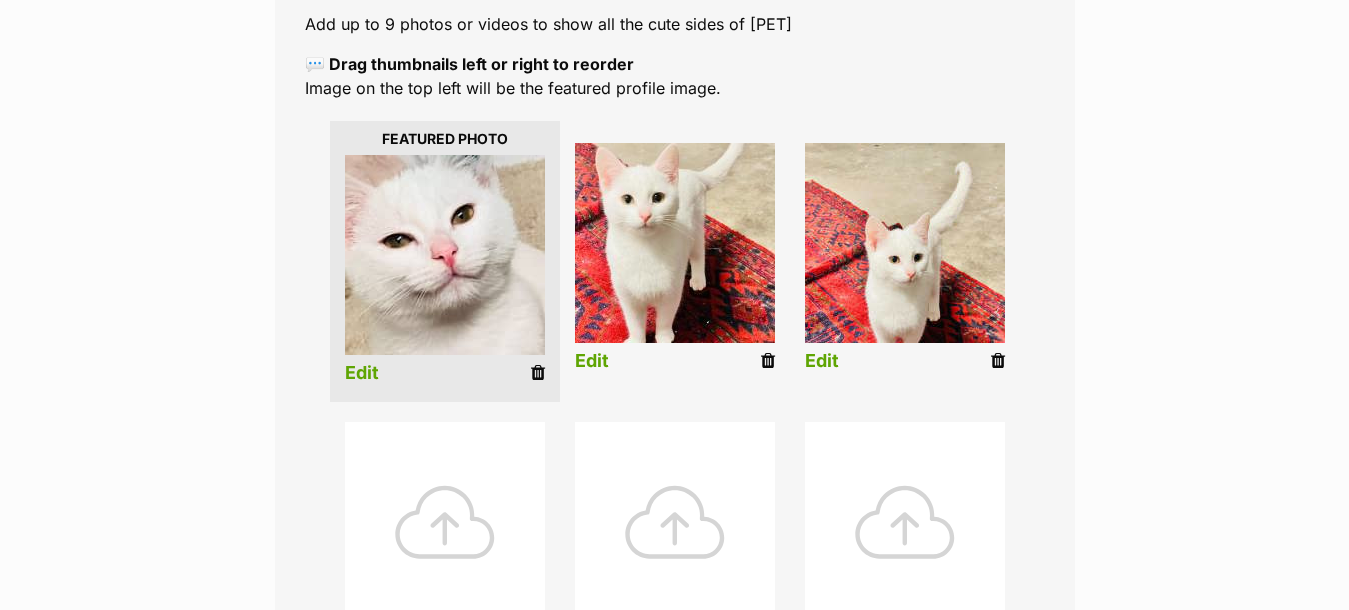 click on "Edit" at bounding box center (822, 361) 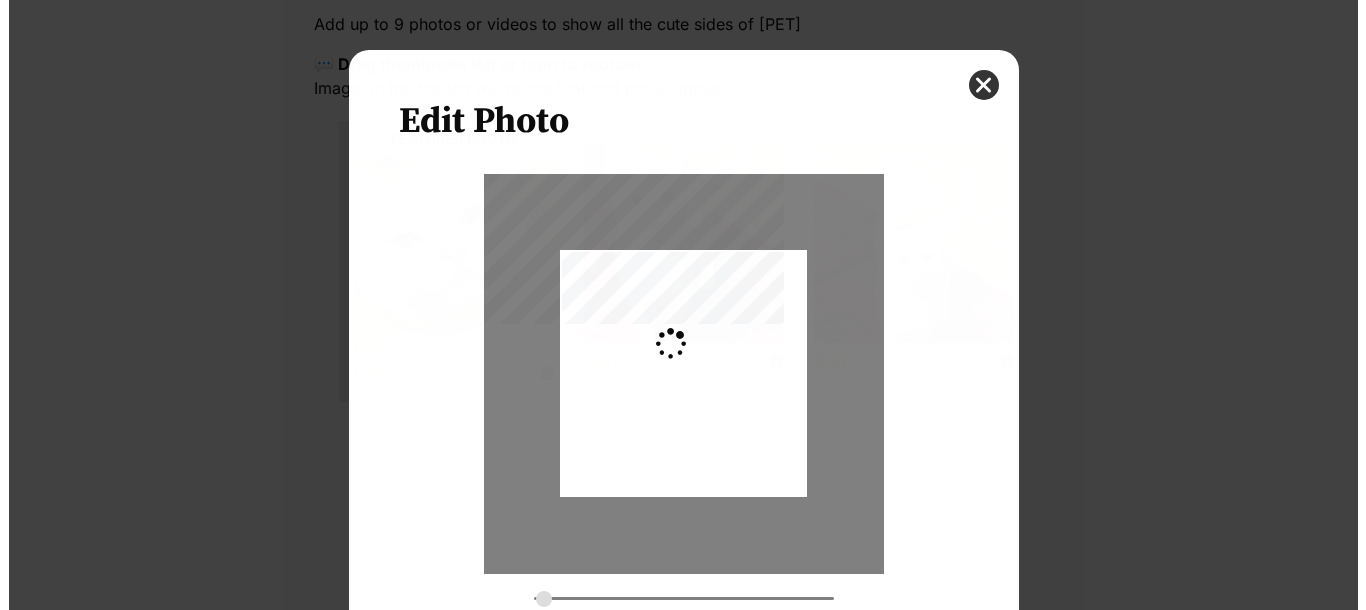 scroll, scrollTop: 0, scrollLeft: 0, axis: both 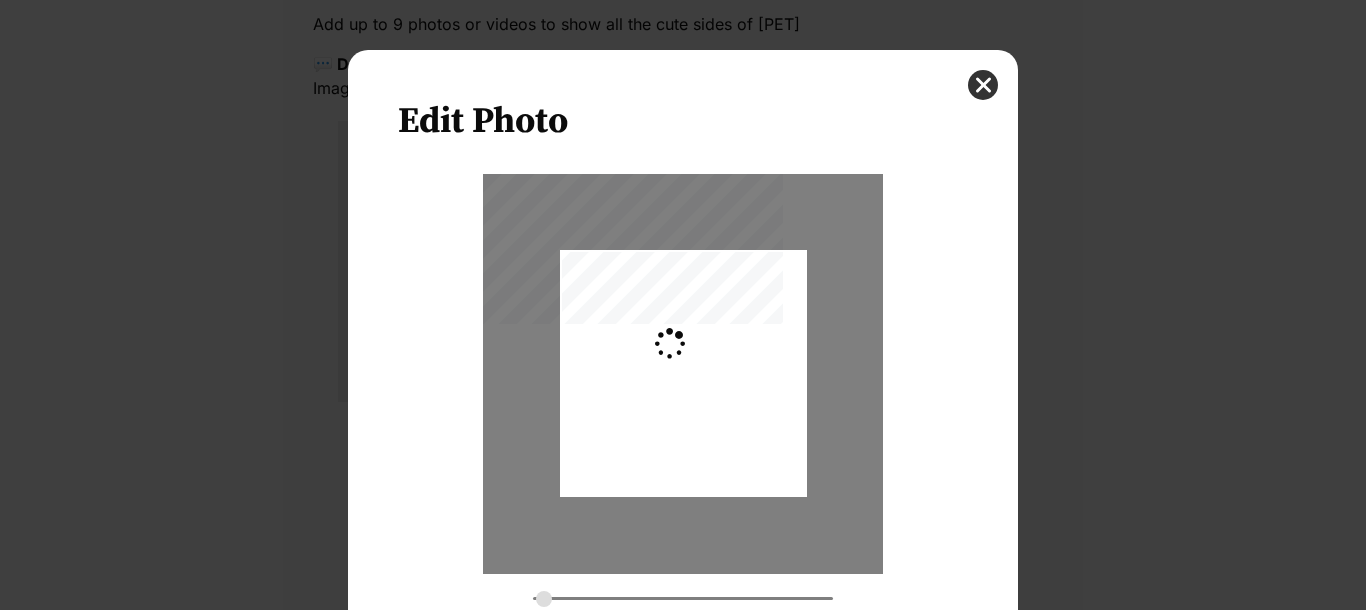 type on "0.2744" 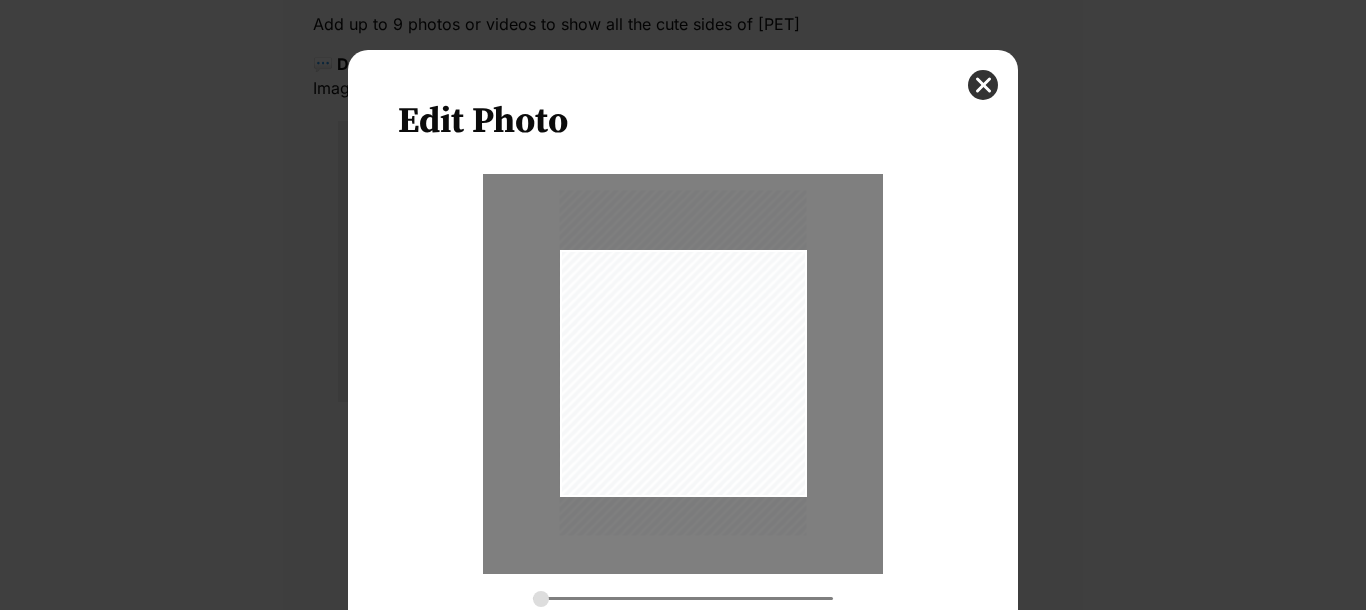 drag, startPoint x: 744, startPoint y: 416, endPoint x: 746, endPoint y: 405, distance: 11.18034 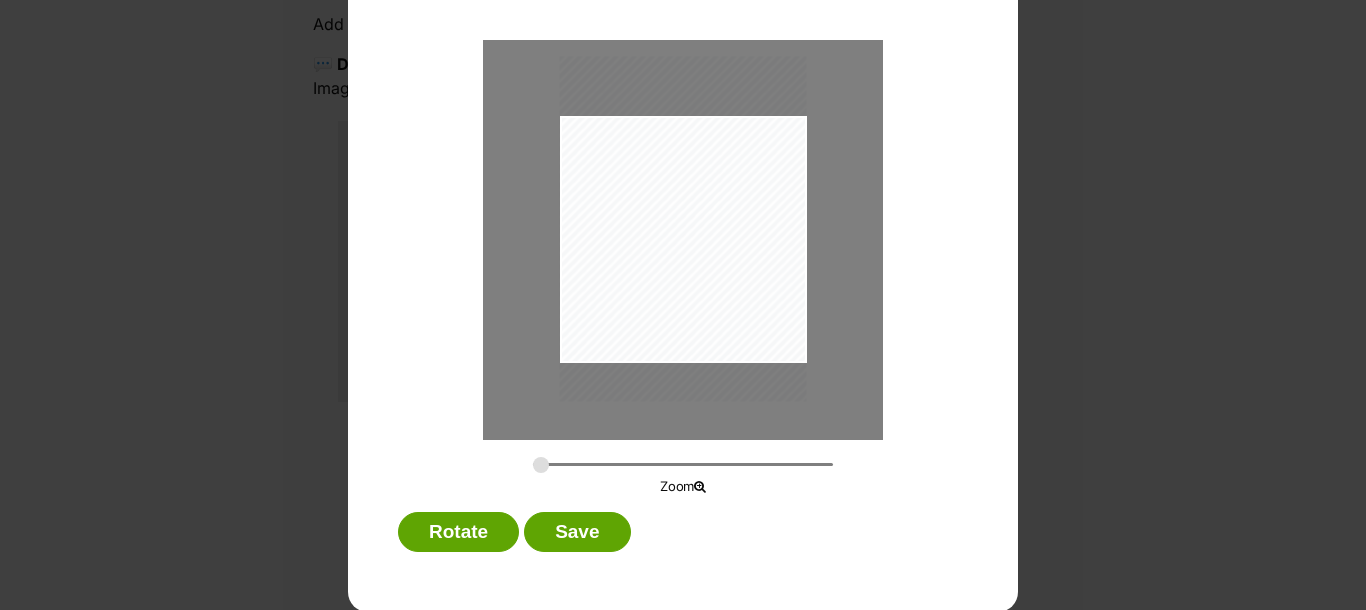 scroll, scrollTop: 136, scrollLeft: 0, axis: vertical 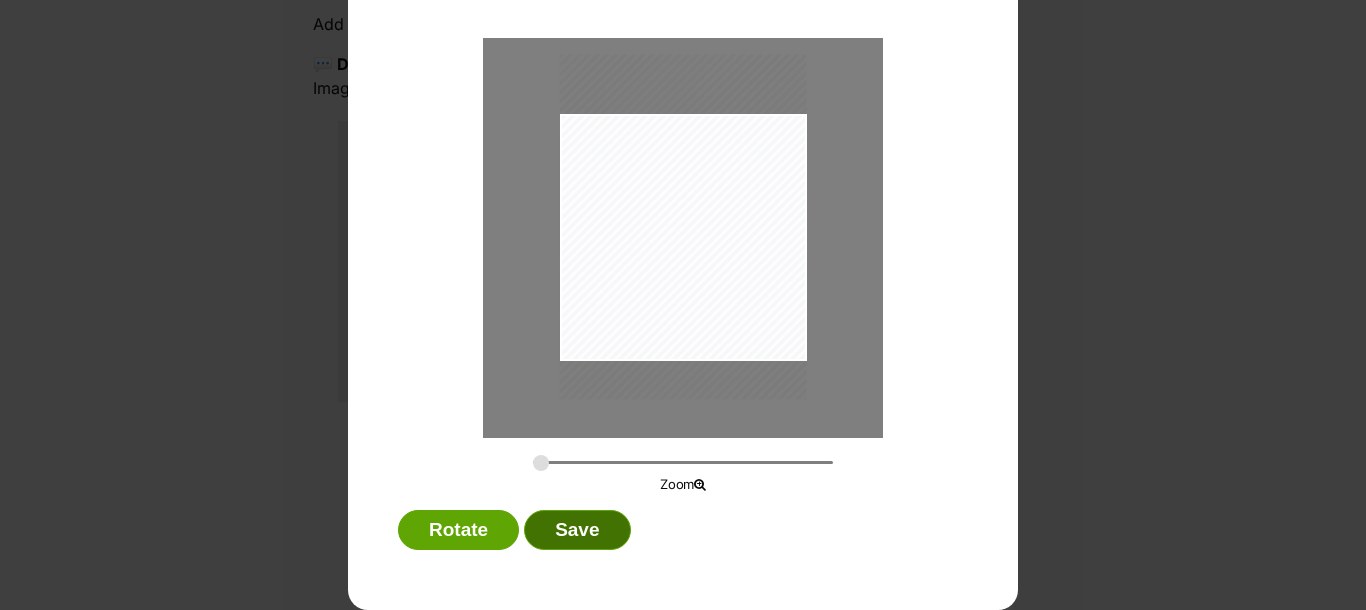 click on "Save" at bounding box center (577, 530) 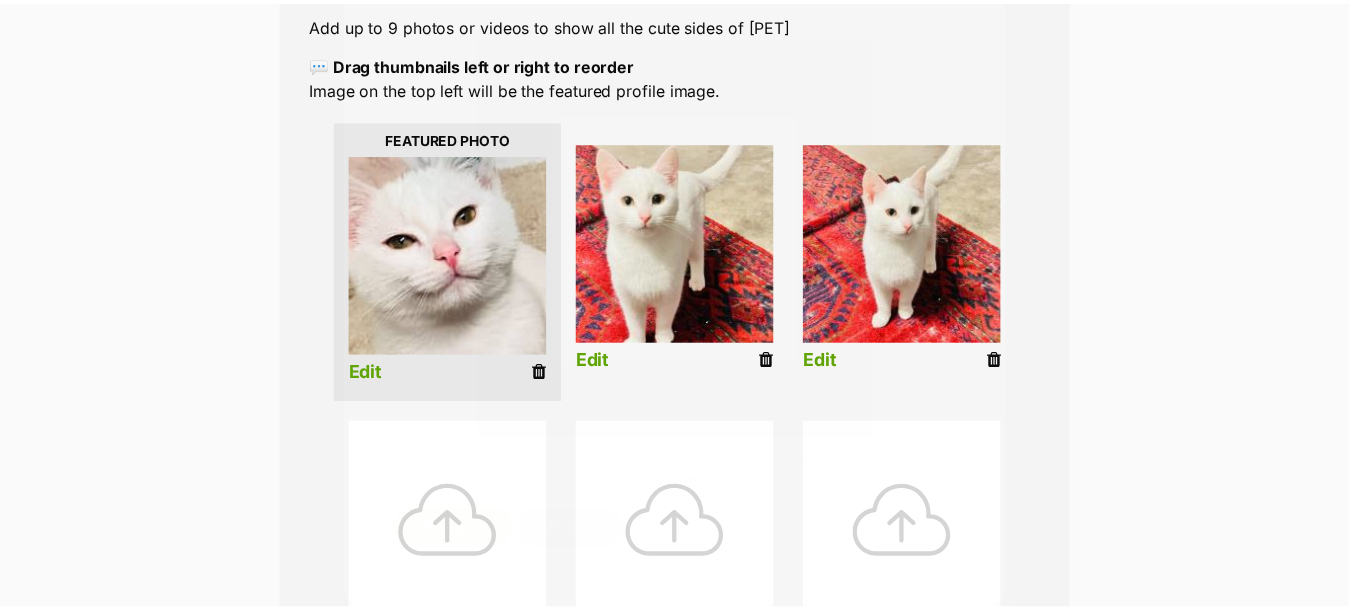 scroll, scrollTop: 400, scrollLeft: 0, axis: vertical 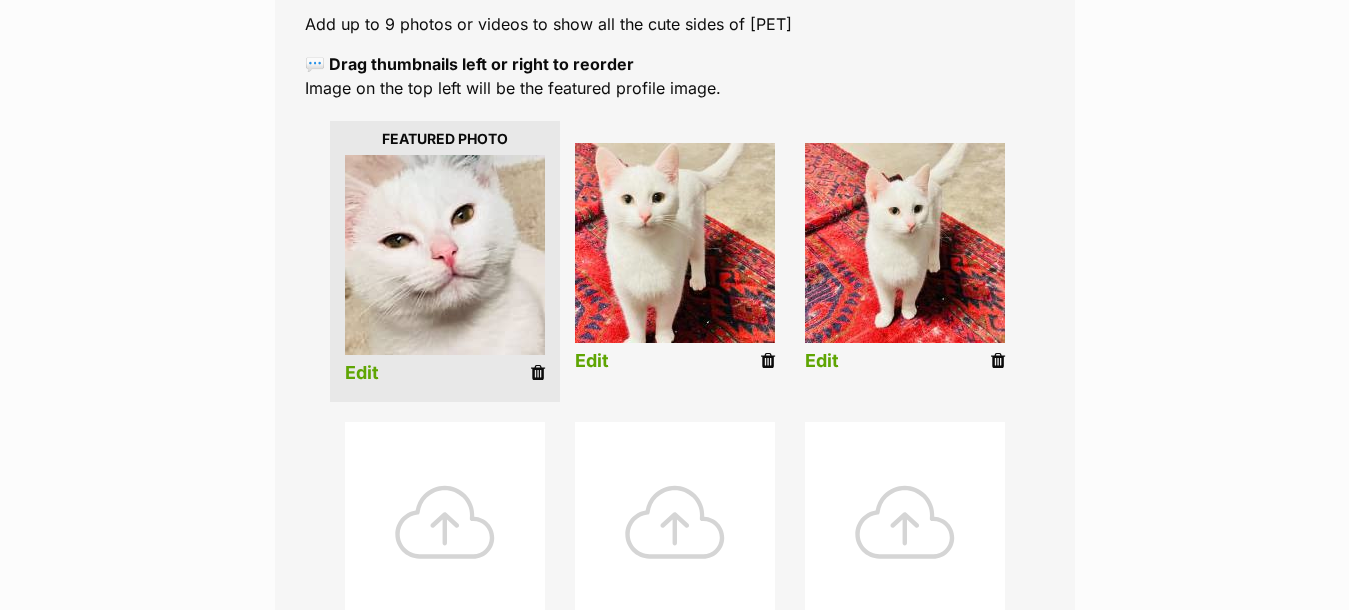 click at bounding box center (445, 522) 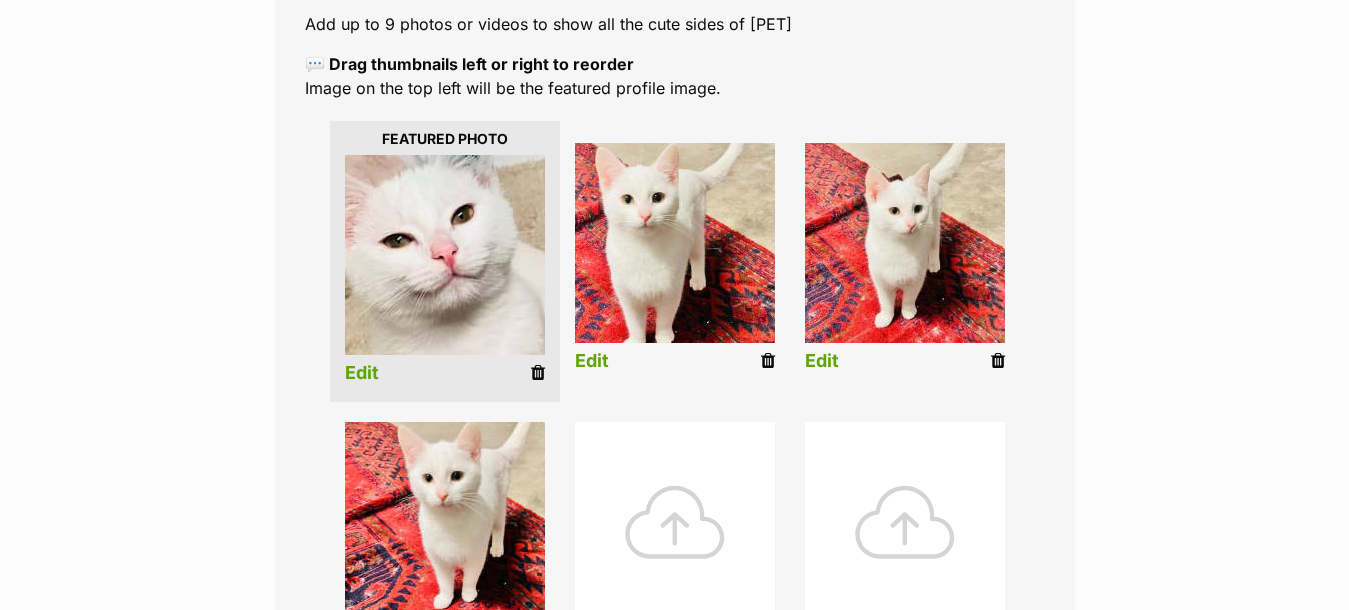 click at bounding box center (675, 522) 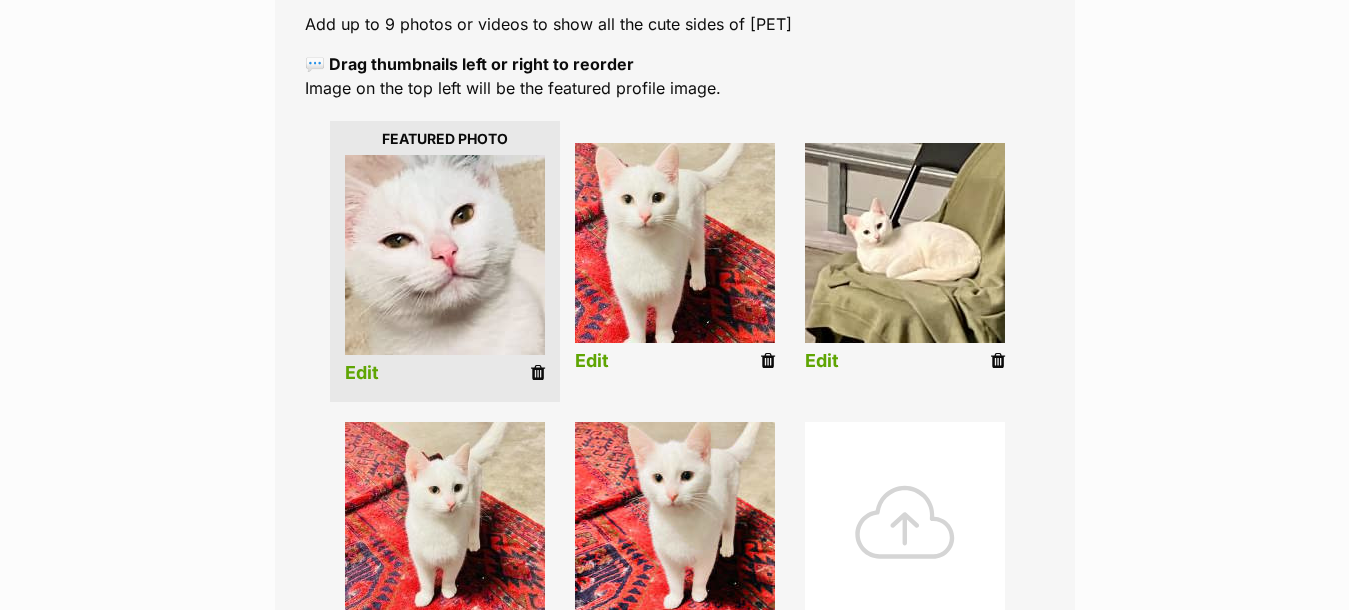 click at bounding box center (905, 522) 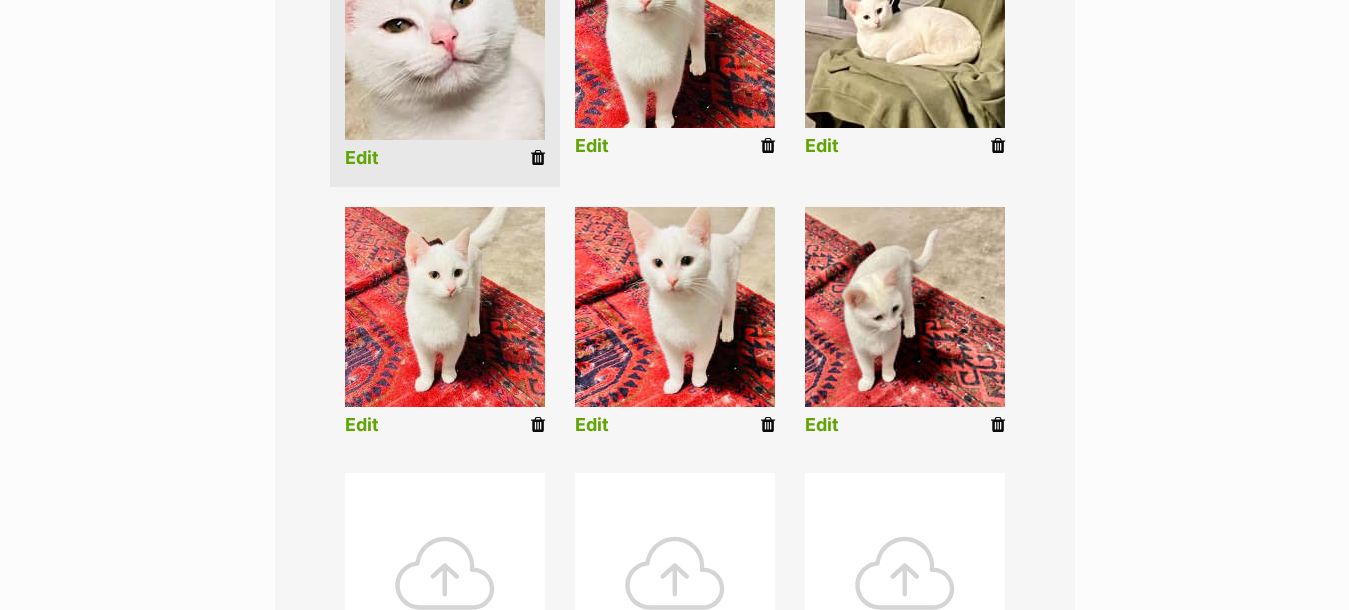 scroll, scrollTop: 500, scrollLeft: 0, axis: vertical 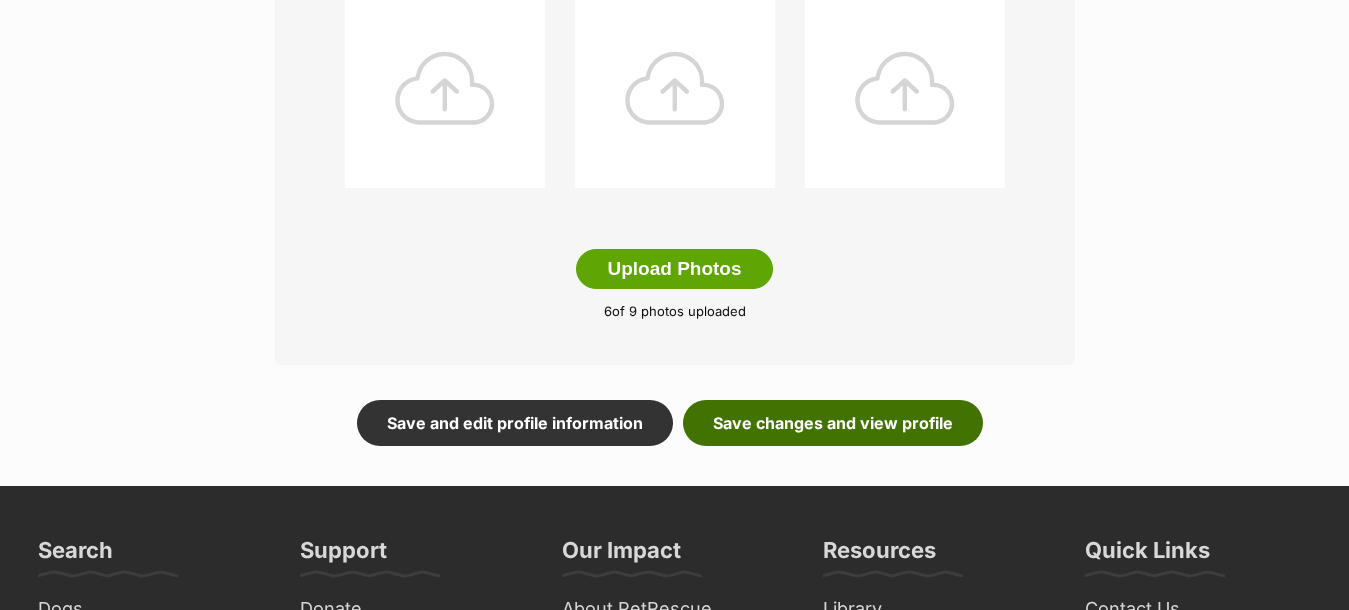 click on "Save changes and view profile" at bounding box center [833, 423] 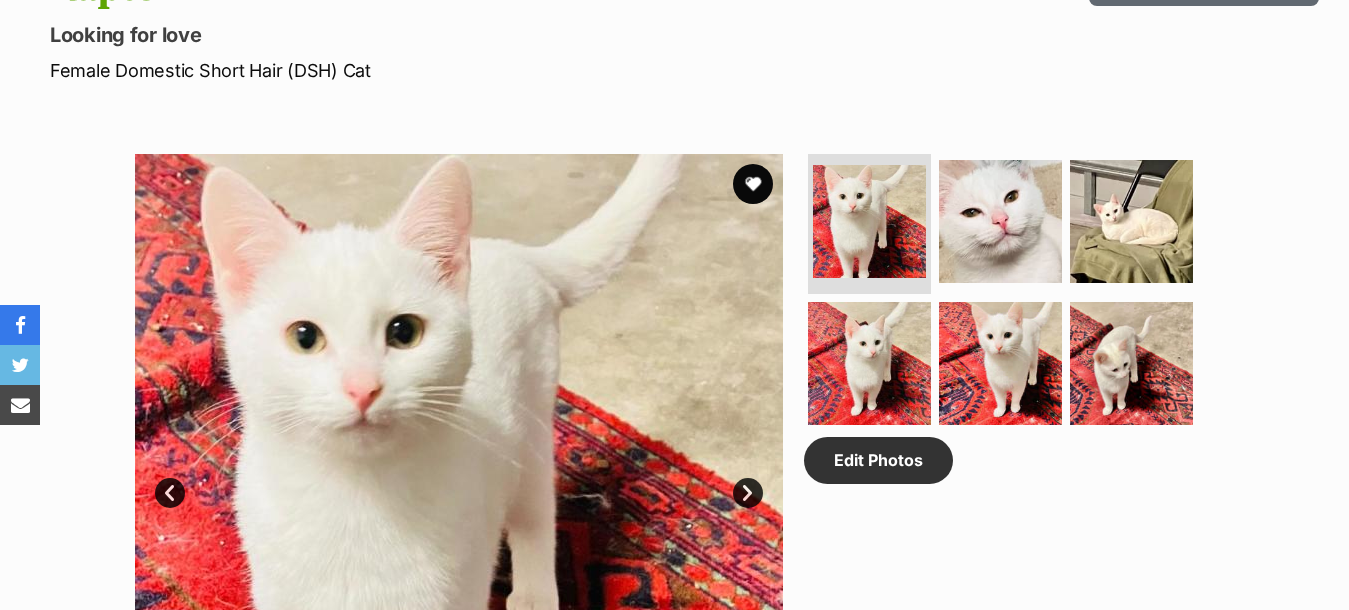scroll, scrollTop: 1000, scrollLeft: 0, axis: vertical 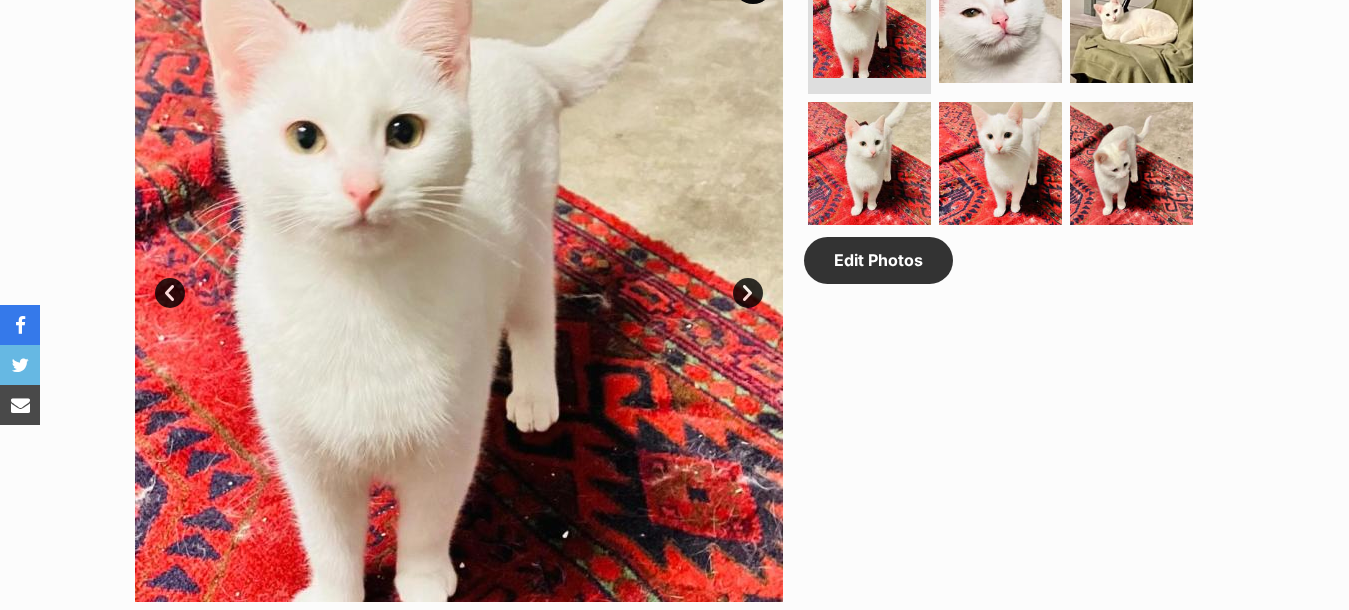 click on "Next" at bounding box center [748, 293] 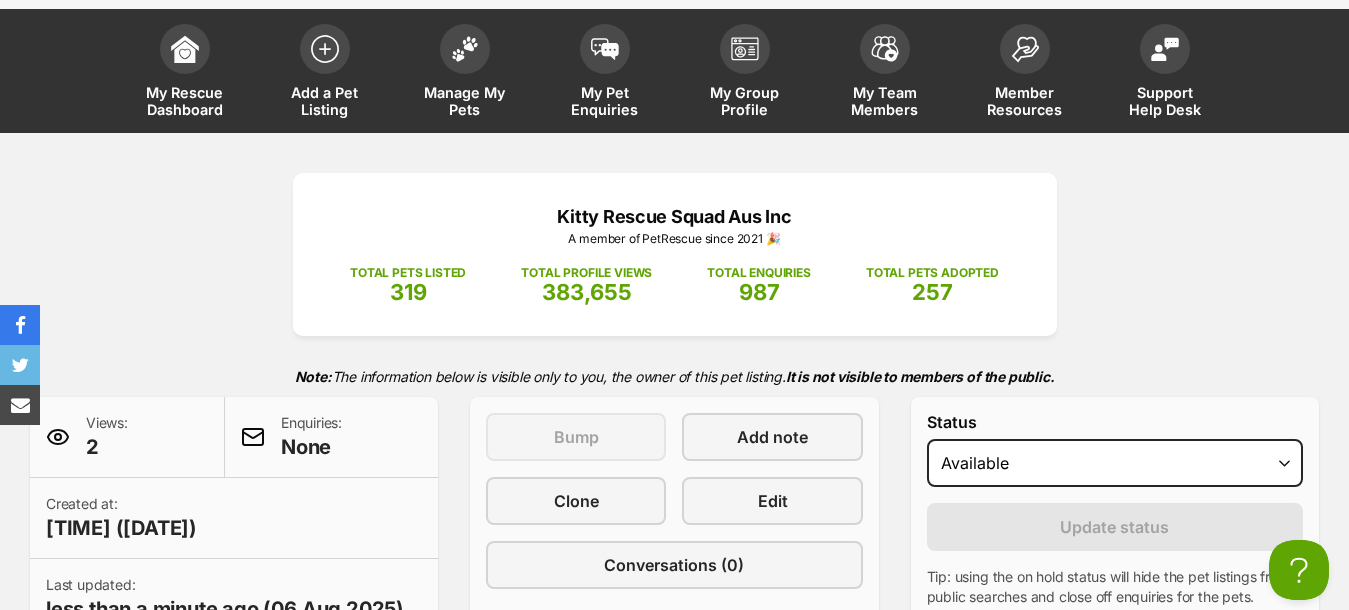 scroll, scrollTop: 0, scrollLeft: 0, axis: both 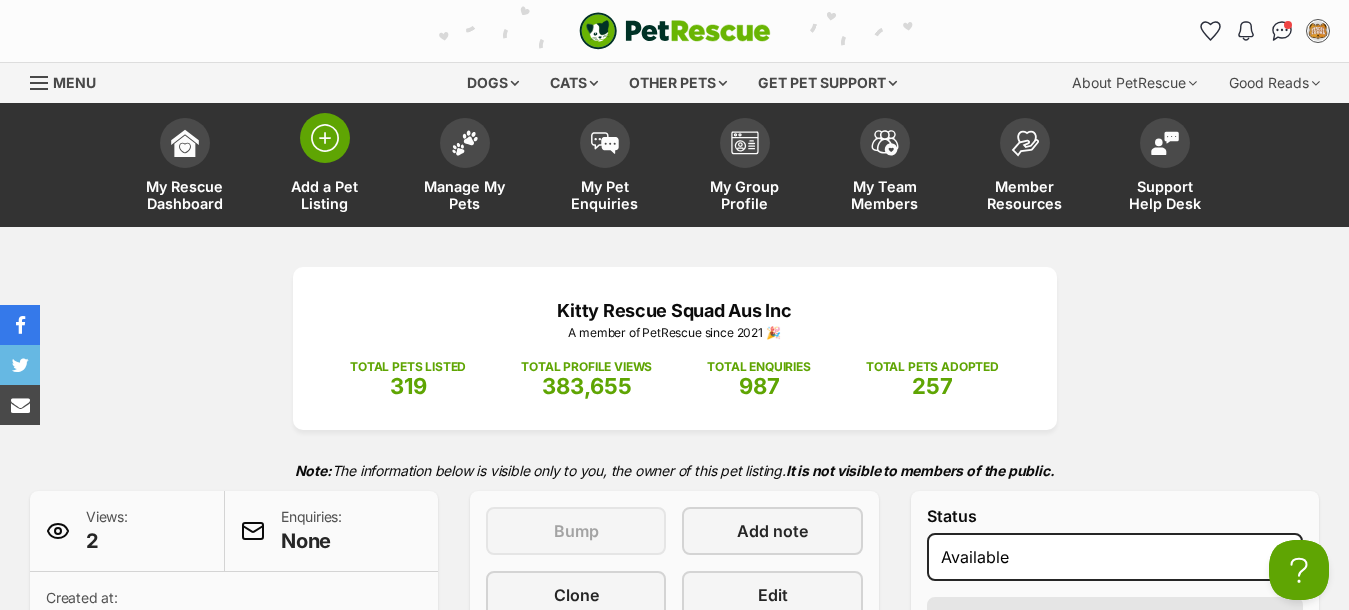 click at bounding box center [325, 138] 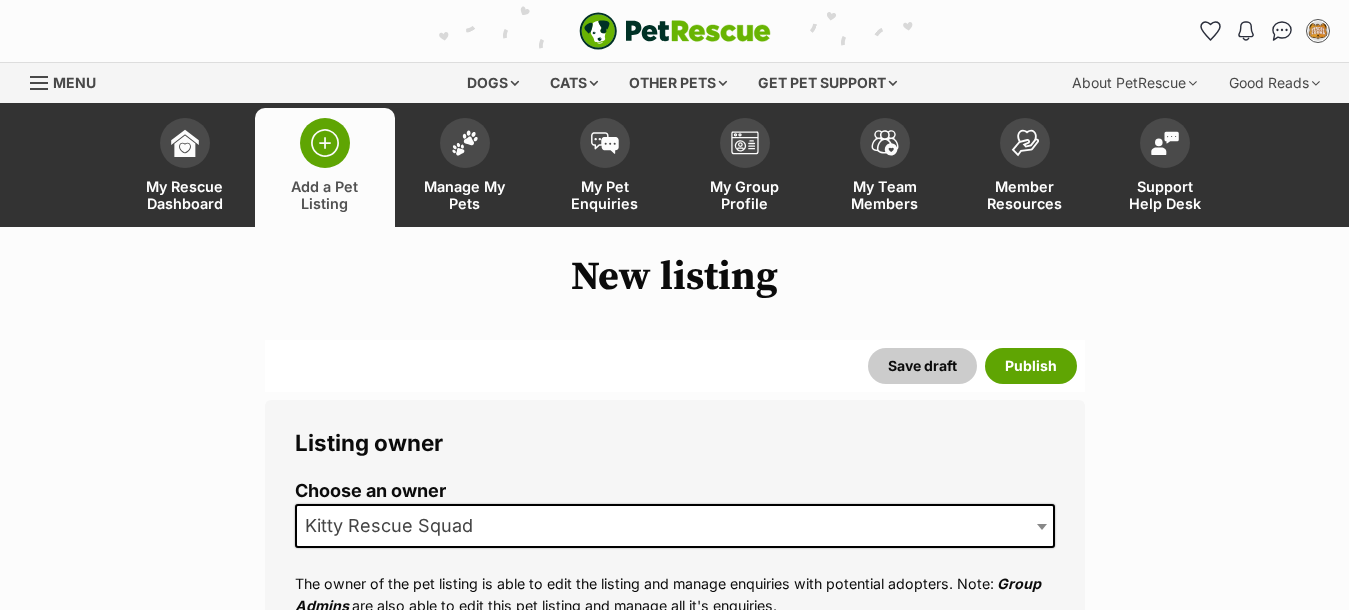 scroll, scrollTop: 0, scrollLeft: 0, axis: both 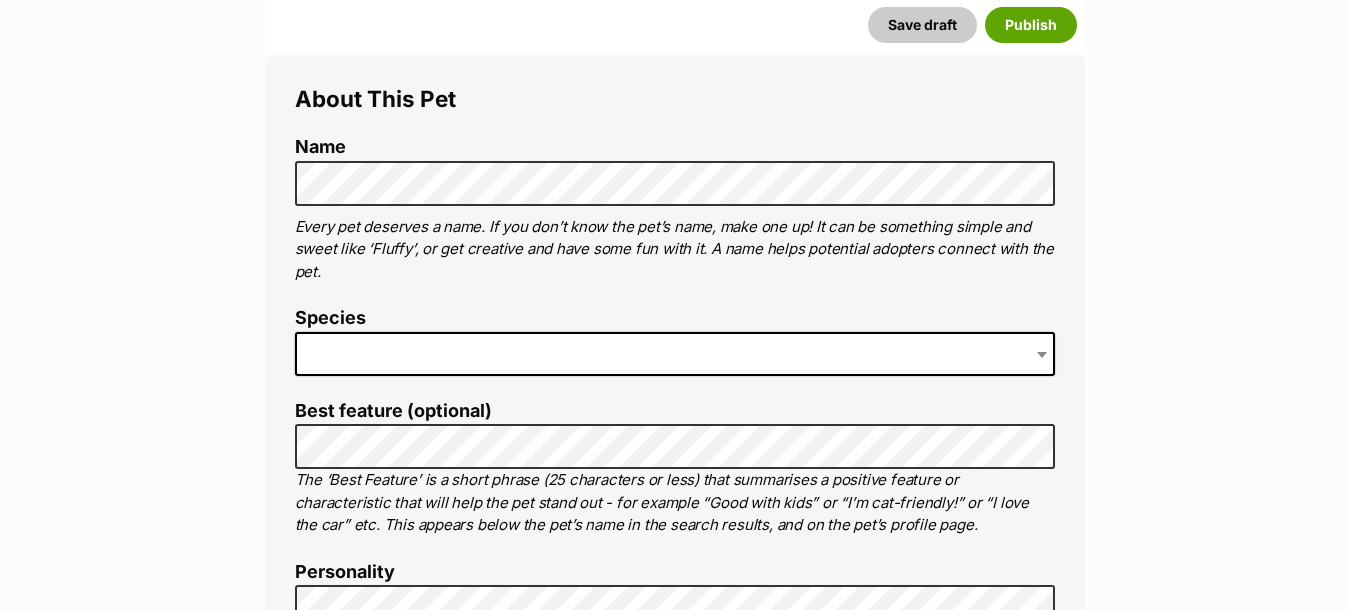 click at bounding box center [675, 354] 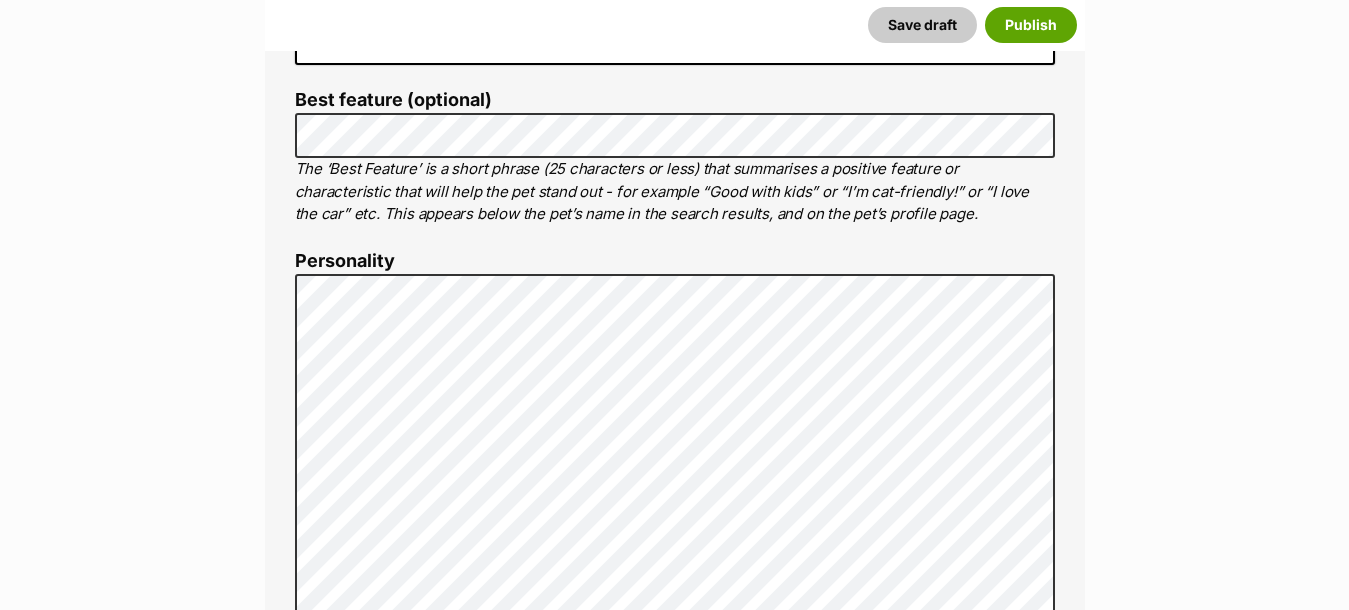 scroll, scrollTop: 1100, scrollLeft: 0, axis: vertical 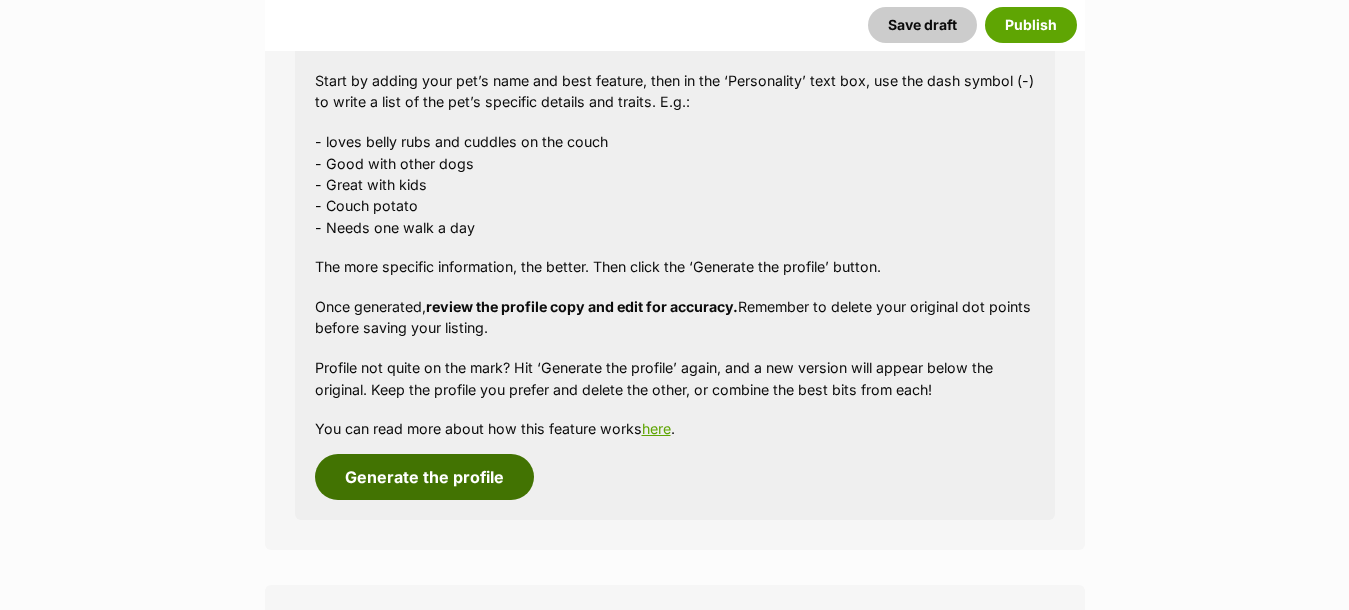 click on "Generate the profile" at bounding box center [424, 477] 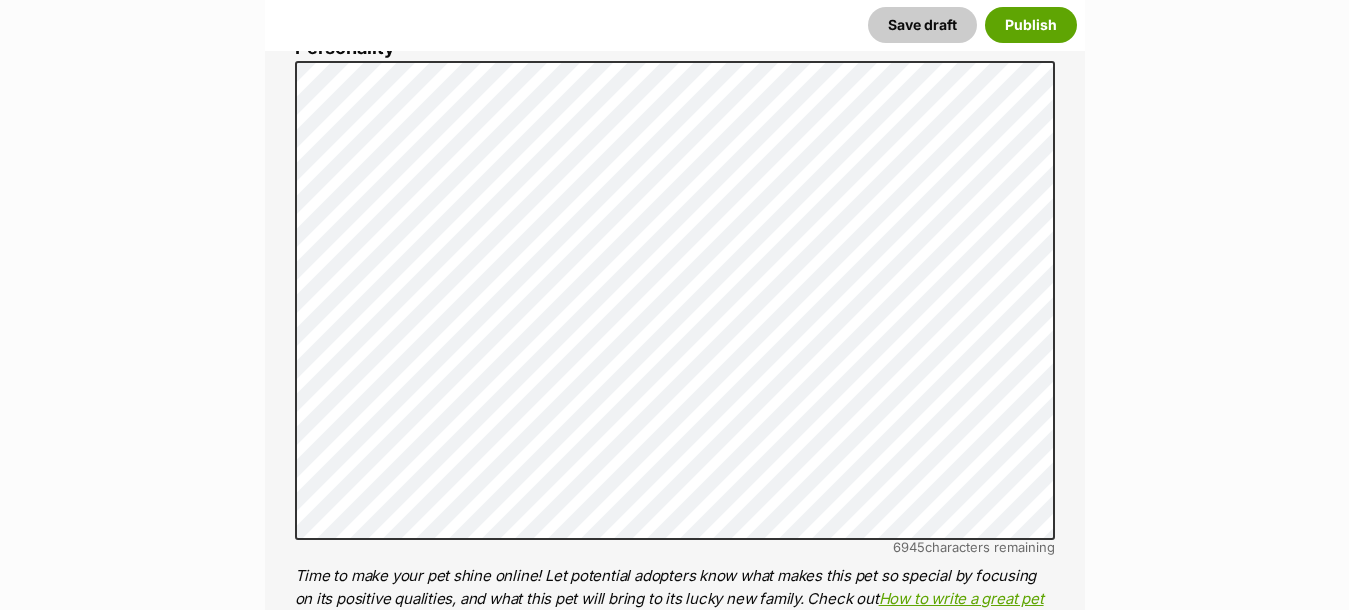 scroll, scrollTop: 1220, scrollLeft: 0, axis: vertical 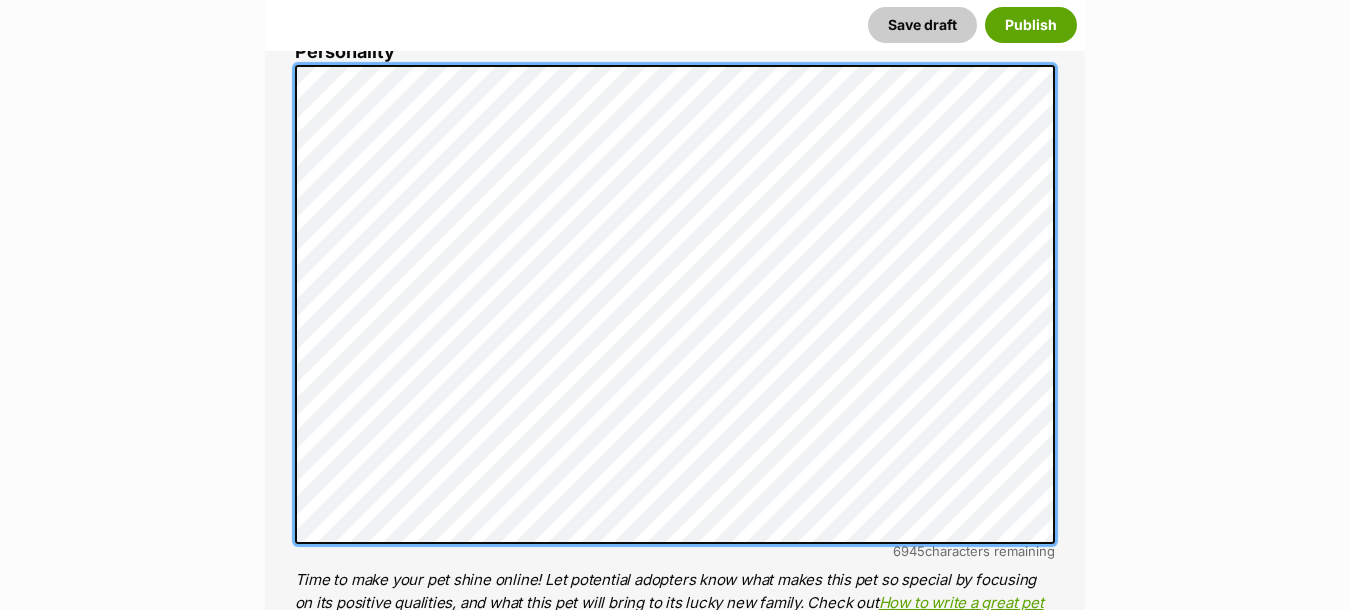 click on "Listing owner Choose an owner Kitty Rescue Squad
The owner of the pet listing is able to edit the listing and manage enquiries with potential adopters. Note:
Group Admins
are also able to edit this pet listing and manage all it's enquiries.
Any time this pet receives new enquiries or messages from potential adopters, we'll also send you an email notification. Members can opt out of receiving these emails via their
notification settings .
About This Pet Name
Henlo there, it looks like you might be using the pet name field to indicate that this pet is now on hold - we recommend updating the status to on hold from the listing page instead!
Every pet deserves a name. If you don’t know the pet’s name, make one up! It can be something simple and sweet like ‘Fluffy’, or get creative and have some fun with it. A name helps potential adopters connect with the pet.
Species Cat
Best feature (optional)
Personality 6945  characters remaining
Pet Listing Rules" at bounding box center [675, 2943] 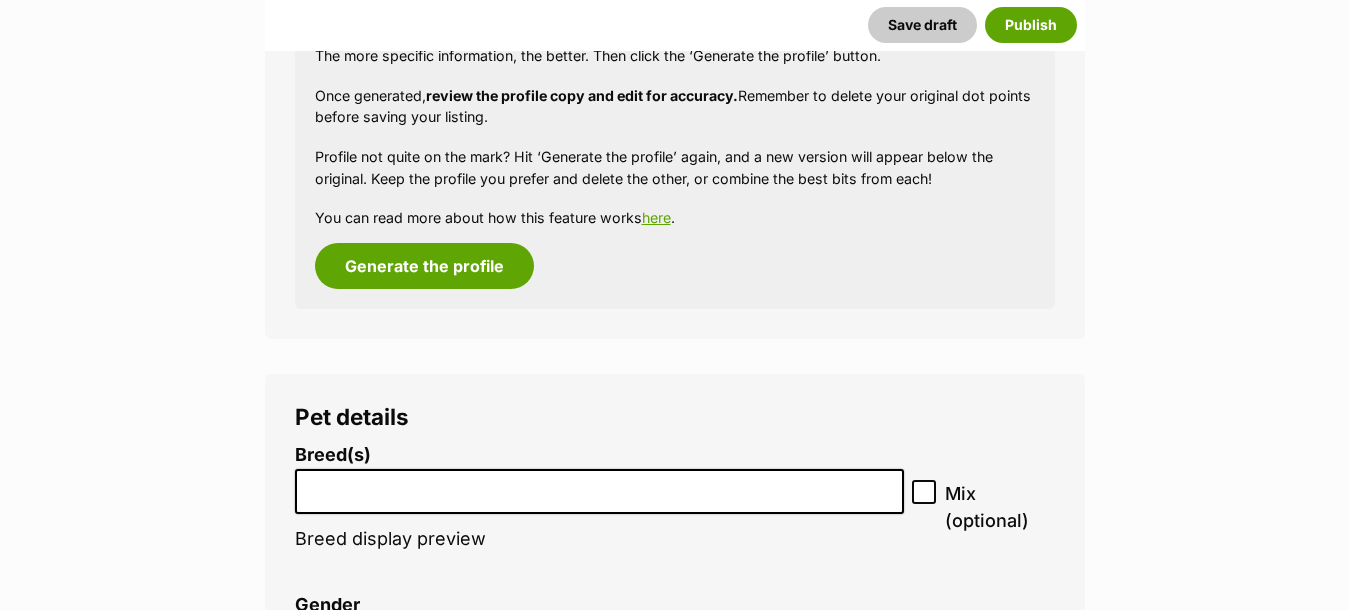 scroll, scrollTop: 2420, scrollLeft: 0, axis: vertical 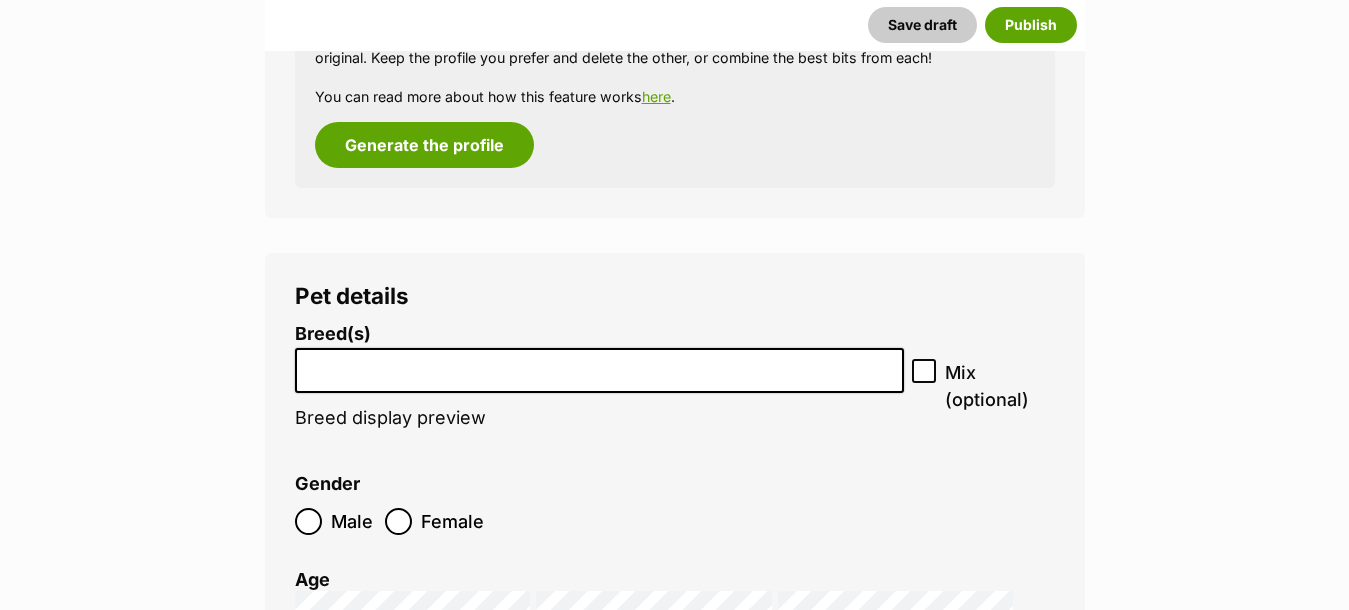 drag, startPoint x: 609, startPoint y: 365, endPoint x: 629, endPoint y: 353, distance: 23.323807 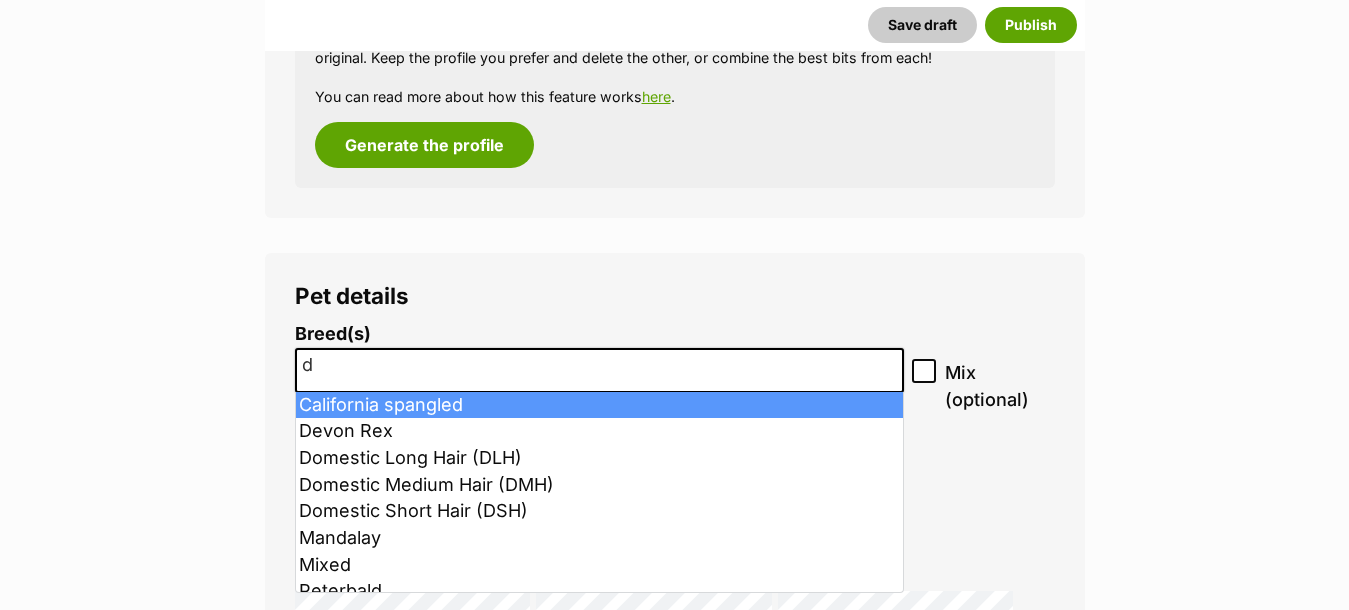 type on "d" 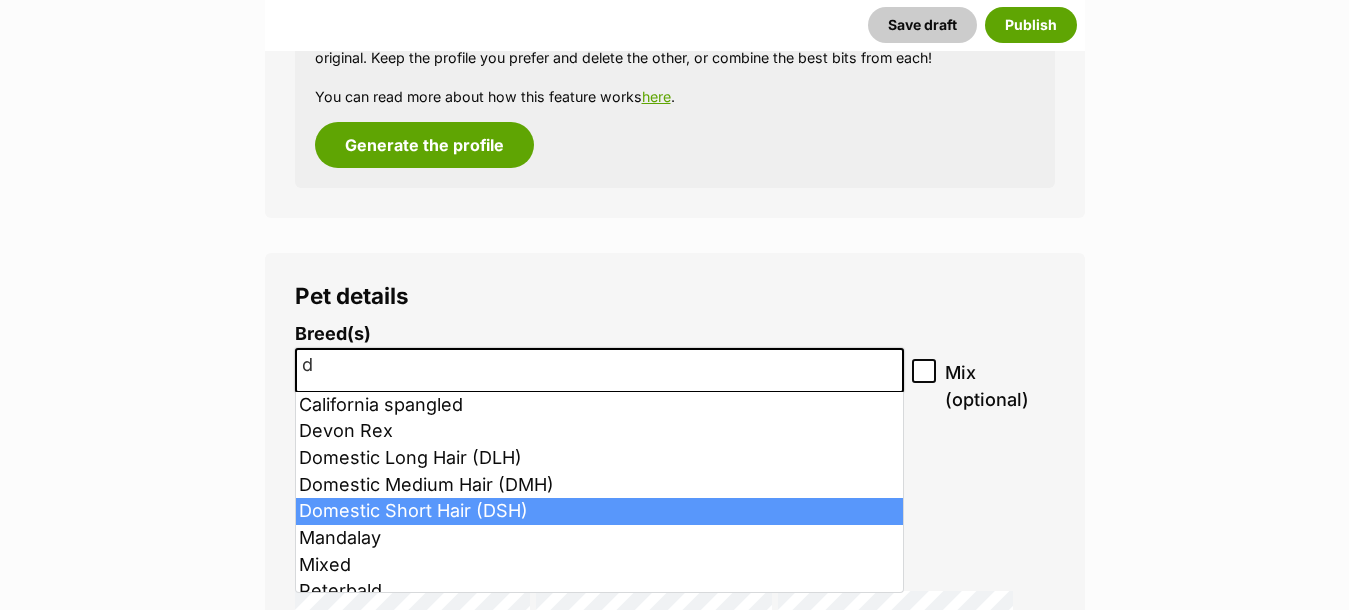 select on "252102" 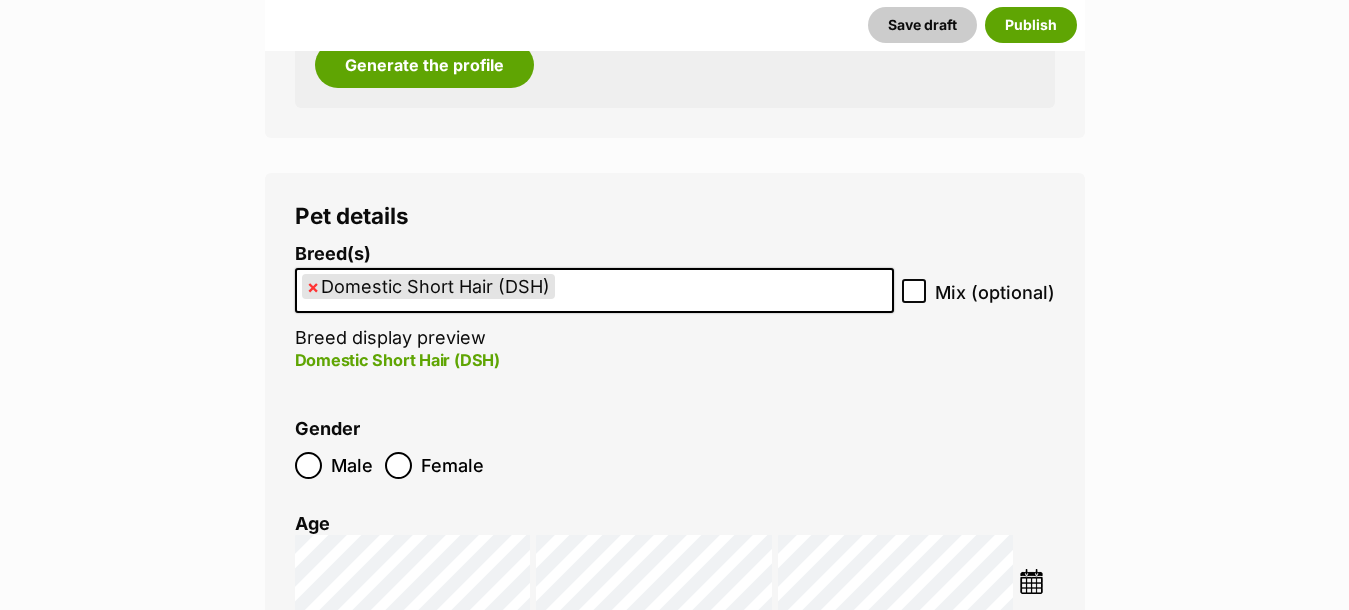 scroll, scrollTop: 2700, scrollLeft: 0, axis: vertical 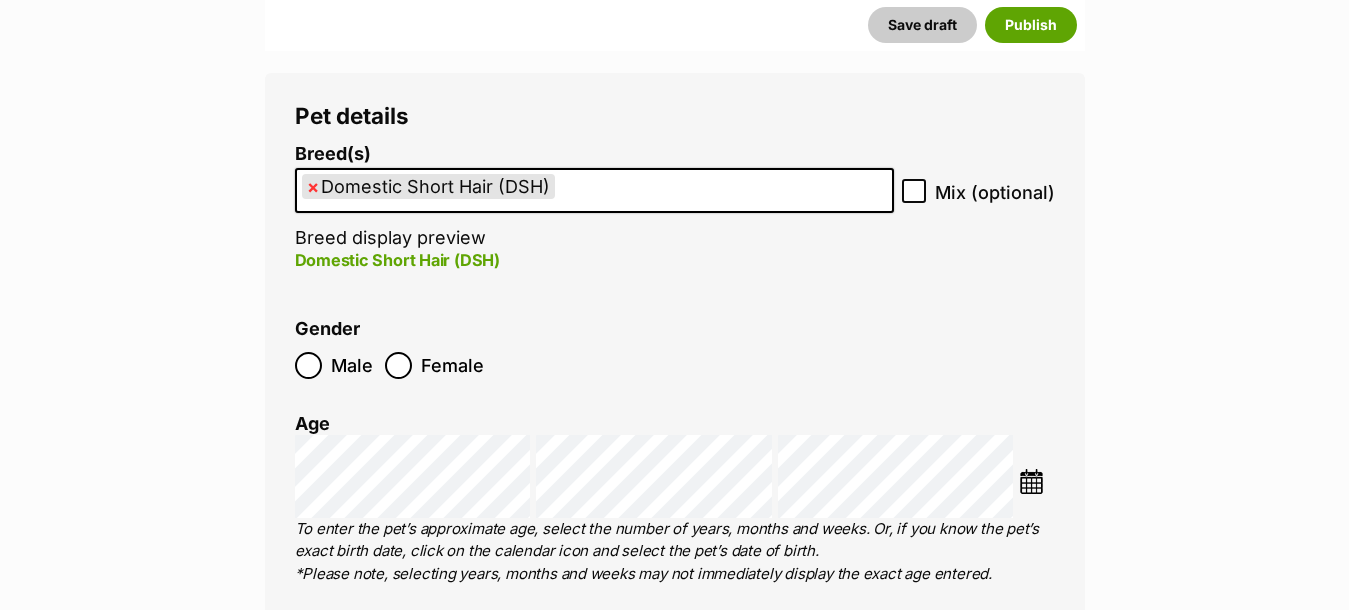 click on "× Domestic Short Hair (DSH)" at bounding box center (594, 190) 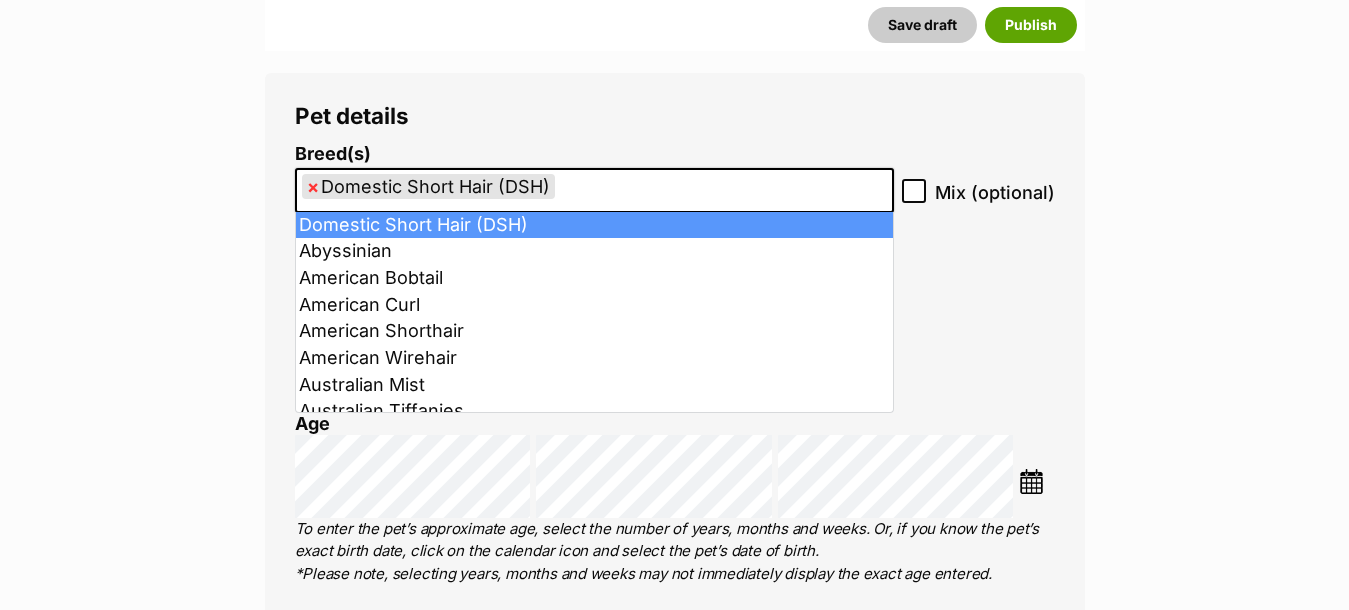 click on "× Domestic Short Hair (DSH)" at bounding box center (594, 190) 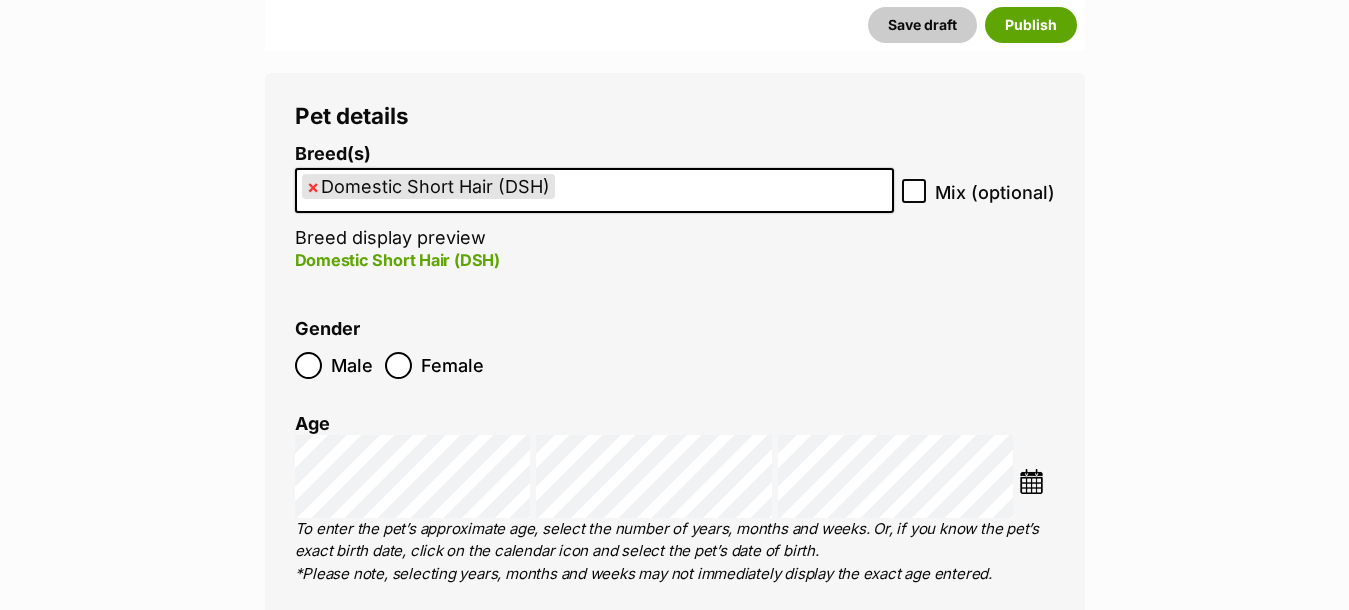 click on "× Domestic Short Hair (DSH)" at bounding box center (594, 190) 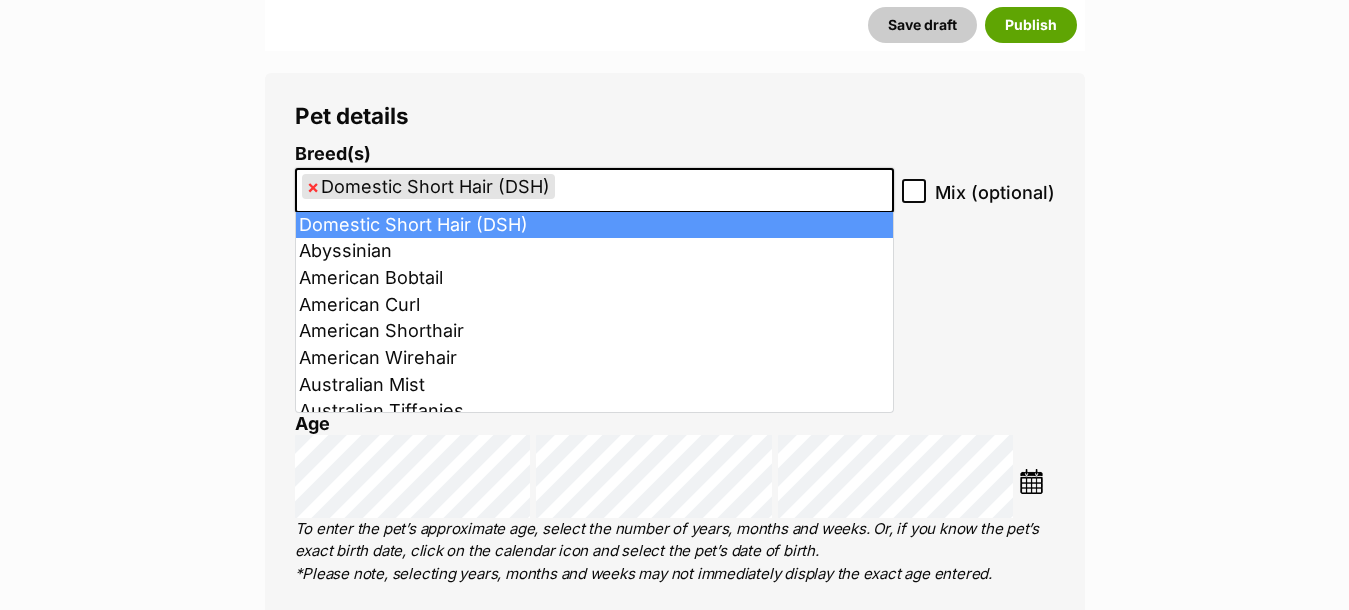 click on "× Domestic Short Hair (DSH)" at bounding box center (594, 190) 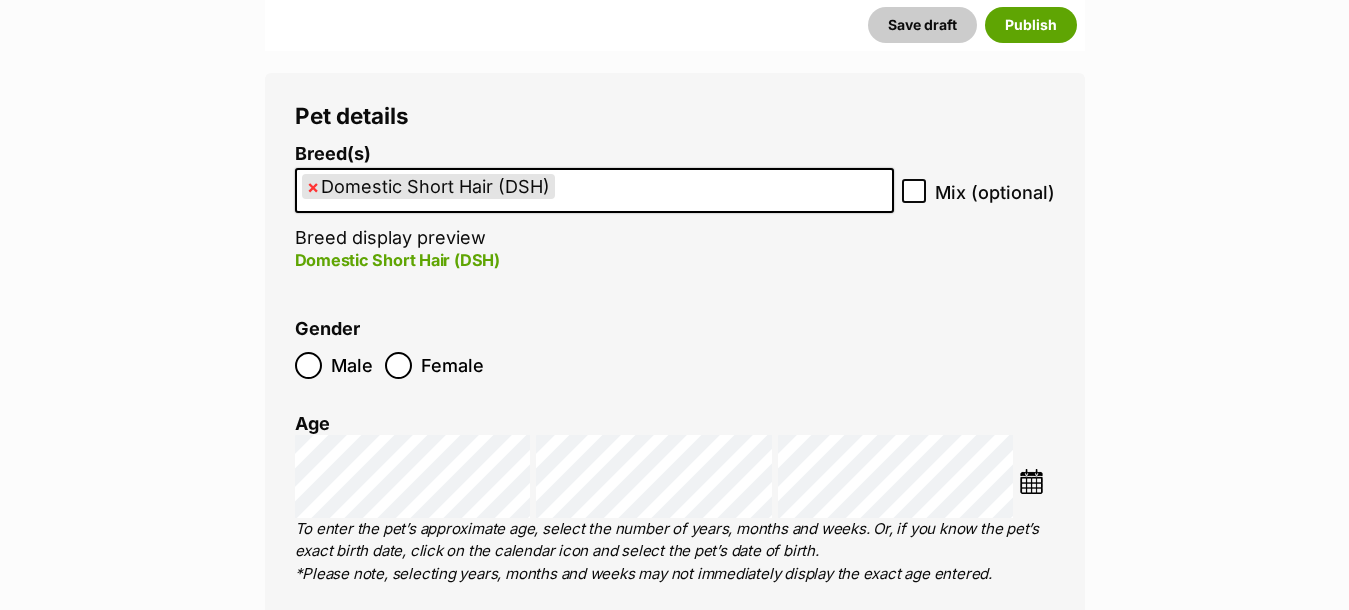 click on "× Domestic Short Hair (DSH)" at bounding box center (594, 190) 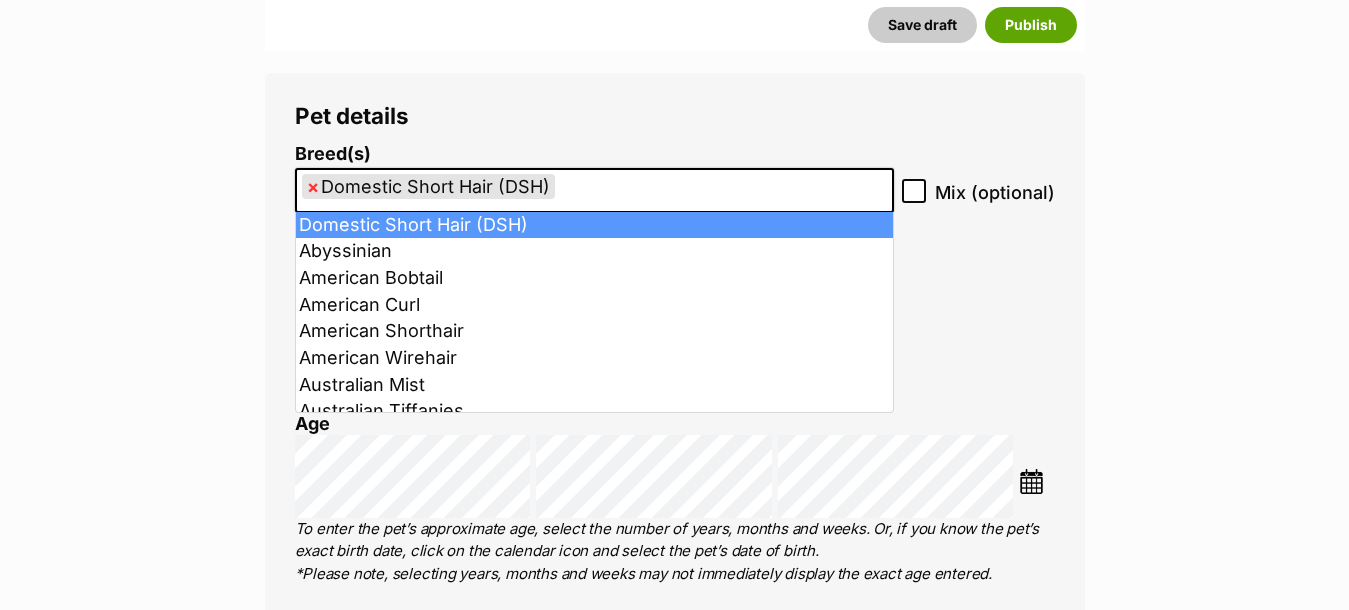 select 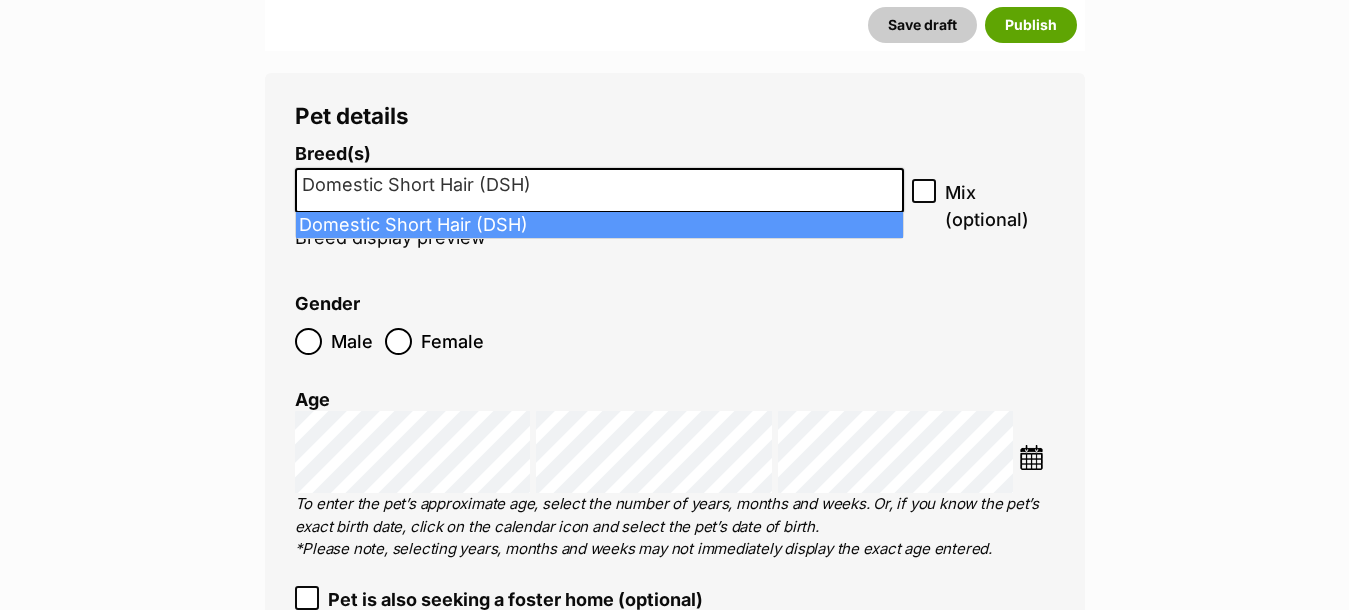 select on "252102" 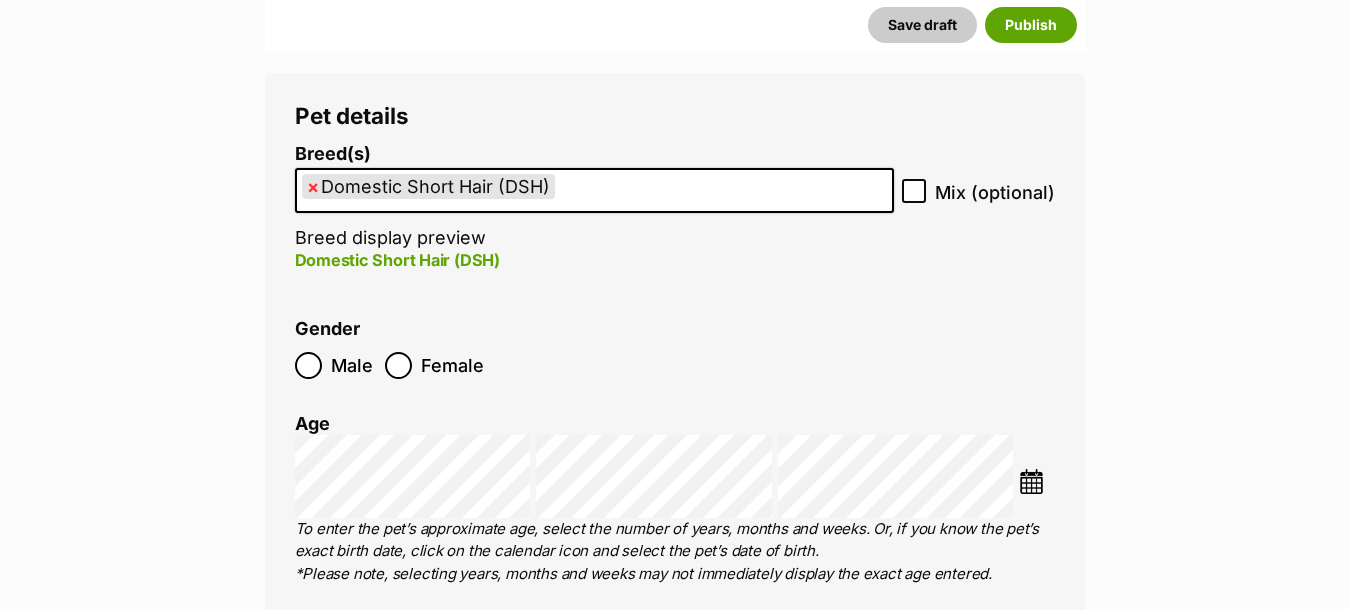 click on "× Domestic Short Hair (DSH)" at bounding box center [594, 190] 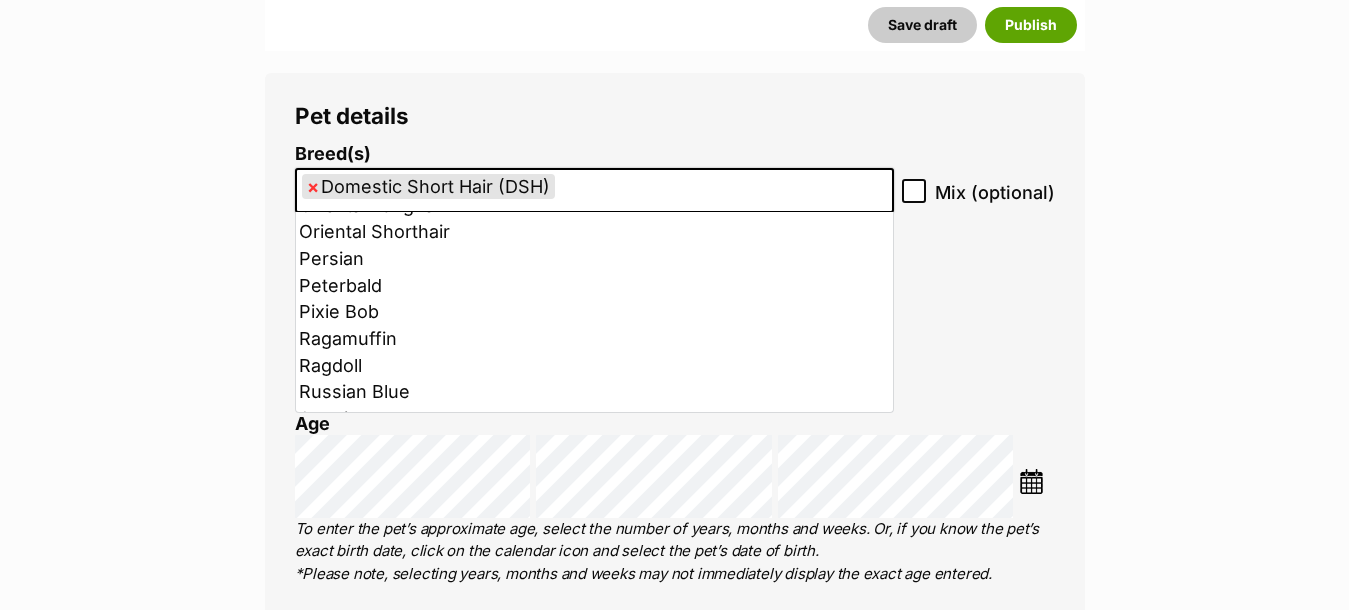scroll, scrollTop: 1400, scrollLeft: 0, axis: vertical 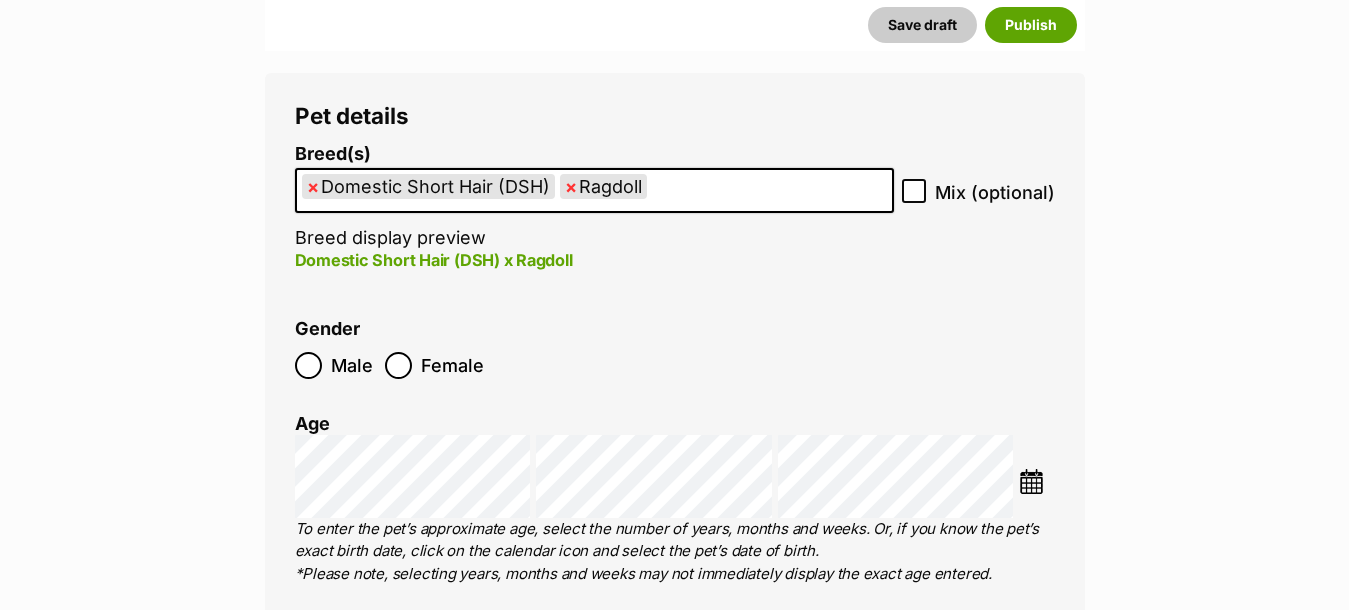 click at bounding box center (1031, 481) 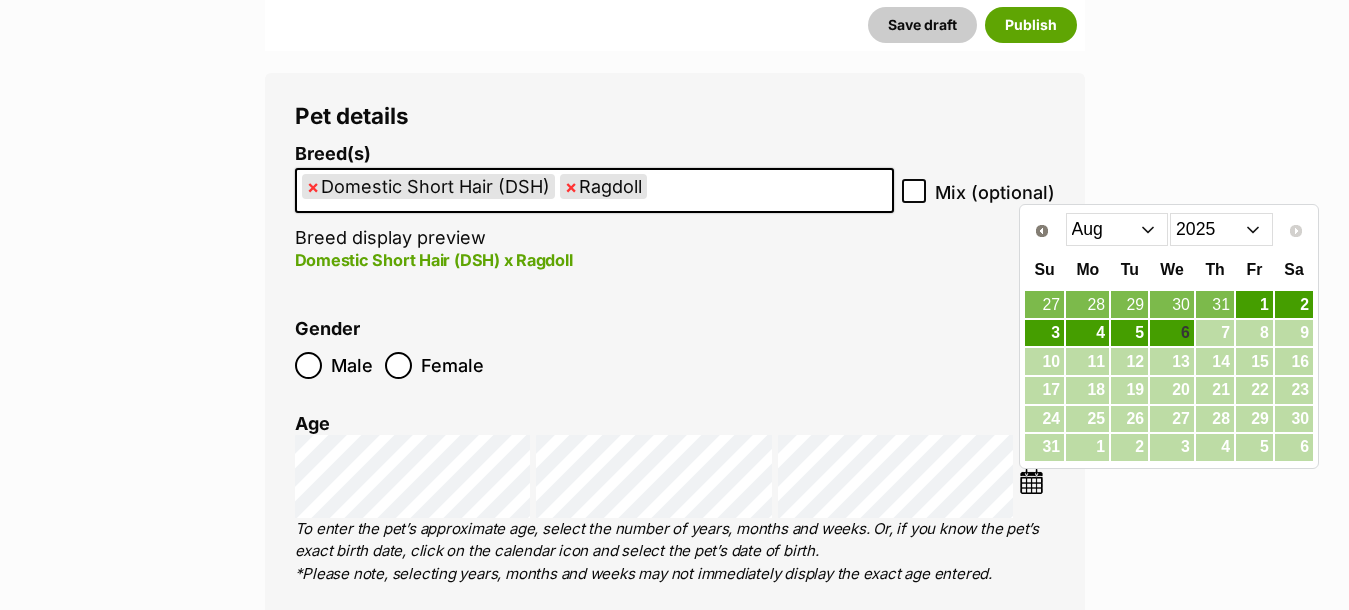click on "Jan Feb Mar Apr May Jun Jul Aug" at bounding box center [1117, 229] 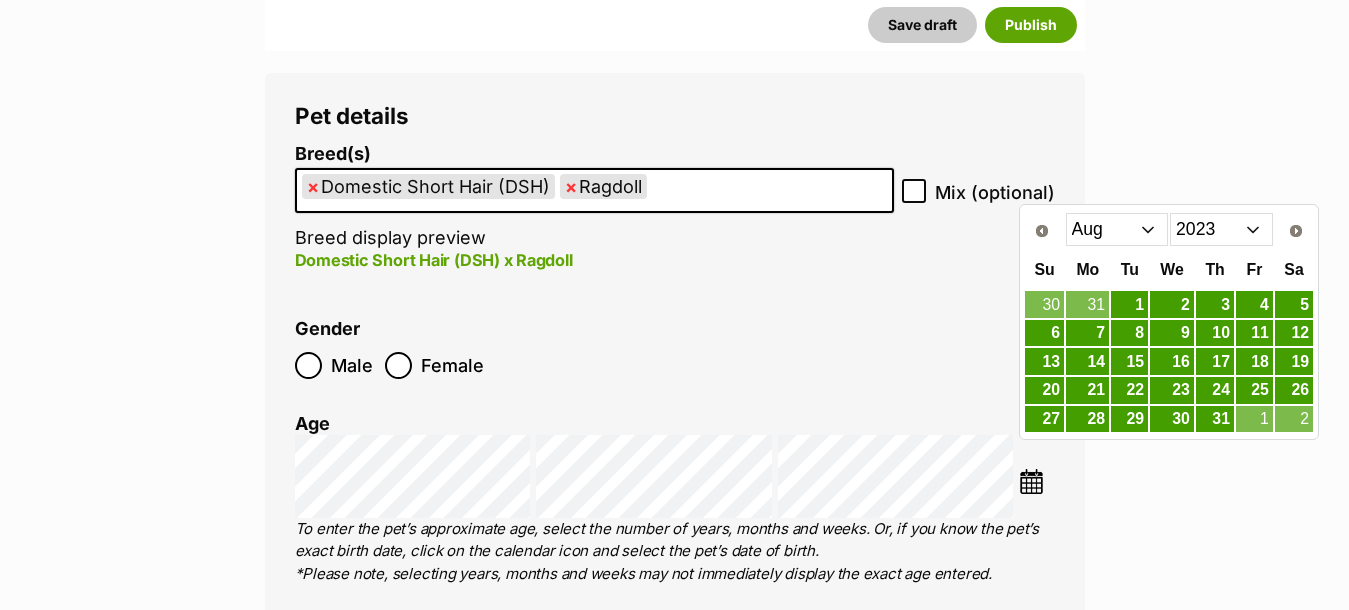click on "Jan Feb Mar Apr May Jun Jul Aug Sep Oct Nov Dec" at bounding box center (1117, 229) 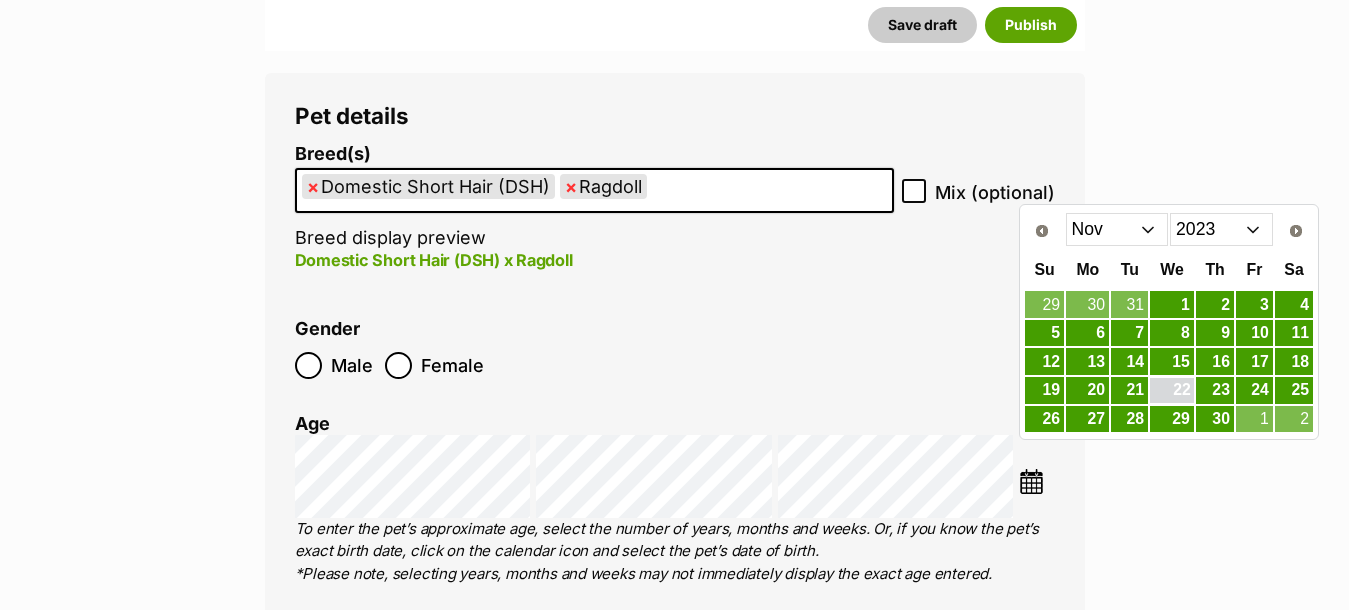 click on "22" at bounding box center (1172, 390) 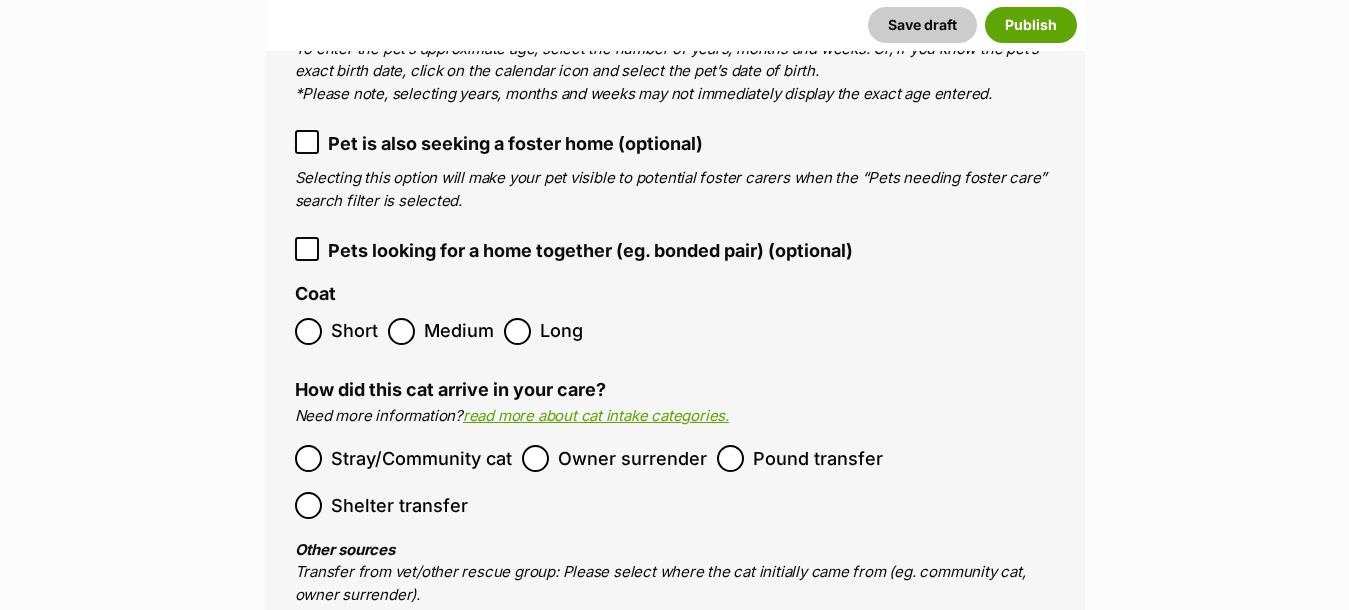 scroll, scrollTop: 3100, scrollLeft: 0, axis: vertical 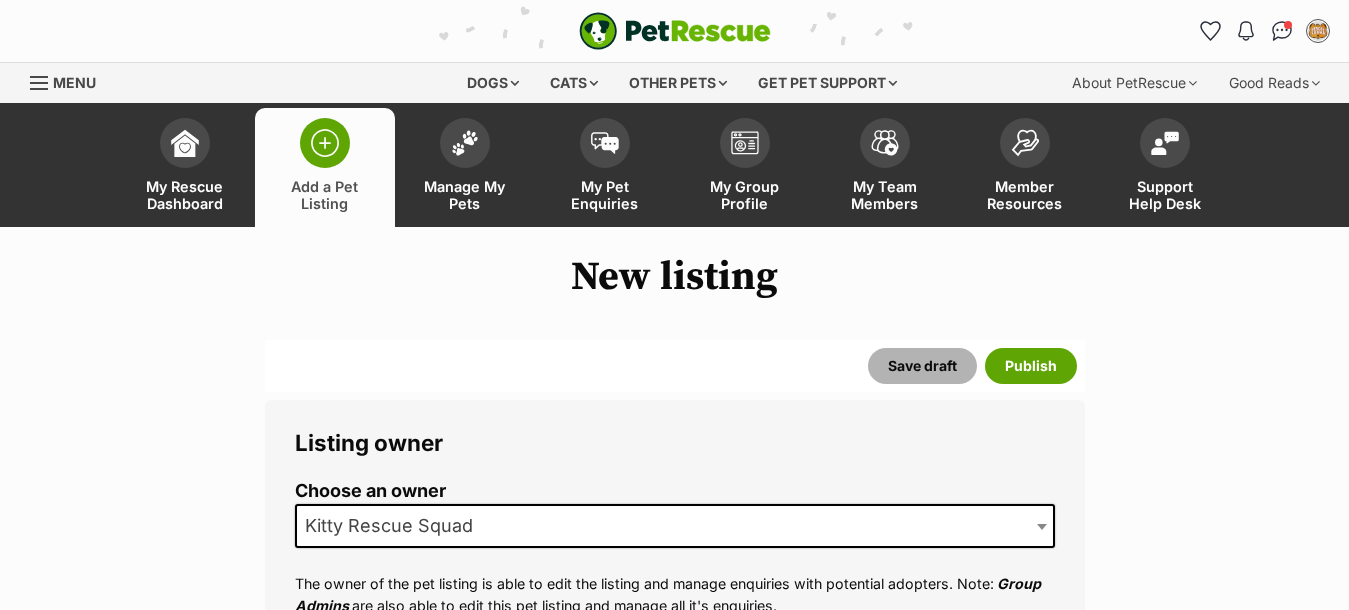 click on "Save draft" at bounding box center (922, 366) 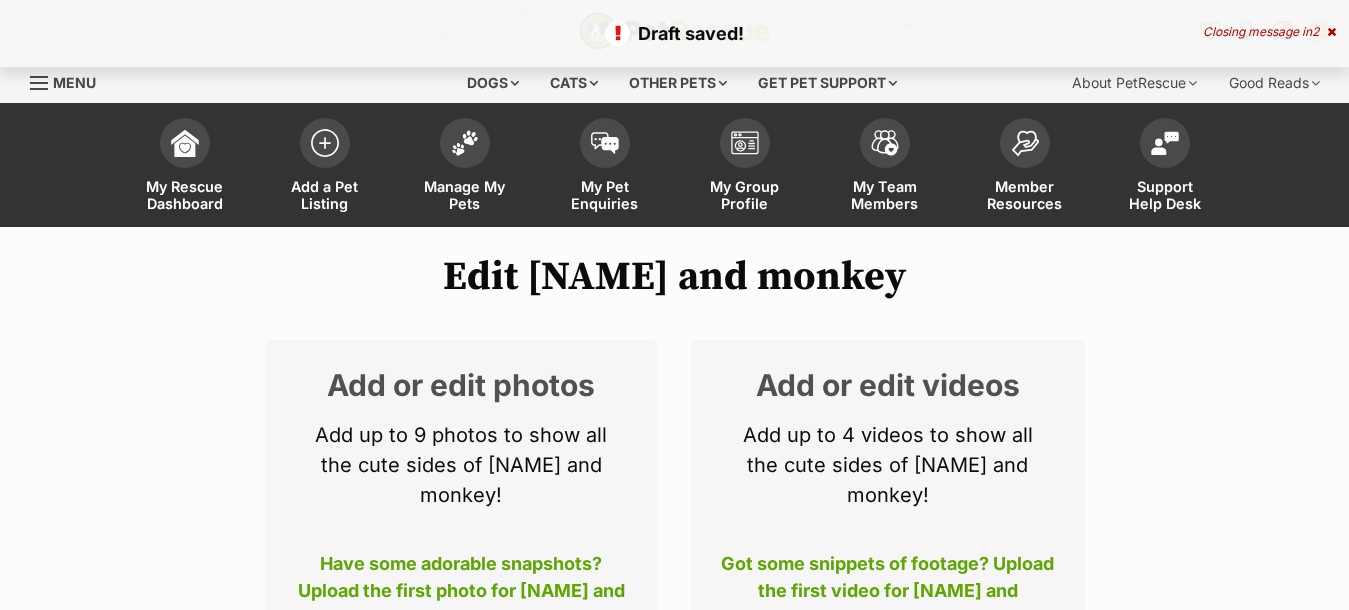 scroll, scrollTop: 500, scrollLeft: 0, axis: vertical 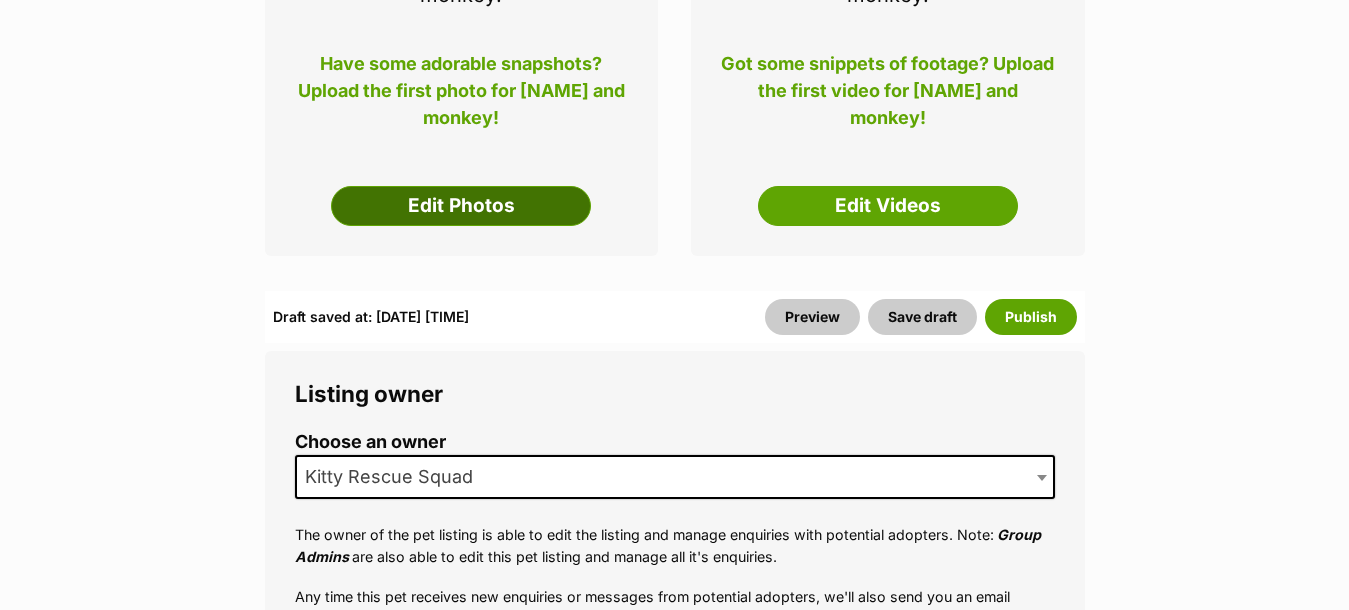 click on "Edit Photos" at bounding box center [461, 206] 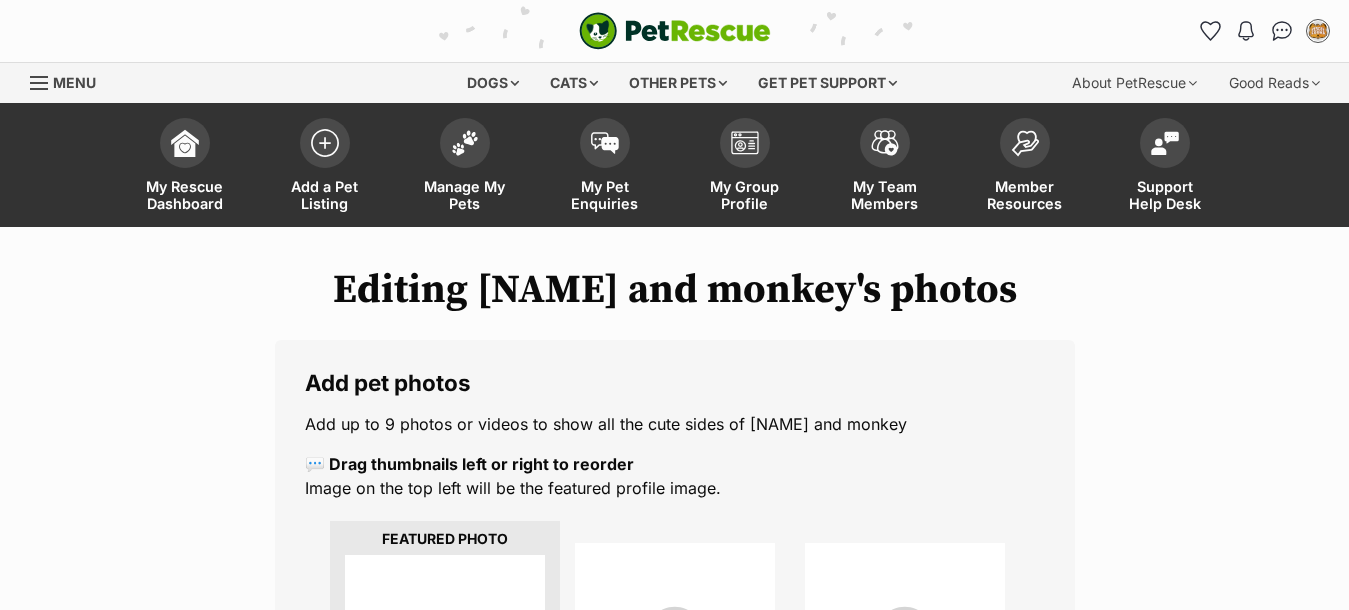 scroll, scrollTop: 0, scrollLeft: 0, axis: both 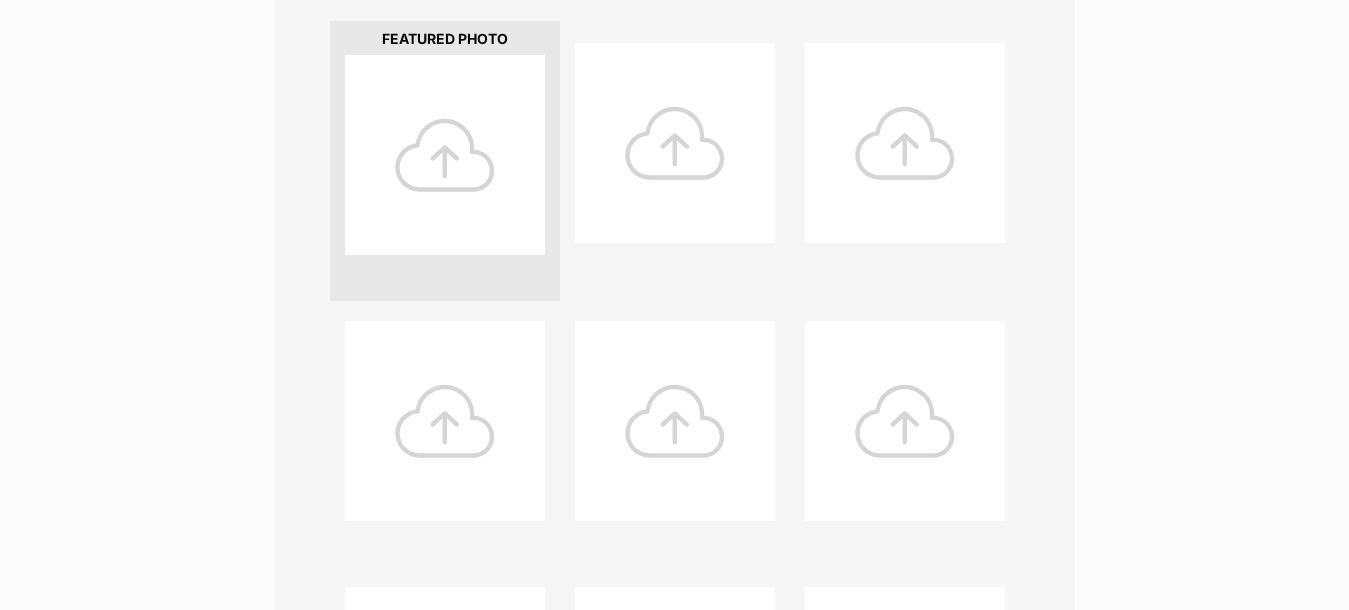 click at bounding box center [445, 155] 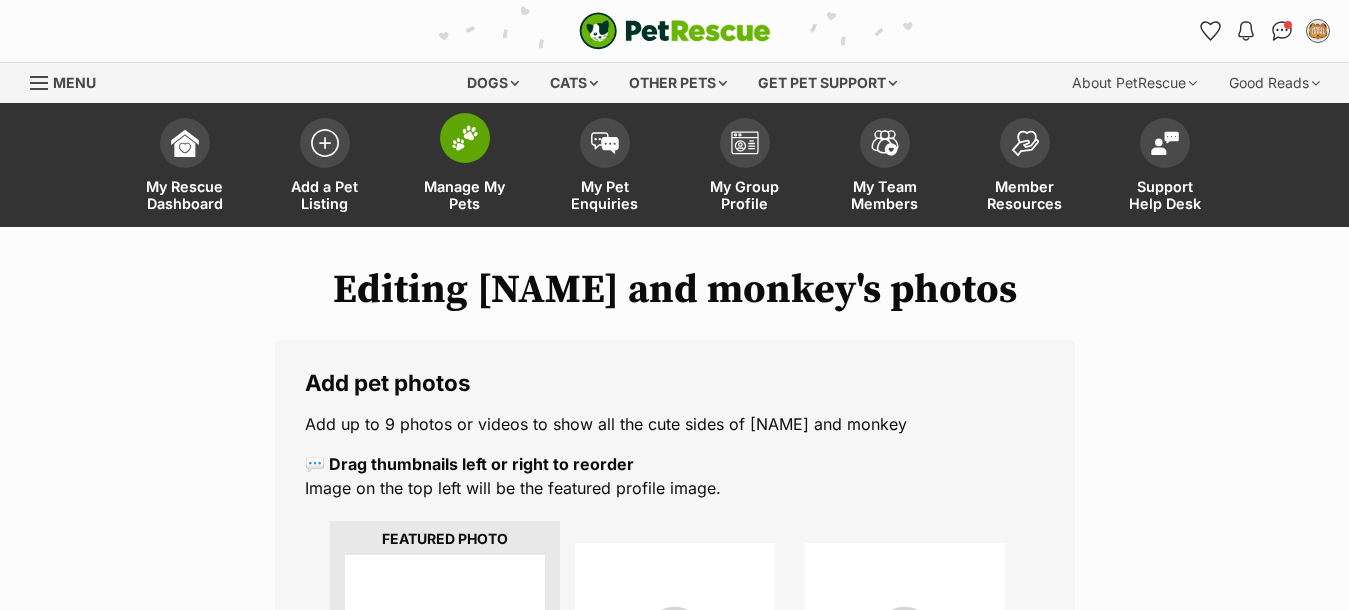 click at bounding box center [465, 138] 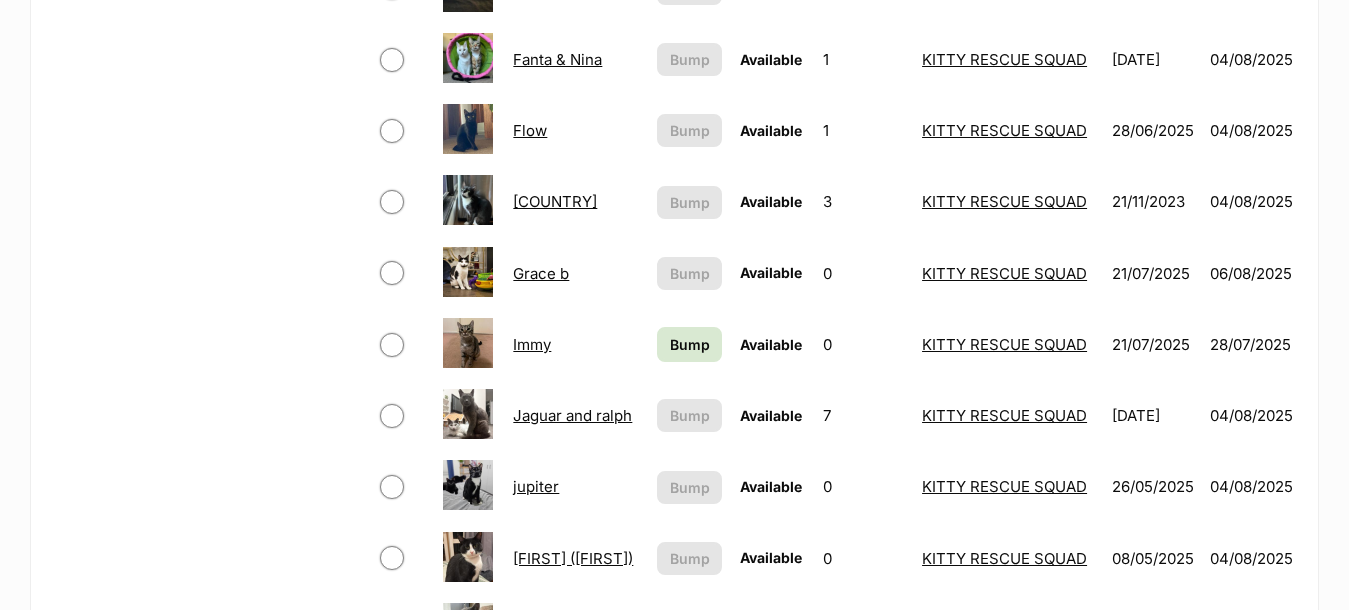scroll, scrollTop: 1200, scrollLeft: 0, axis: vertical 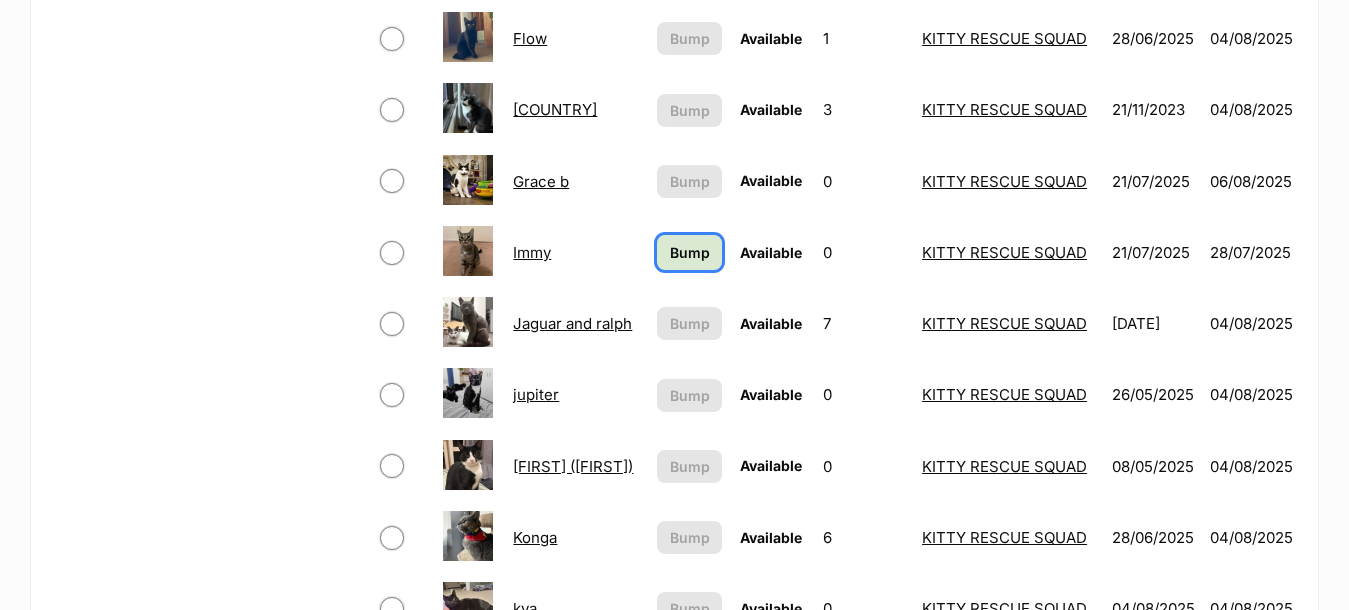 click on "Bump" at bounding box center (690, 252) 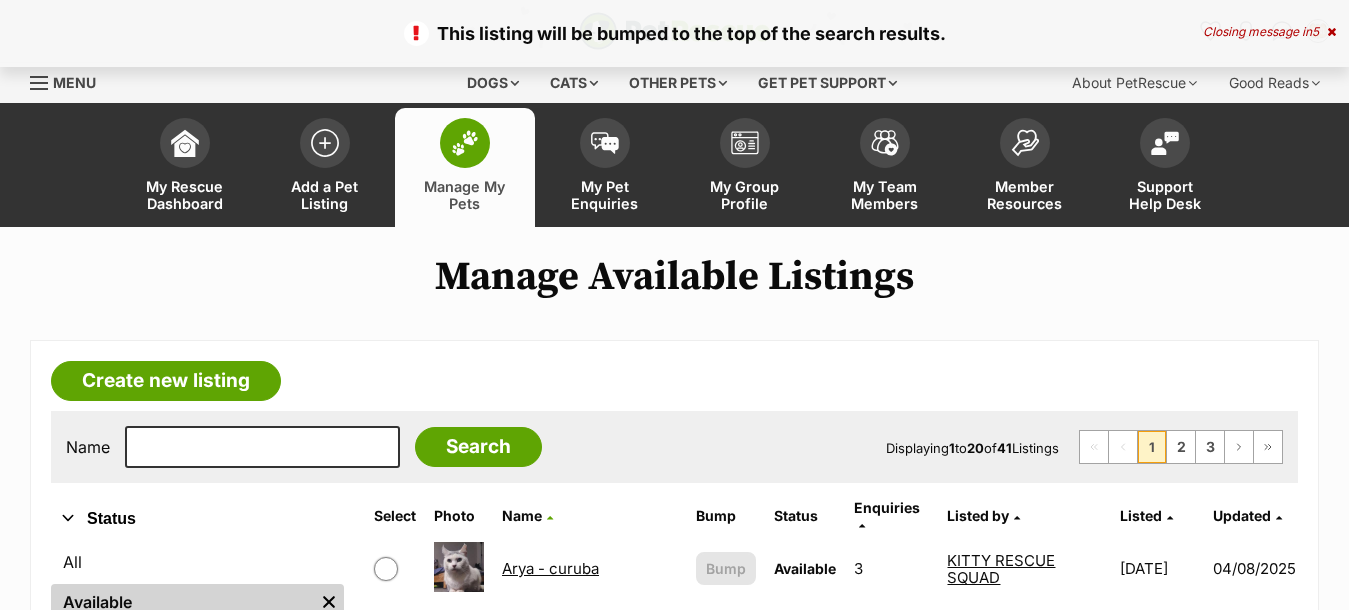scroll, scrollTop: 0, scrollLeft: 0, axis: both 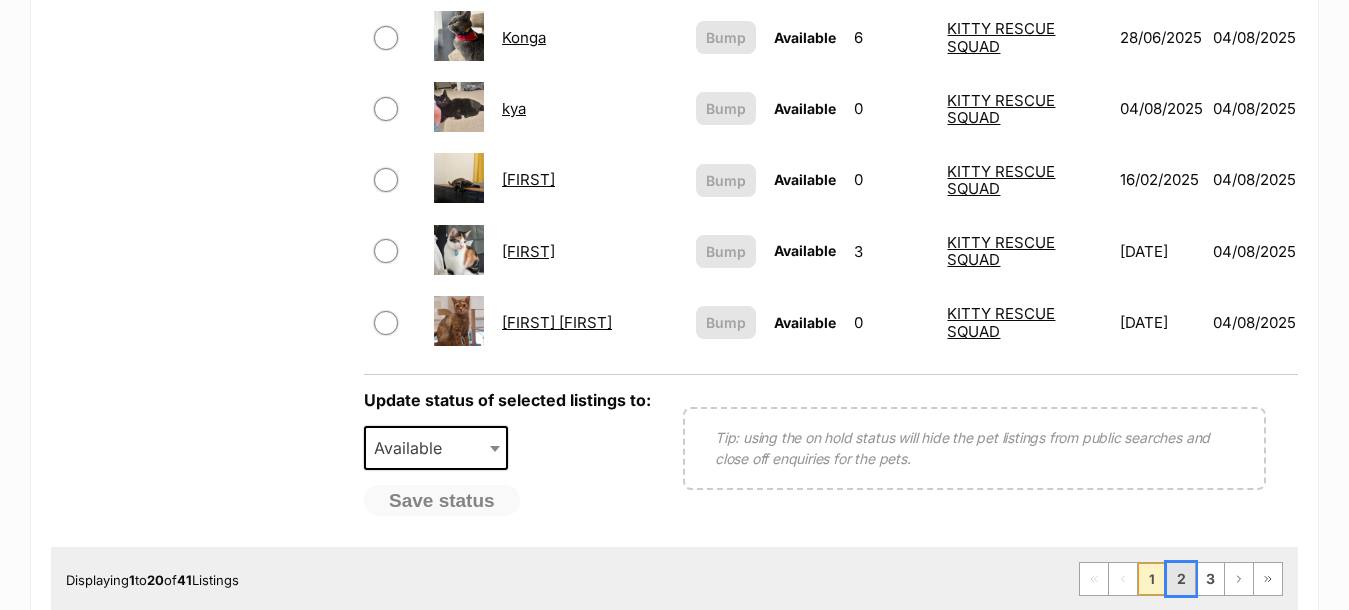 click on "2" at bounding box center [1181, 579] 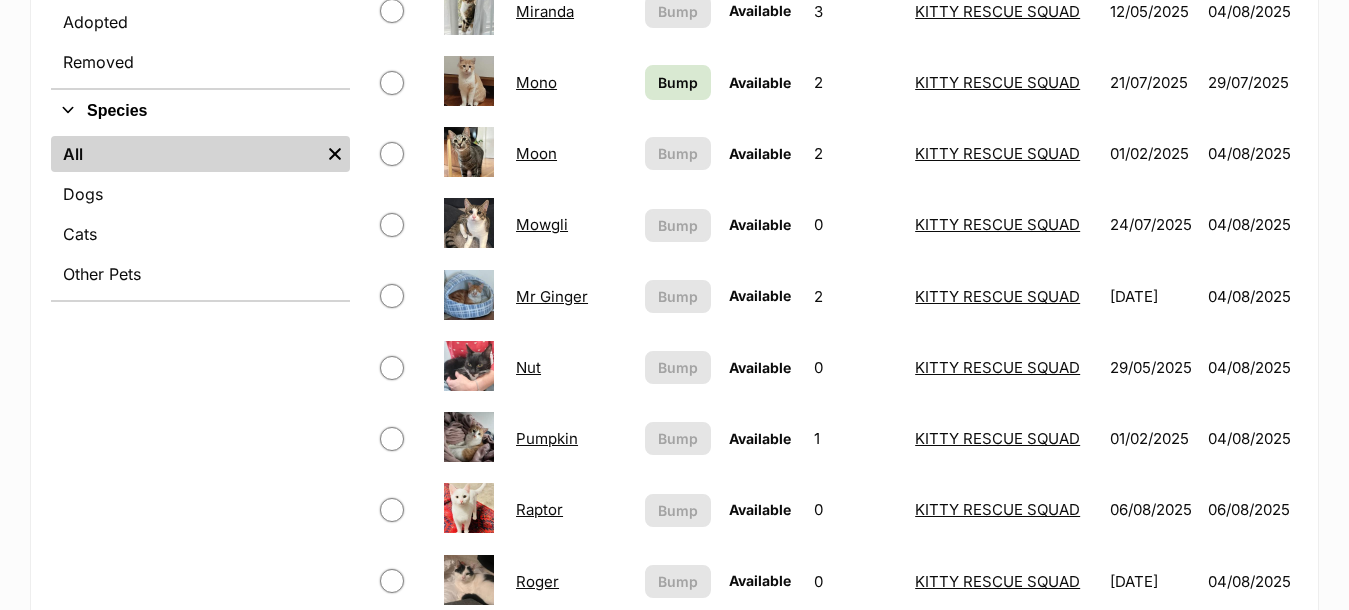 scroll, scrollTop: 997, scrollLeft: 0, axis: vertical 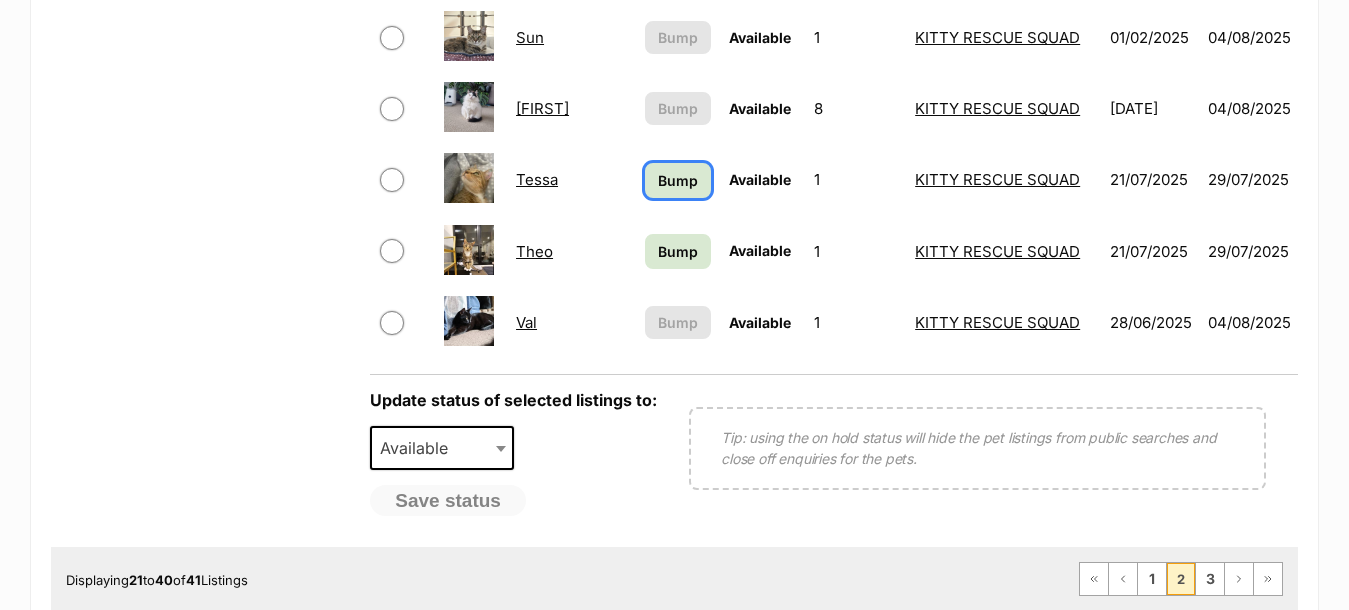 click on "Bump" at bounding box center (678, 180) 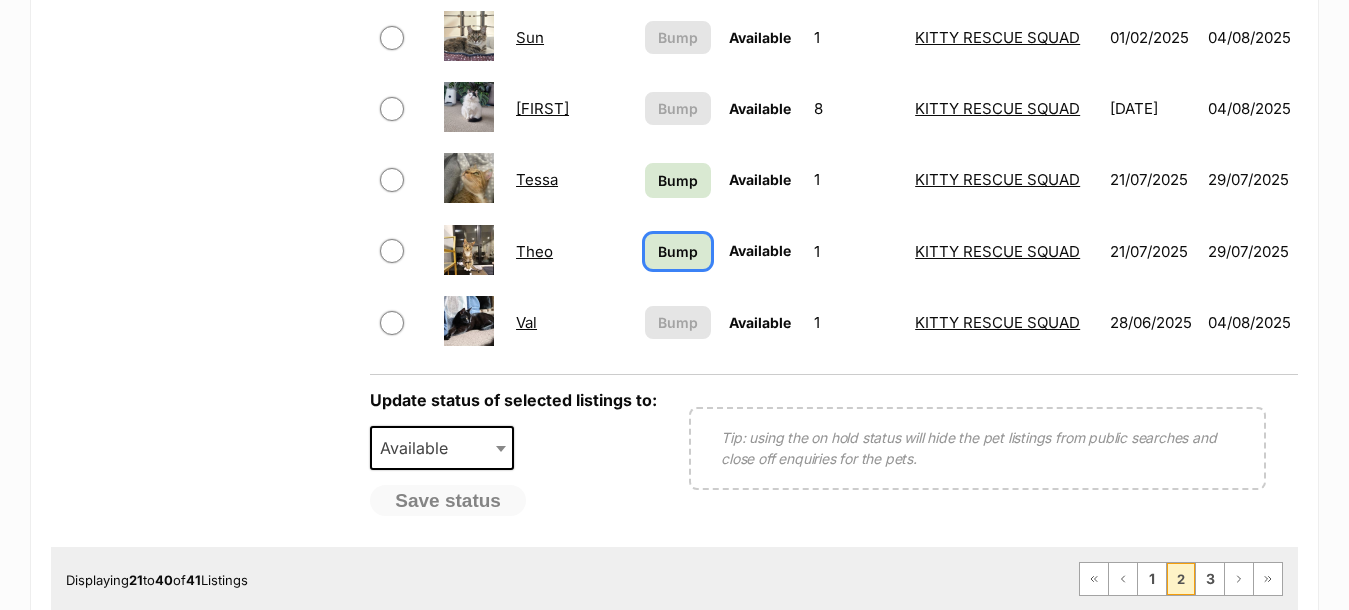 click on "Bump" at bounding box center [678, 251] 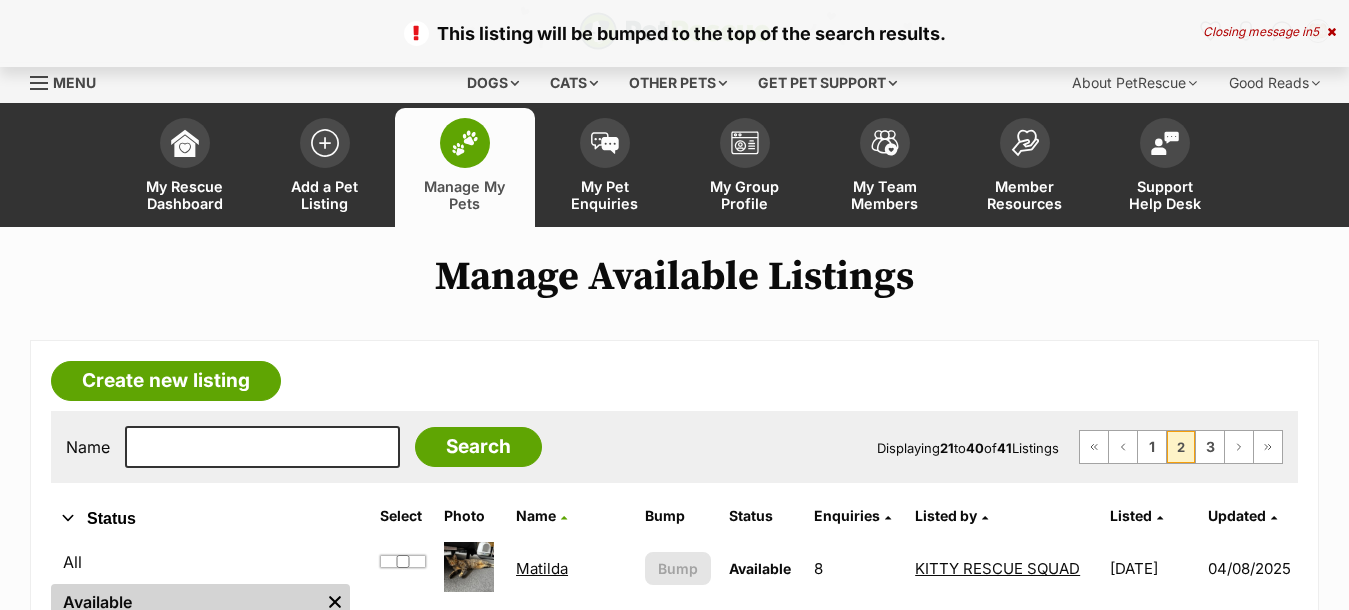 scroll, scrollTop: 0, scrollLeft: 0, axis: both 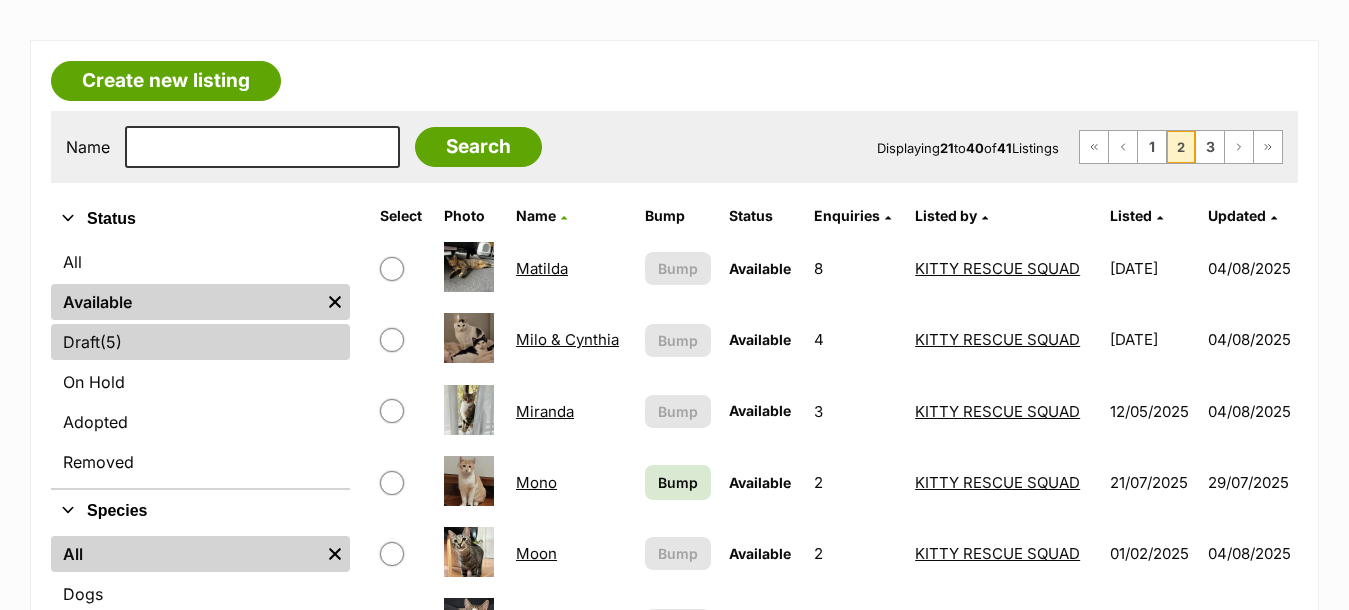 click on "(5)" at bounding box center [111, 342] 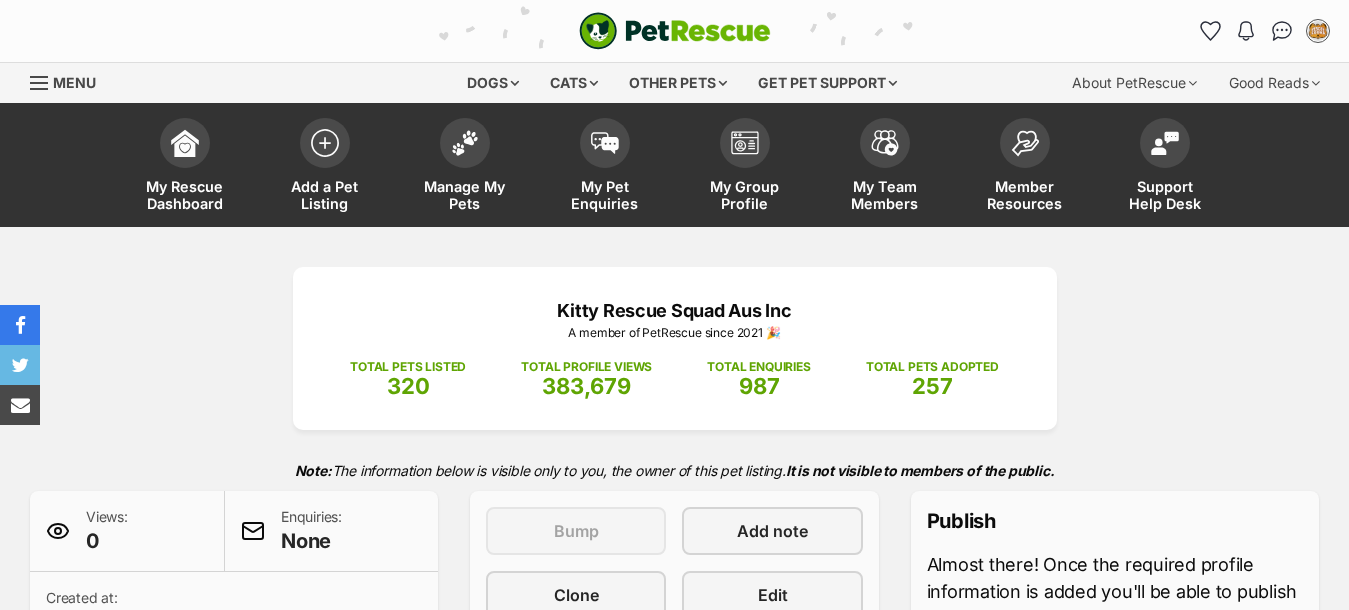 scroll, scrollTop: 0, scrollLeft: 0, axis: both 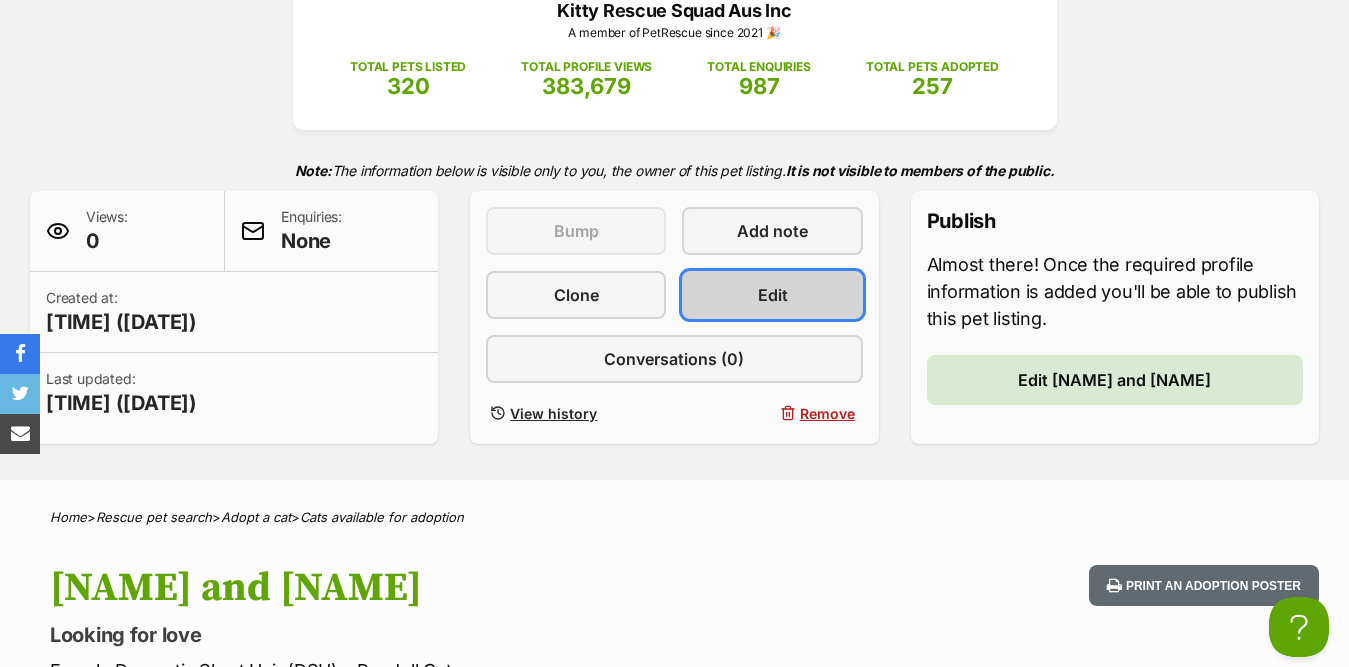 click on "Edit" at bounding box center (773, 295) 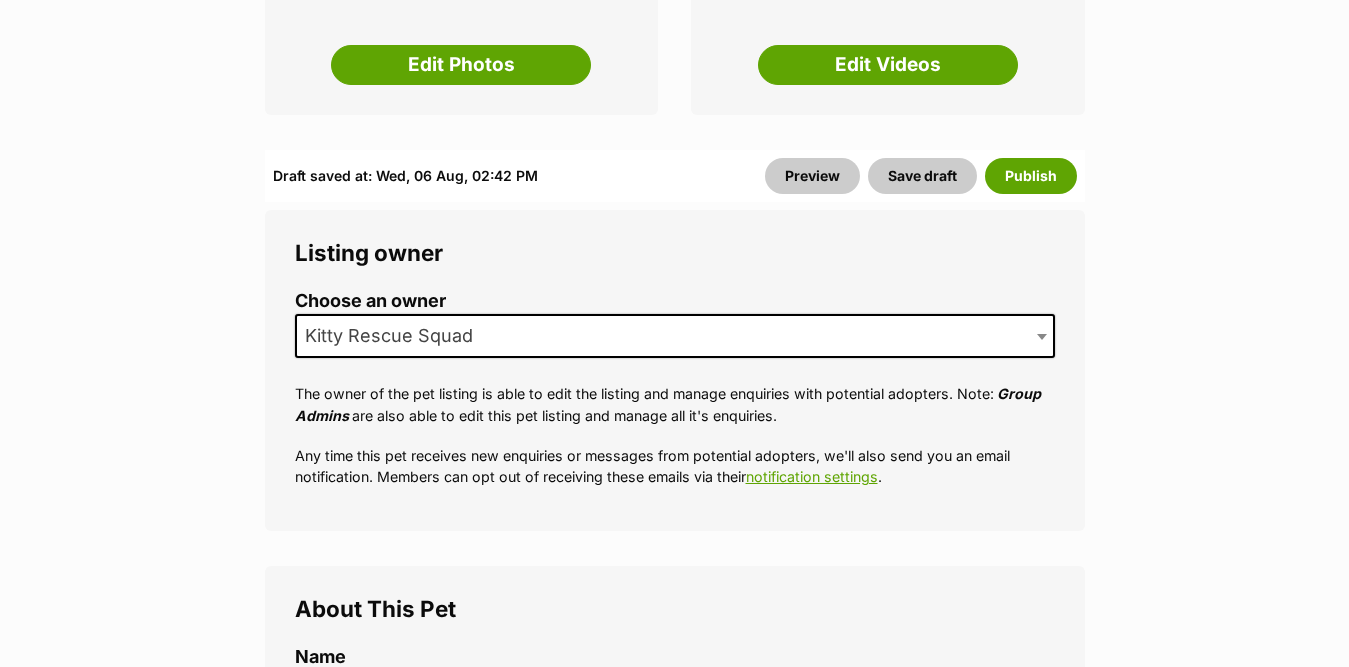 scroll, scrollTop: 1141, scrollLeft: 0, axis: vertical 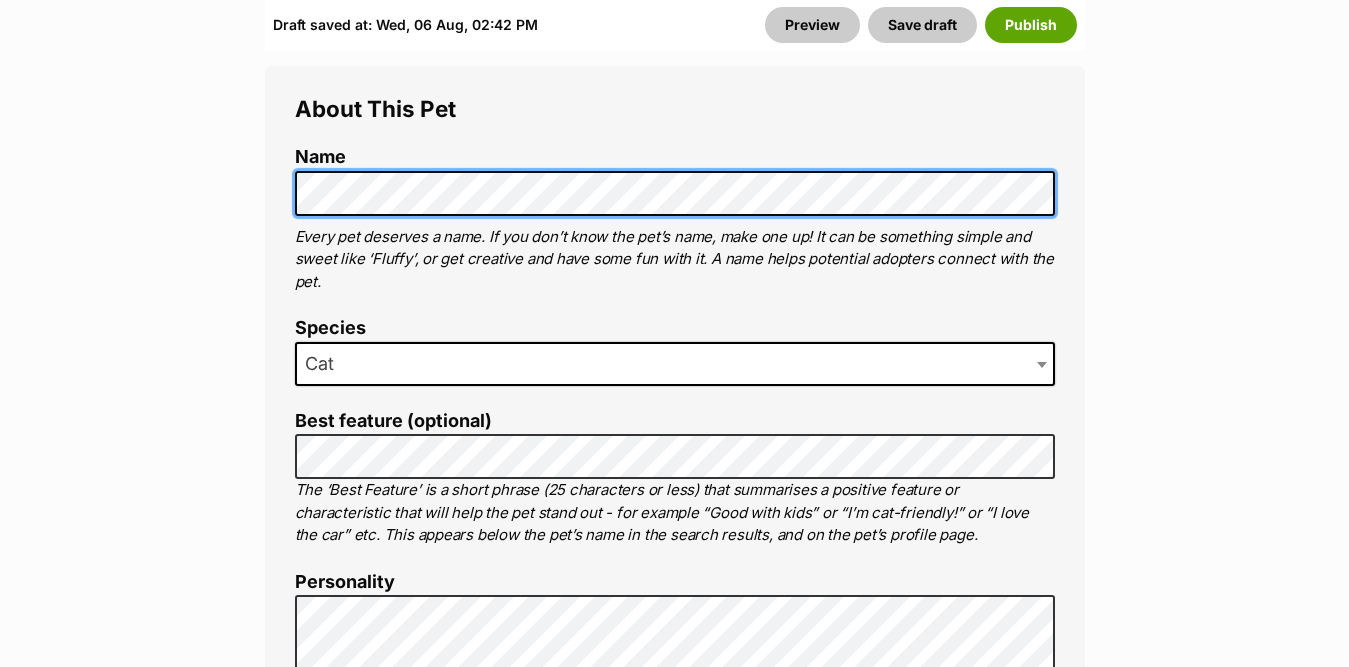click on "About This Pet Name
Henlo there, it looks like you might be using the pet name field to indicate that this pet is now on hold - we recommend updating the status to on hold from the  listing page  instead!
Every pet deserves a name. If you don’t know the pet’s name, make one up! It can be something simple and sweet like ‘Fluffy’, or get creative and have some fun with it. A name helps potential adopters connect with the pet.
Species Cat
Best feature (optional)
The ‘Best Feature’ is a short phrase (25 characters or less) that summarises a positive feature or characteristic that will help the pet stand out - for example “Good with kids” or “I’m cat-friendly!” or “I love the car” etc. This appears below the pet’s name in the search results, and on the pet’s profile page.
Personality 6240  characters remaining
How to write a great pet profile  for more tips and our  Pet Listing Rules  for more info.
Generate a profile using AI
Beta" at bounding box center [675, 996] 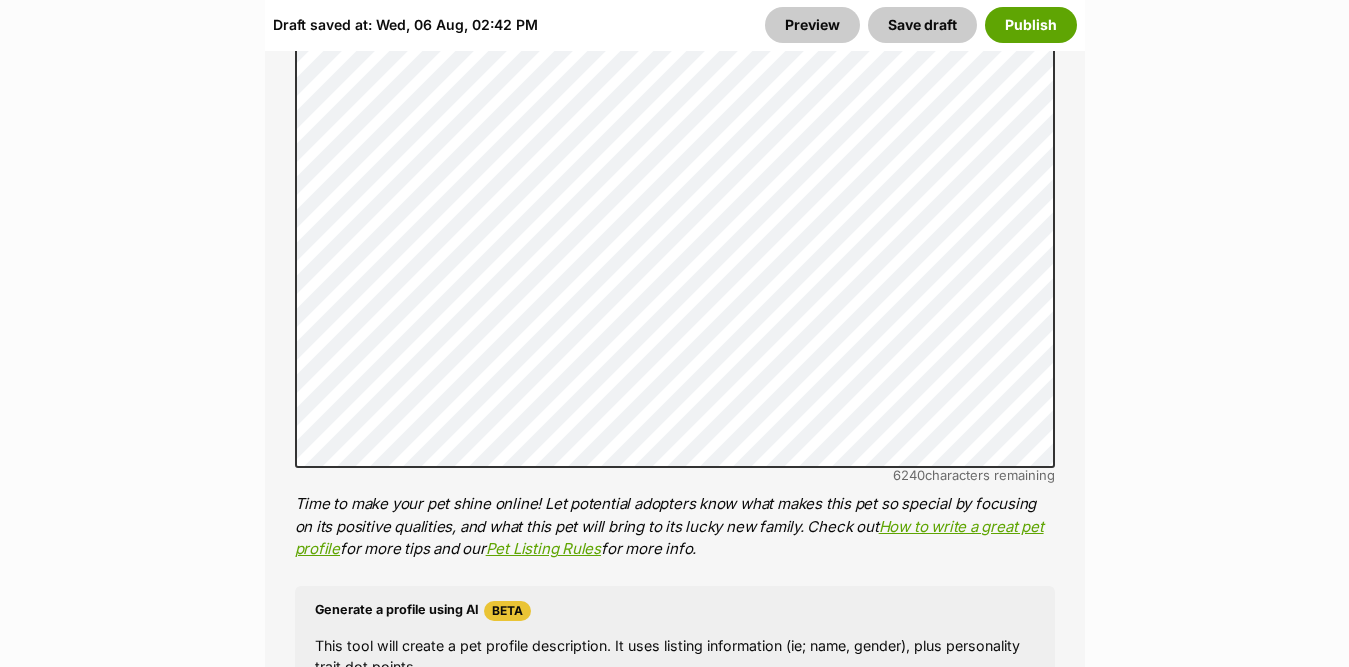 scroll, scrollTop: 1941, scrollLeft: 0, axis: vertical 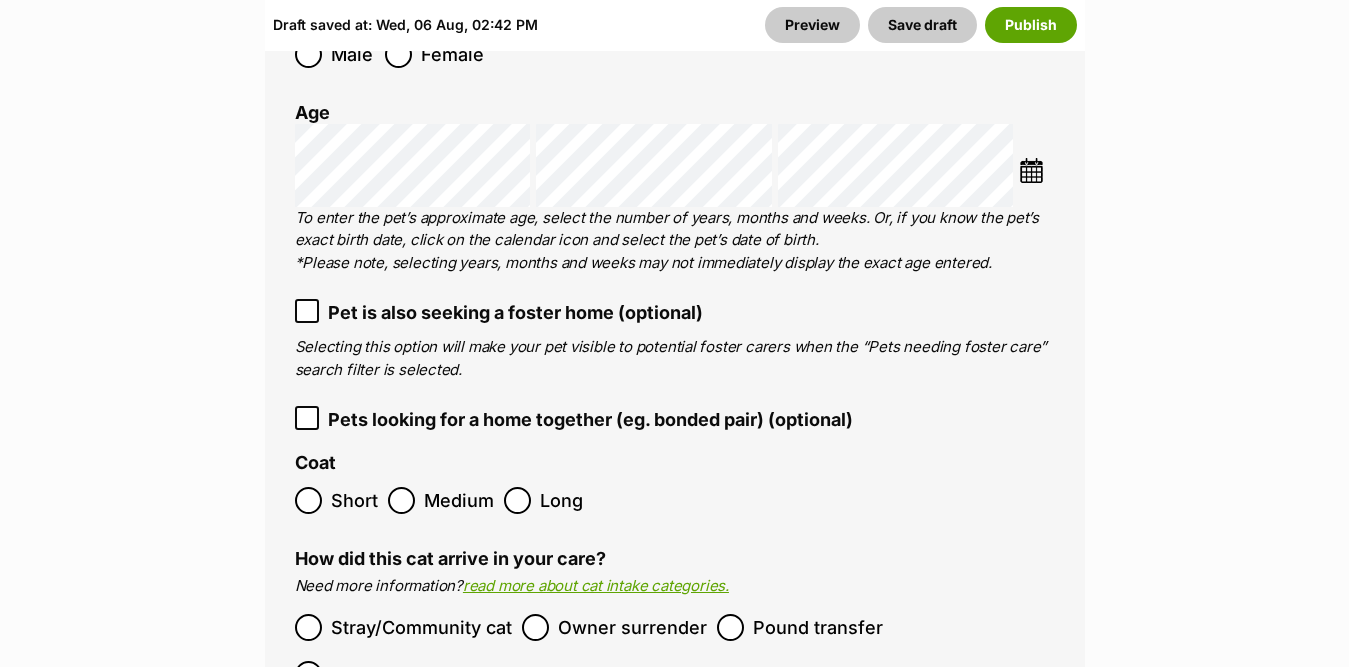 click on "Breed(s) Domestic Short Hair (DSH)
Ragdoll
Abyssinian
American Bobtail
American Curl
American Shorthair
American Wirehair
Australian Mist
Australian Tiffanies
Balinese
Bengal
Birman
Bombay
British Shorthair
Burmese
Burmilla
California spangled
Chantilly-Tiffany
Chartreux
Chinchilla
Colourpoint Shorthair
Cornish Rex
Cymric
Devon Rex
Domestic Long Hair (DLH)
Domestic Medium Hair (DMH)
Egyptian Mau
European Shorthair
Exotic Shorthair
Foreign White
Havana Brown
Himalayan
Japanese Bobtail
Javanese
Khao Manee
Korat
La Perm
Layanese
Lykoi
Maine Coon
Mandalay
Manx
Mixed
Moggie
Munchkin
Nebelung
Norwegian Forest Cat
Ocicat
Ojos Azules
Oriental Longhair
Oriental Shorthair
Persian
Peterbald
Pixie Bob
Ragamuffin
Russian Blue
Scottish Fold
Scottish Fold Longhair
Scottish Shorthair
Selkirk Rex
Selkirk Rex Longhair
Siamese
Siberian
Siberian
Singapura
Snowshoe
Somali
Sphynx
Tonkinese" at bounding box center (675, 304) 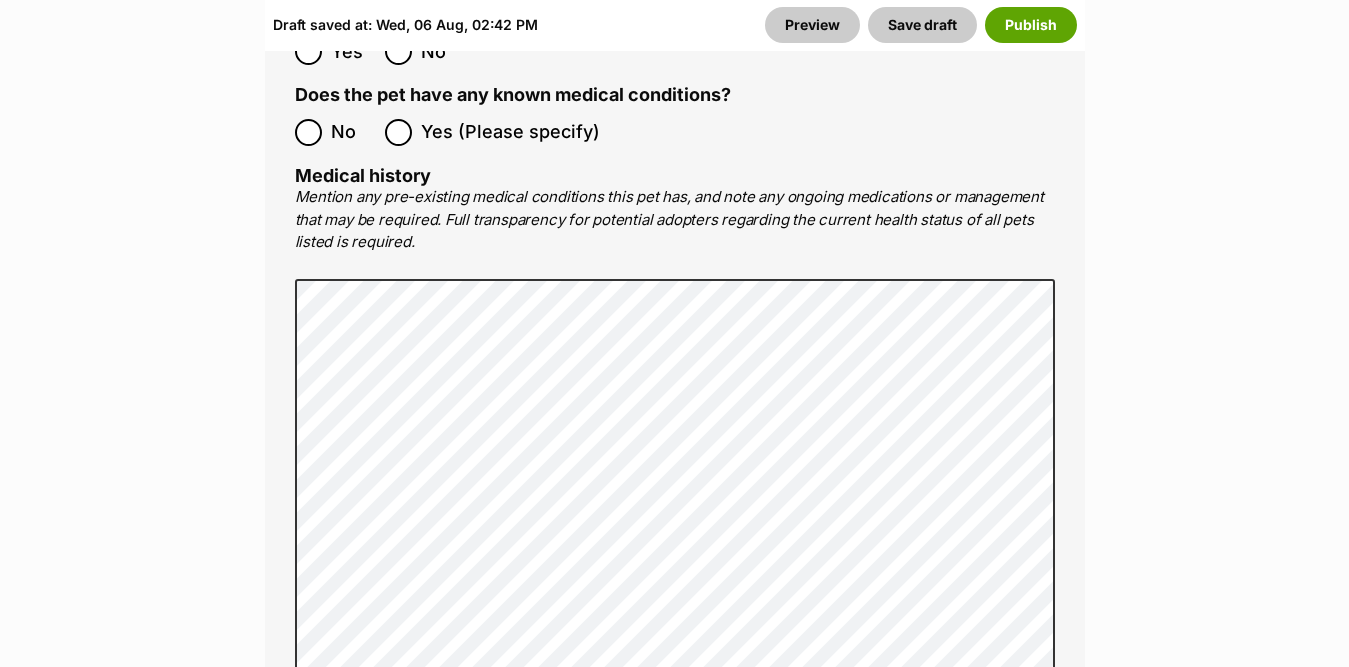 scroll, scrollTop: 4641, scrollLeft: 0, axis: vertical 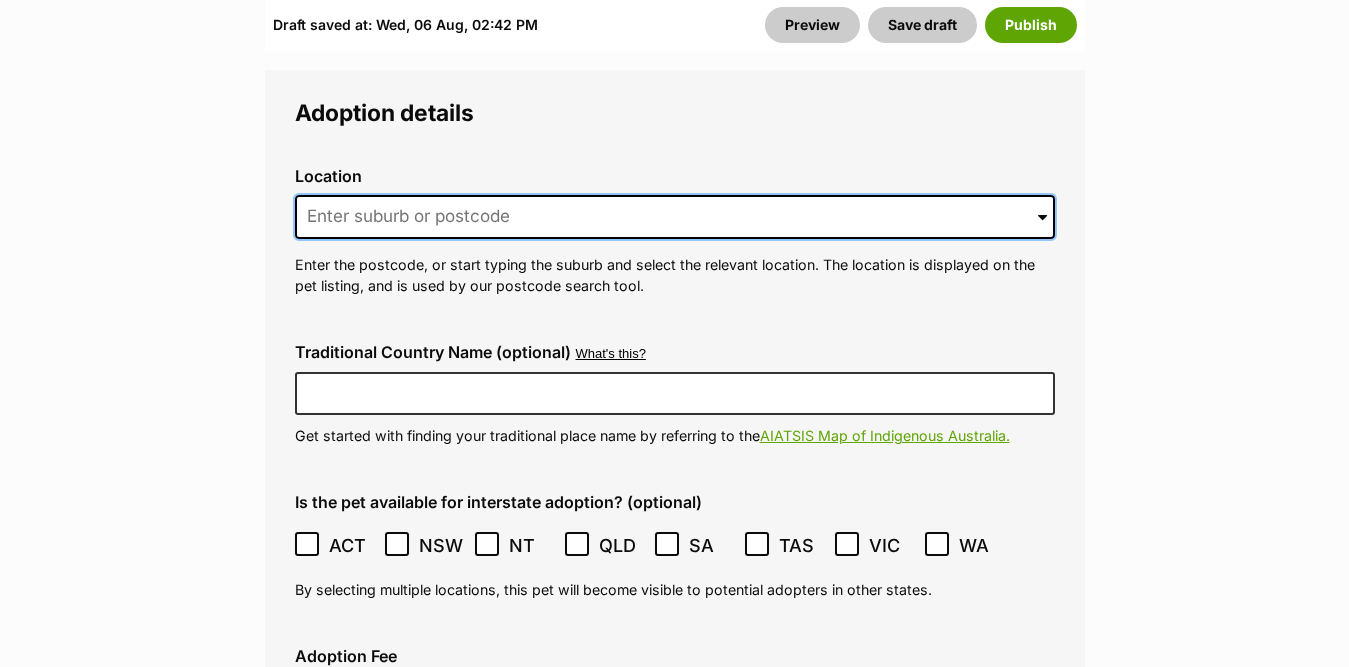 click at bounding box center [675, 217] 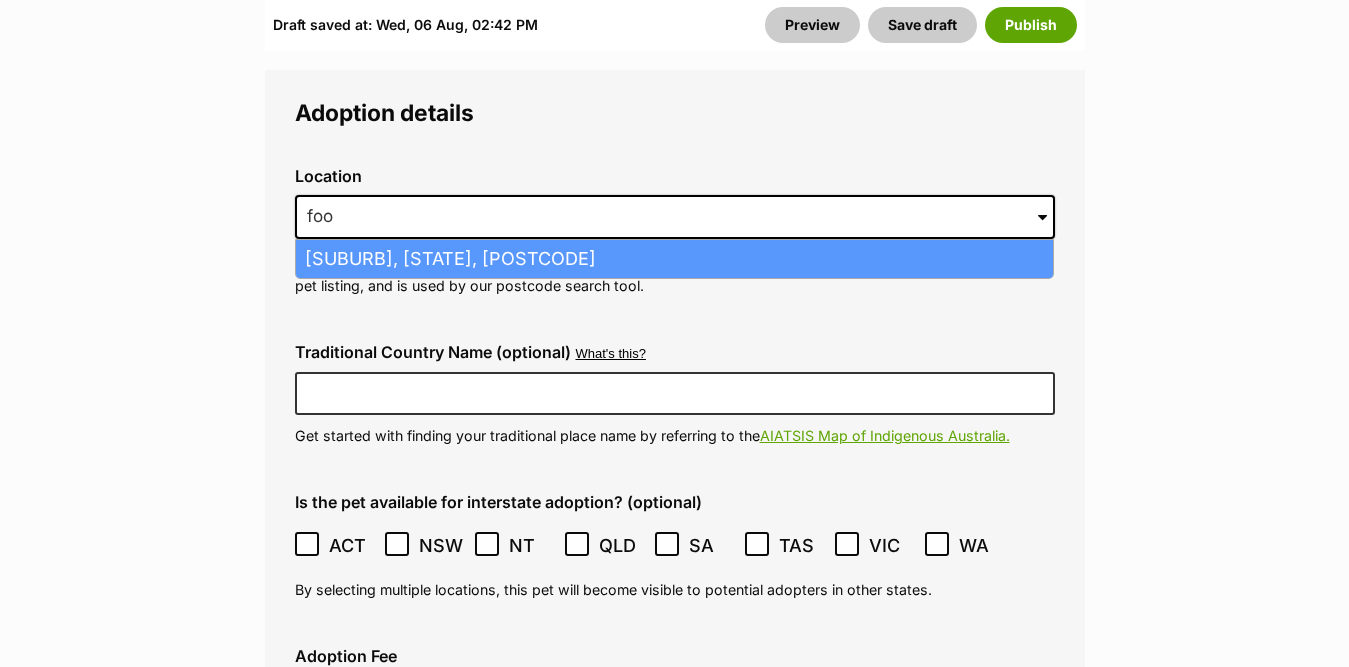 click on "Footscray, Victoria, 3011" at bounding box center (674, 259) 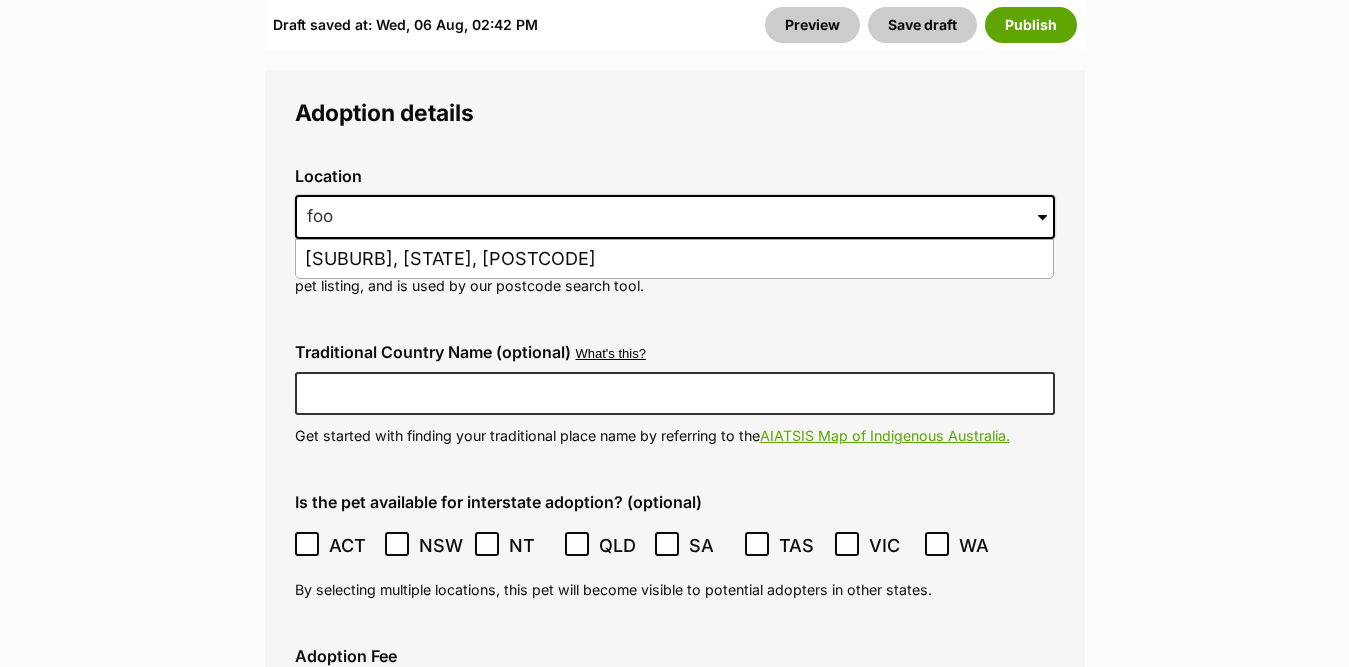 type on "Footscray, Victoria, 3011" 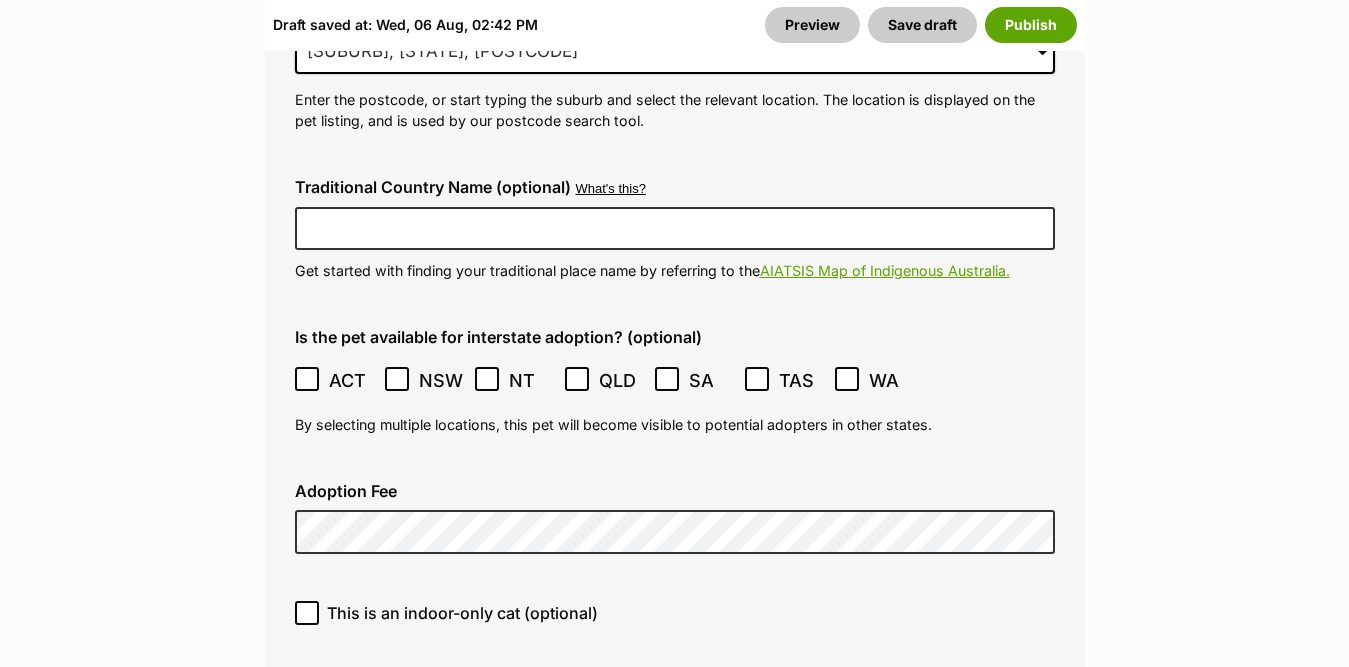 scroll, scrollTop: 5641, scrollLeft: 0, axis: vertical 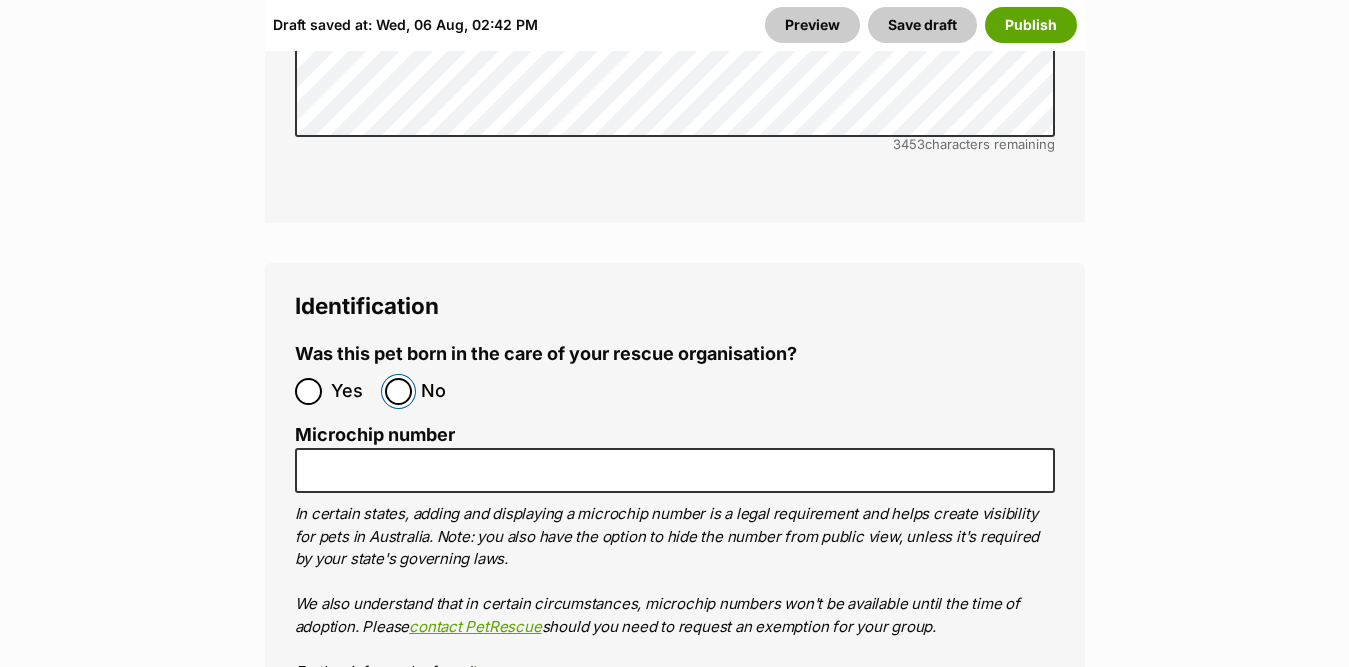 click on "No" at bounding box center (398, 391) 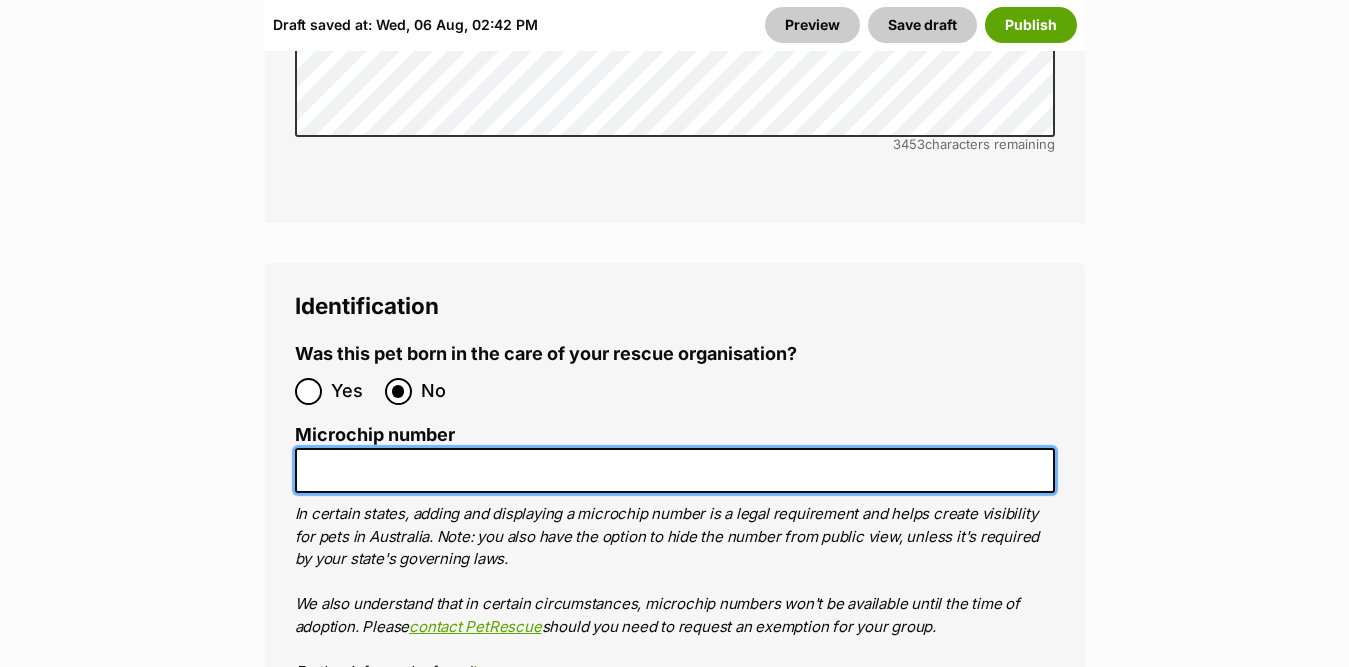 click on "Microchip number" at bounding box center [675, 470] 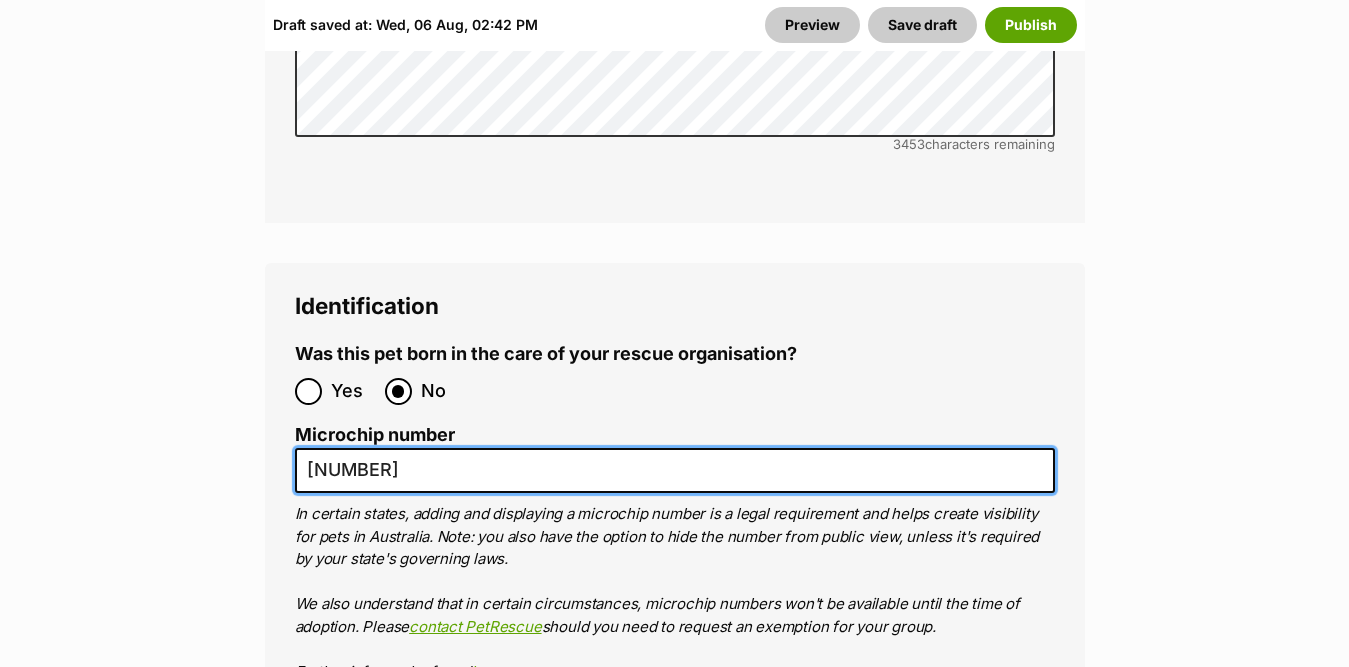 scroll, scrollTop: 7441, scrollLeft: 0, axis: vertical 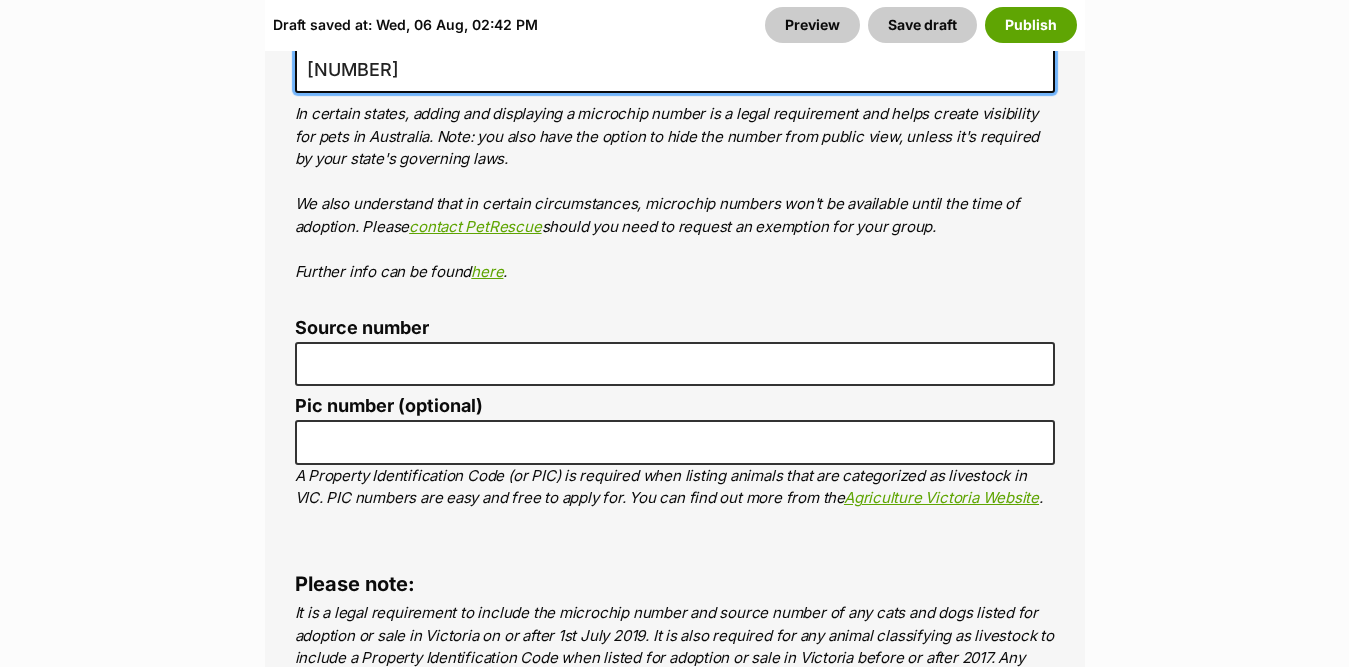 type on "[NUMBER]" 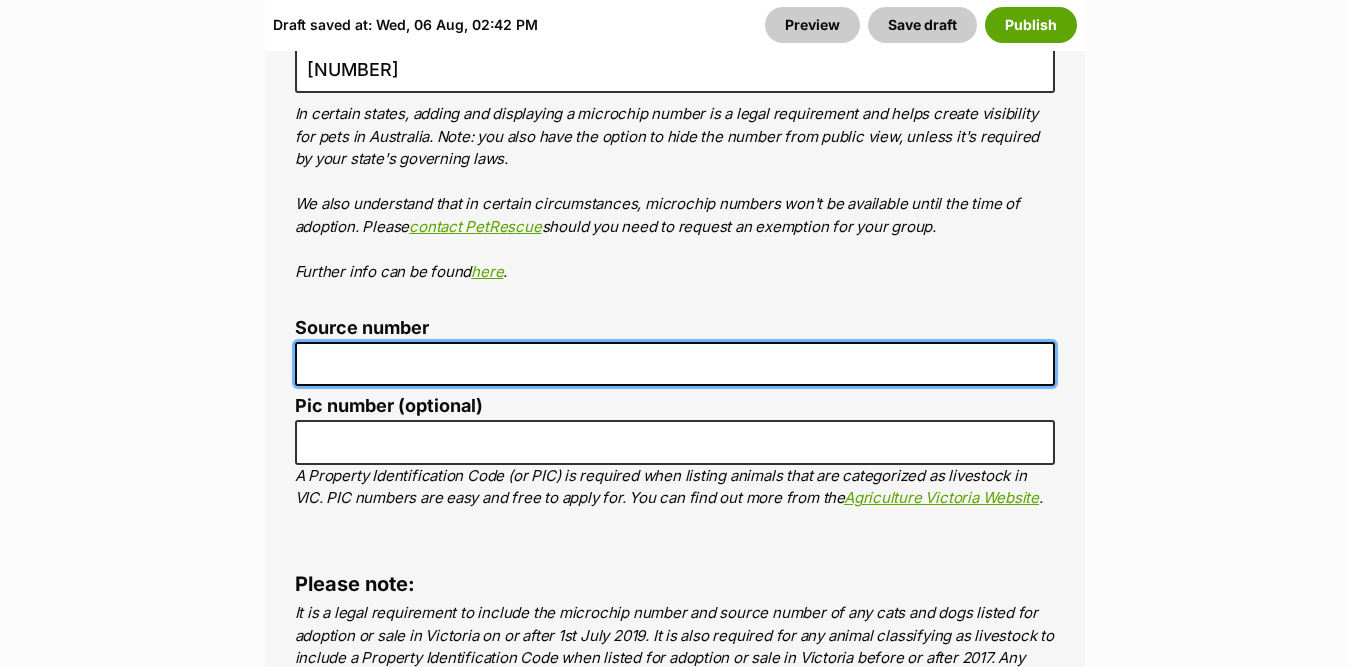 click on "Source number" at bounding box center (675, 364) 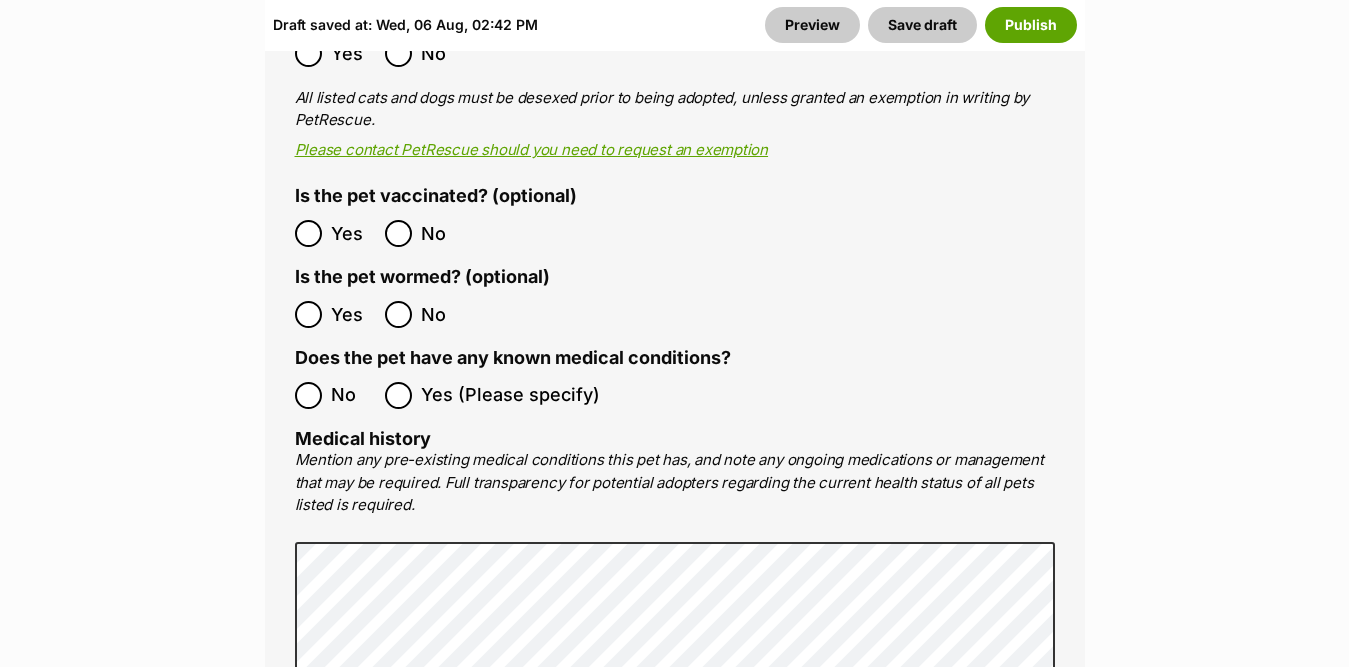 scroll, scrollTop: 4641, scrollLeft: 0, axis: vertical 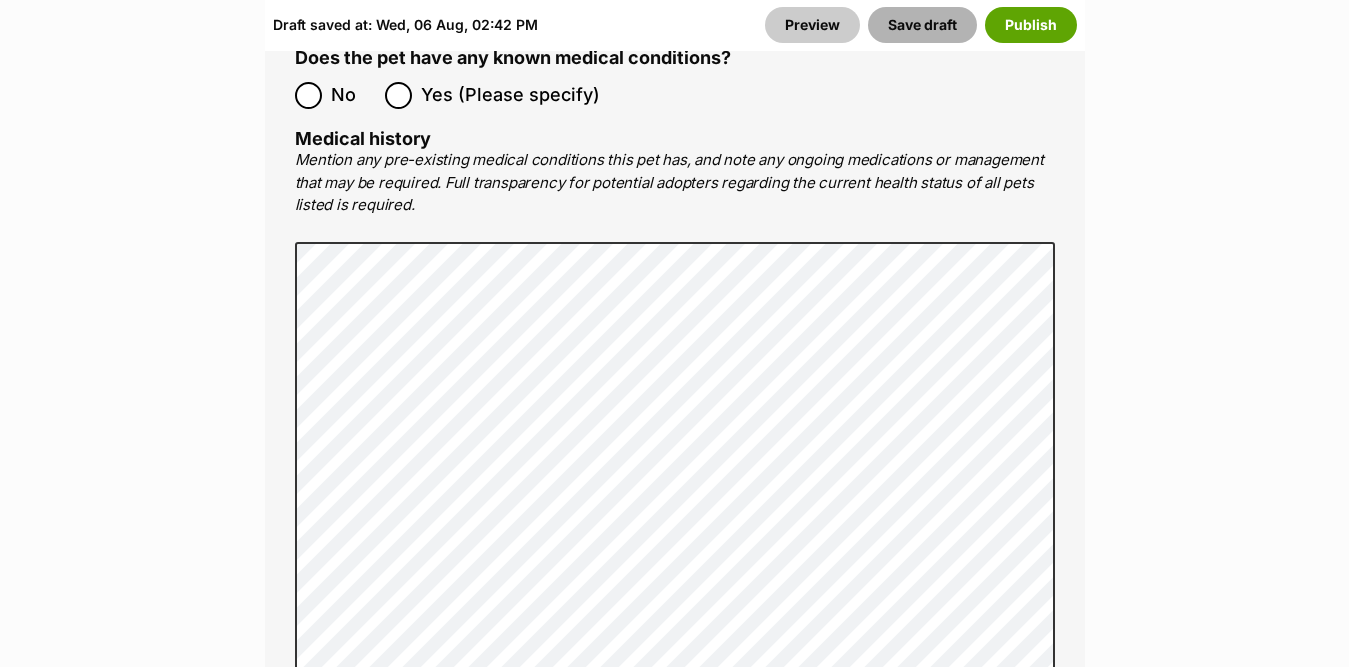 click on "Save draft" at bounding box center (922, 25) 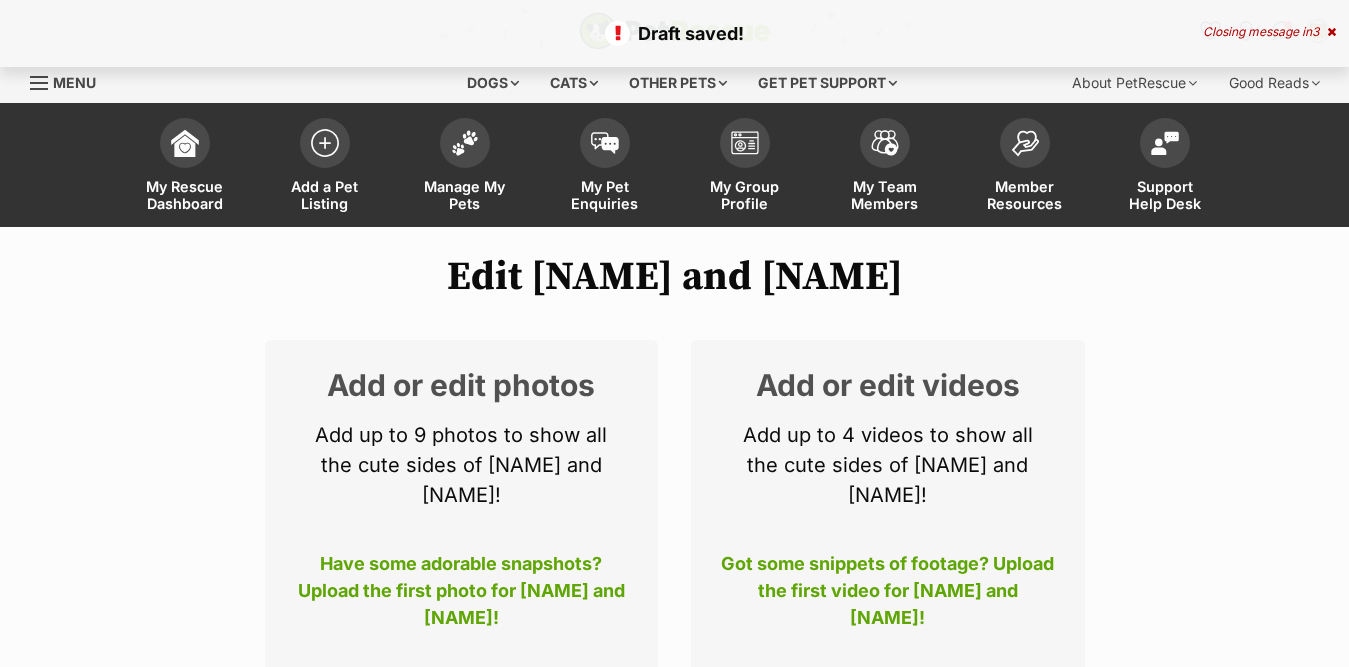 scroll, scrollTop: 0, scrollLeft: 0, axis: both 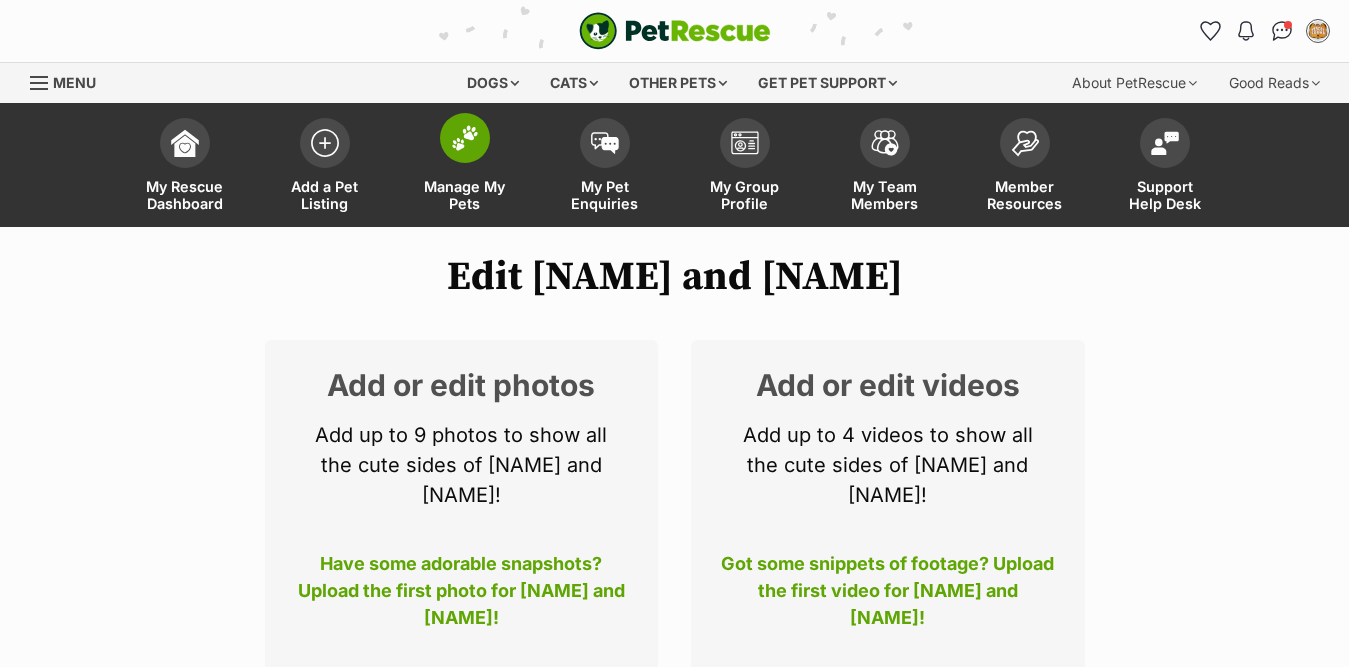click at bounding box center [465, 138] 